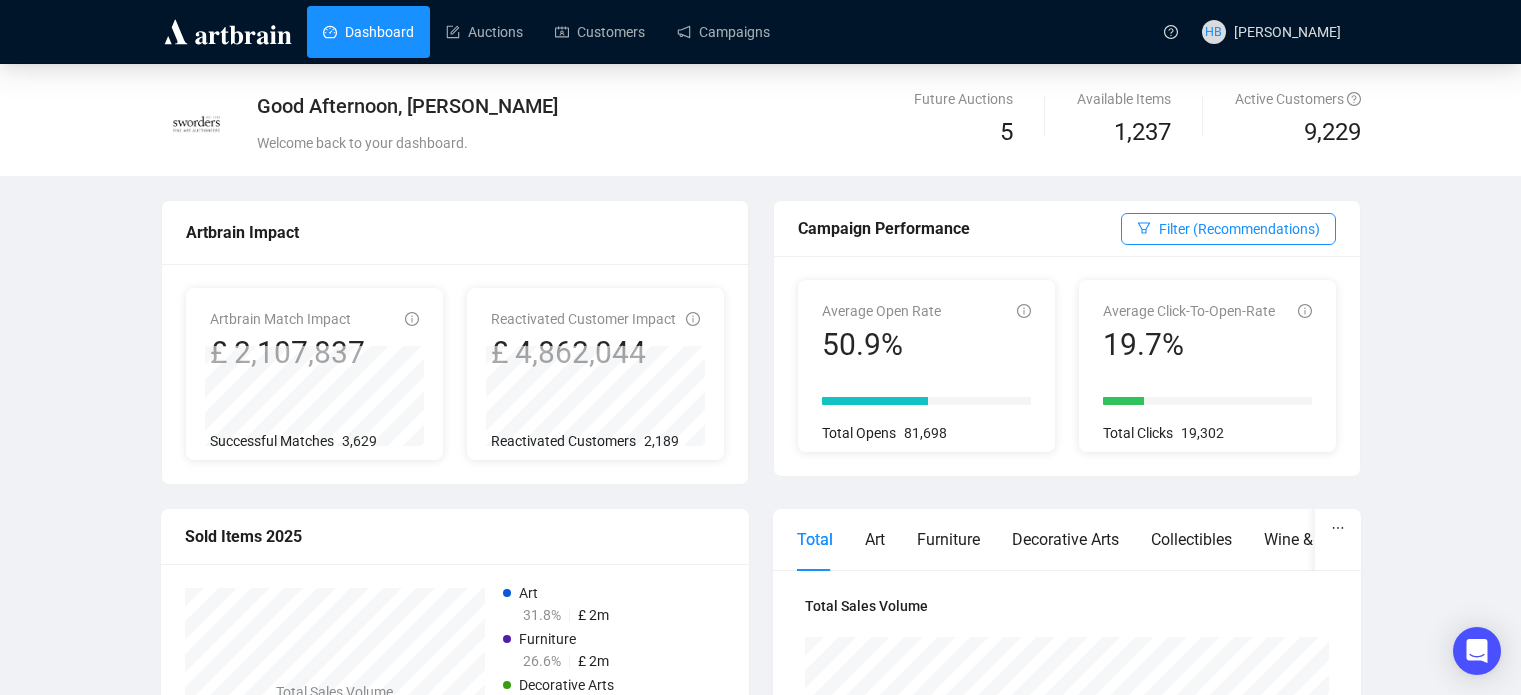 scroll, scrollTop: 0, scrollLeft: 0, axis: both 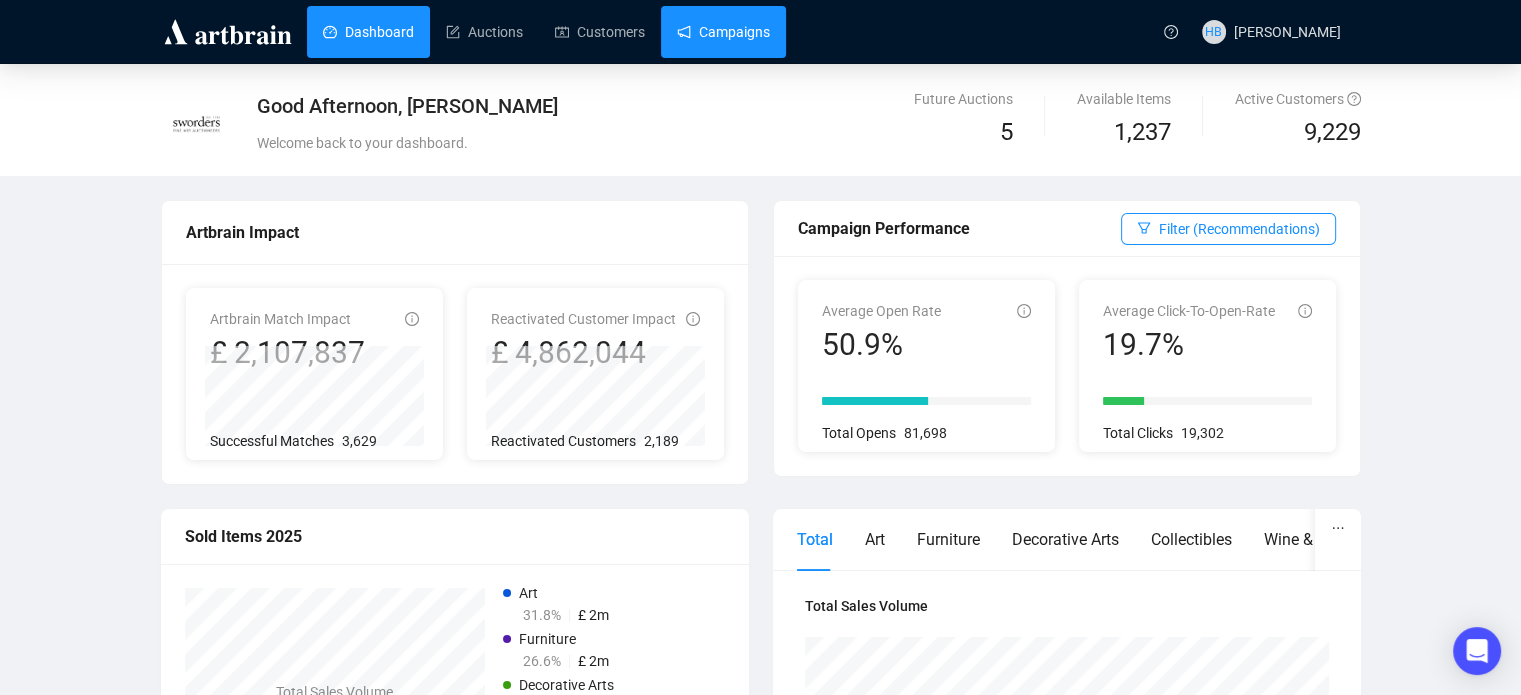click on "Campaigns" at bounding box center [723, 32] 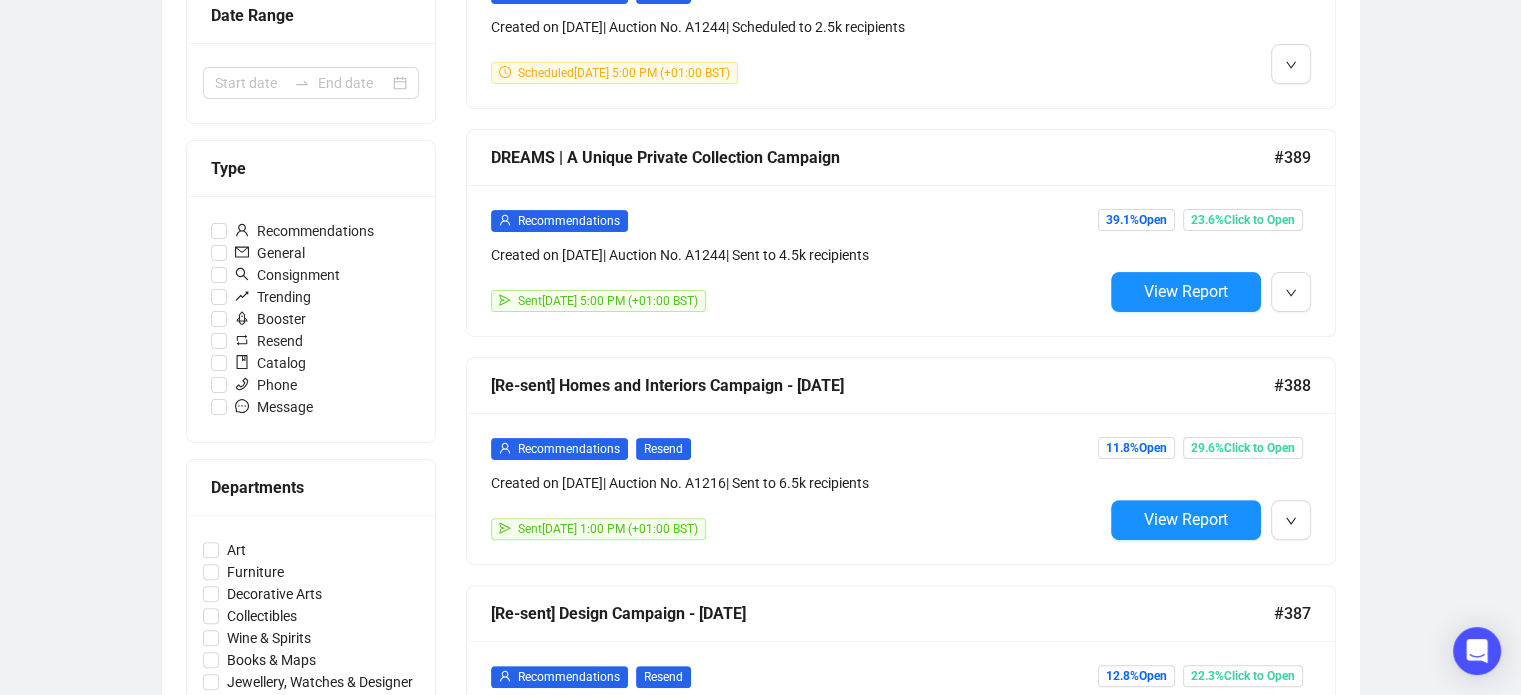 scroll, scrollTop: 495, scrollLeft: 0, axis: vertical 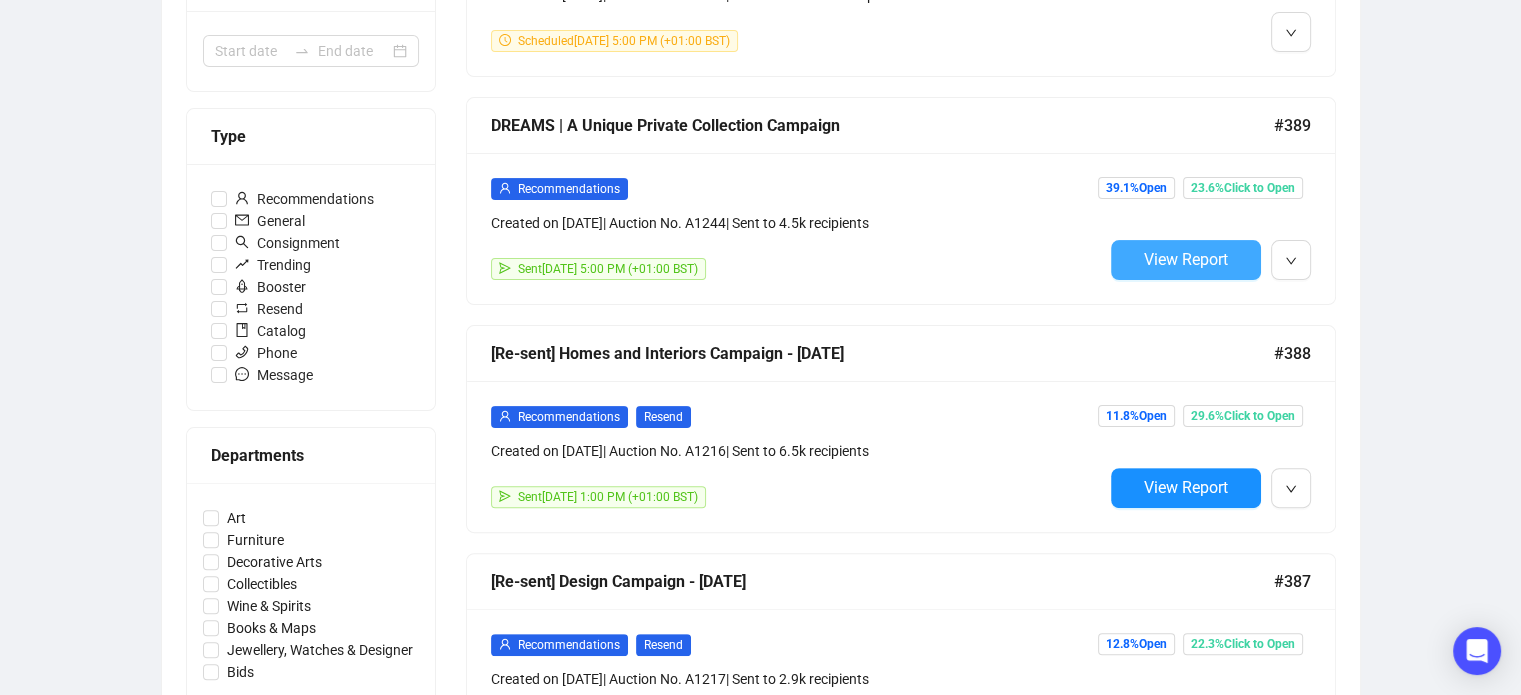 click on "View Report" at bounding box center [1186, 259] 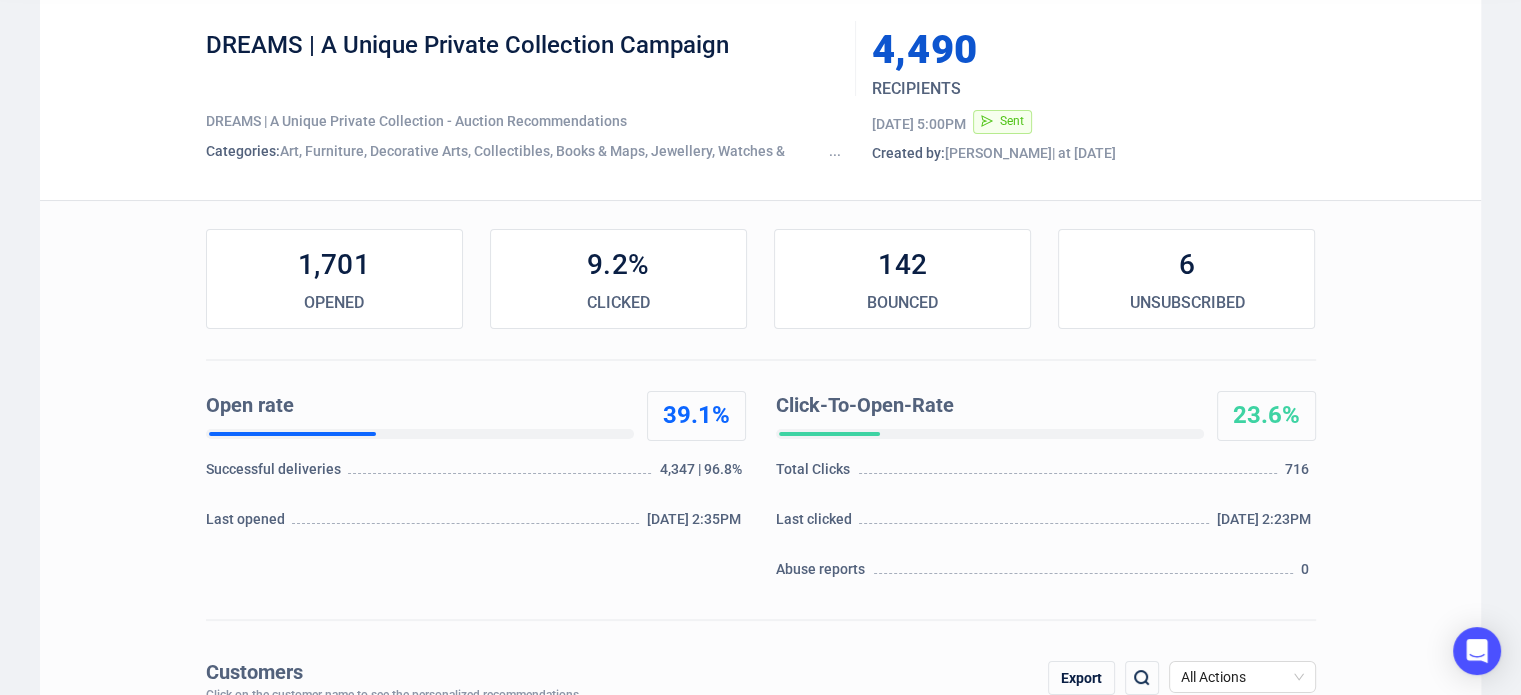 scroll, scrollTop: 0, scrollLeft: 0, axis: both 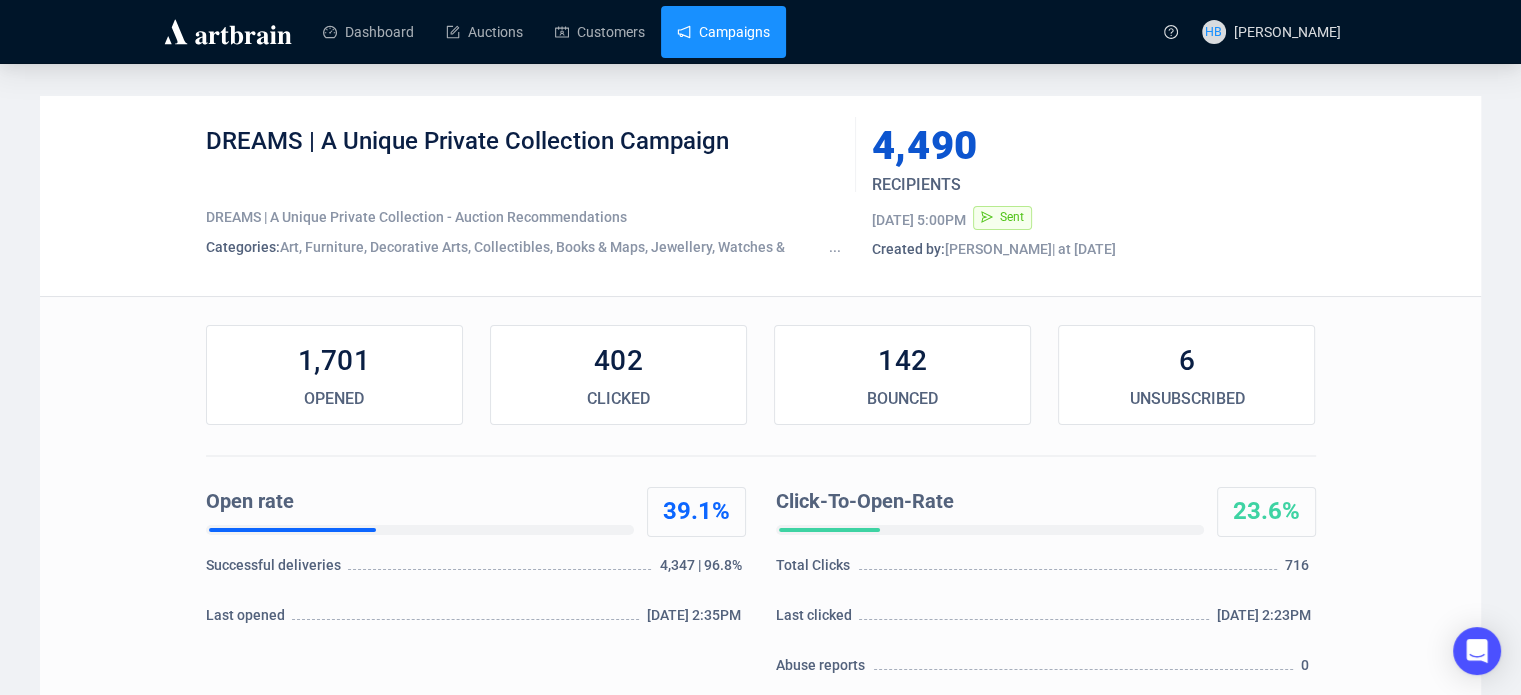 click on "Campaigns" at bounding box center (723, 32) 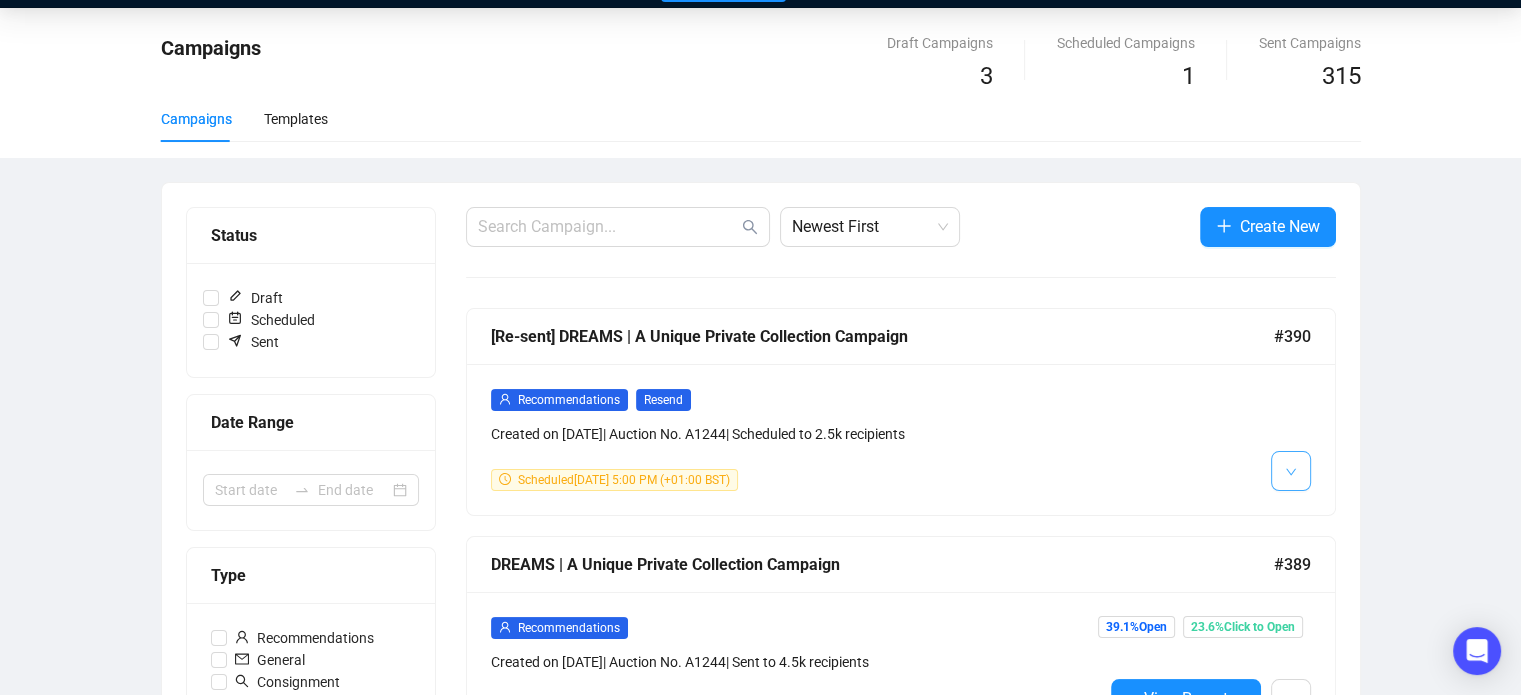 click at bounding box center (1291, 471) 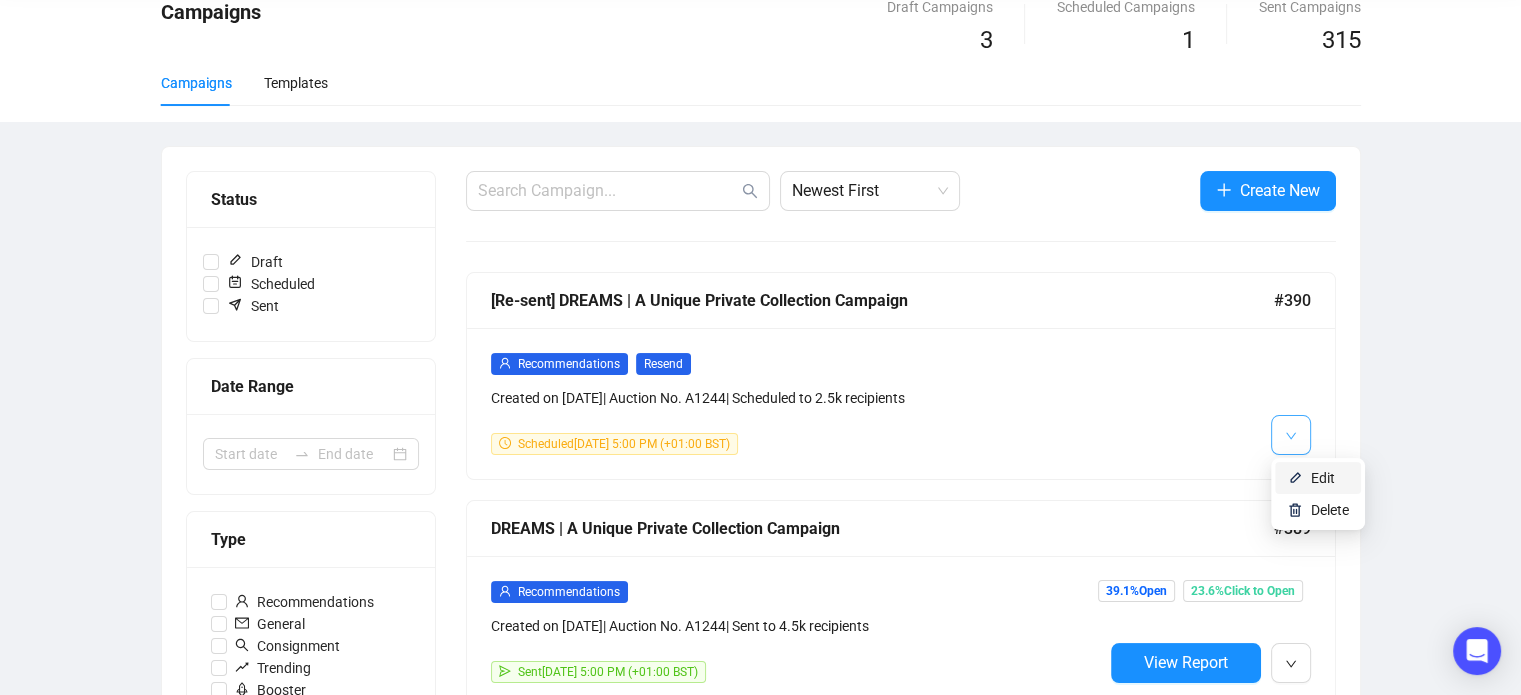 scroll, scrollTop: 92, scrollLeft: 0, axis: vertical 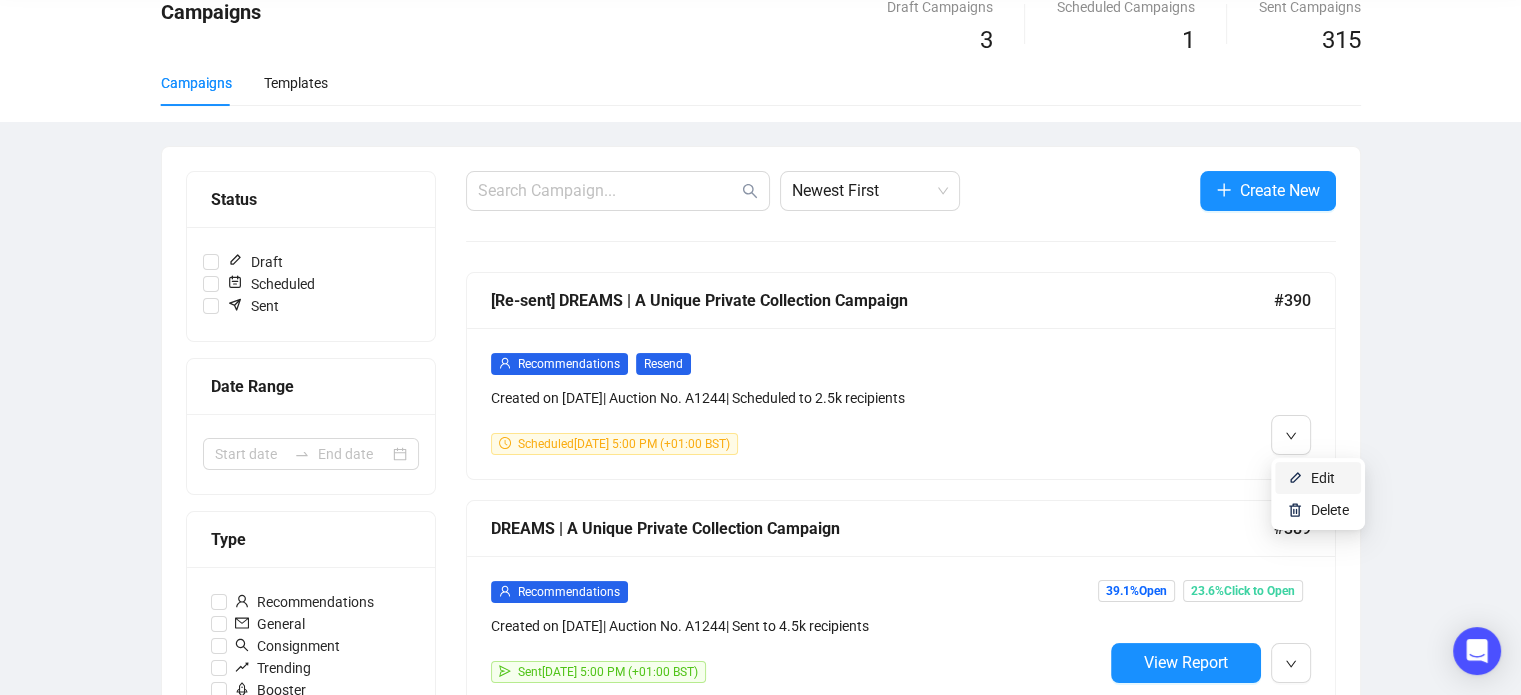 click at bounding box center [1295, 478] 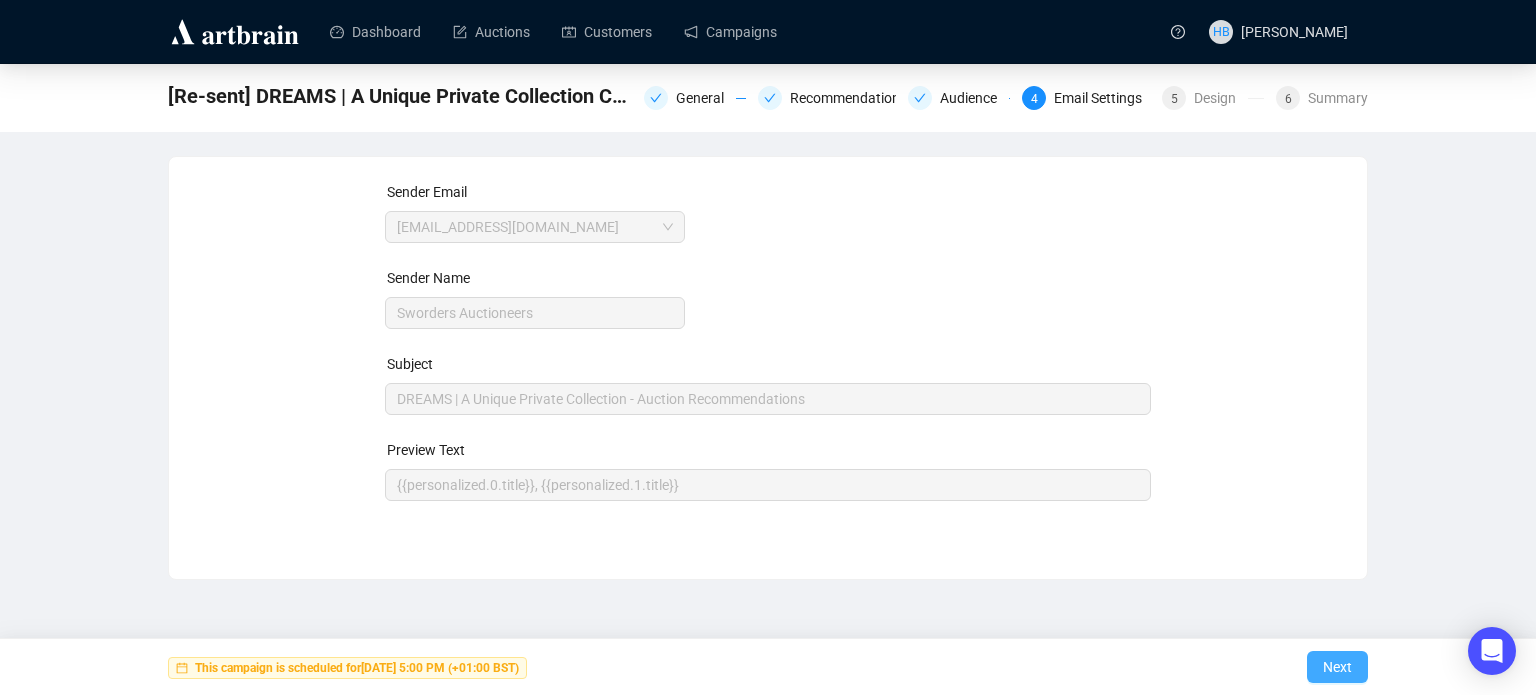 click on "Next" at bounding box center [1337, 667] 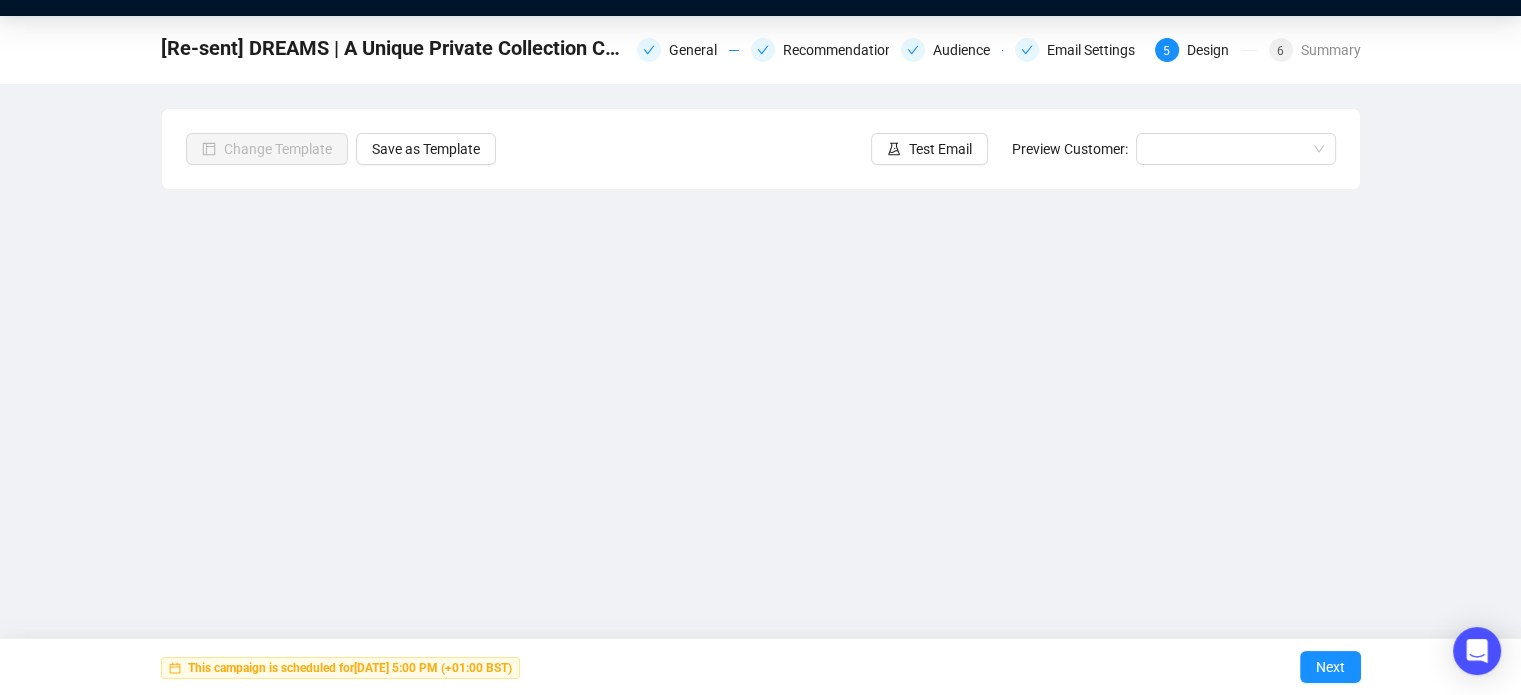 scroll, scrollTop: 0, scrollLeft: 0, axis: both 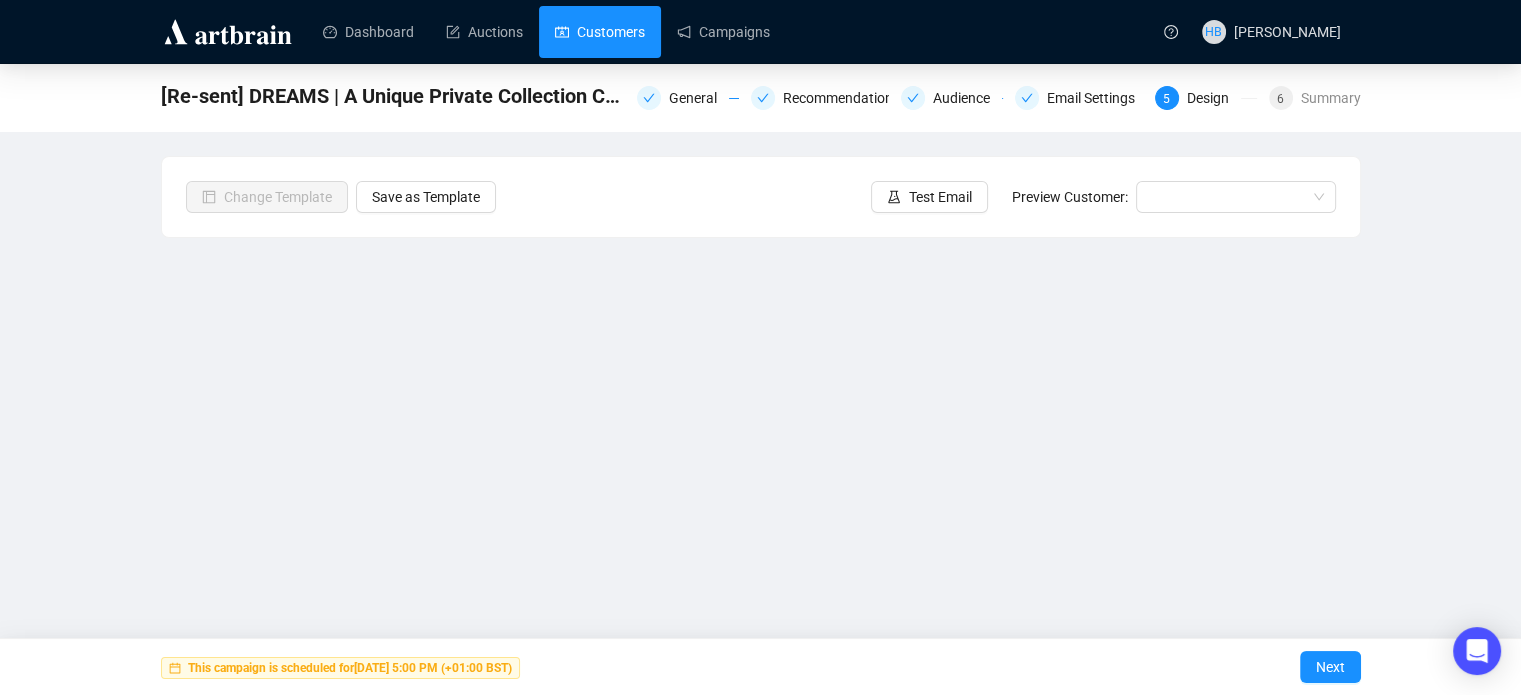 click on "Customers" at bounding box center (600, 32) 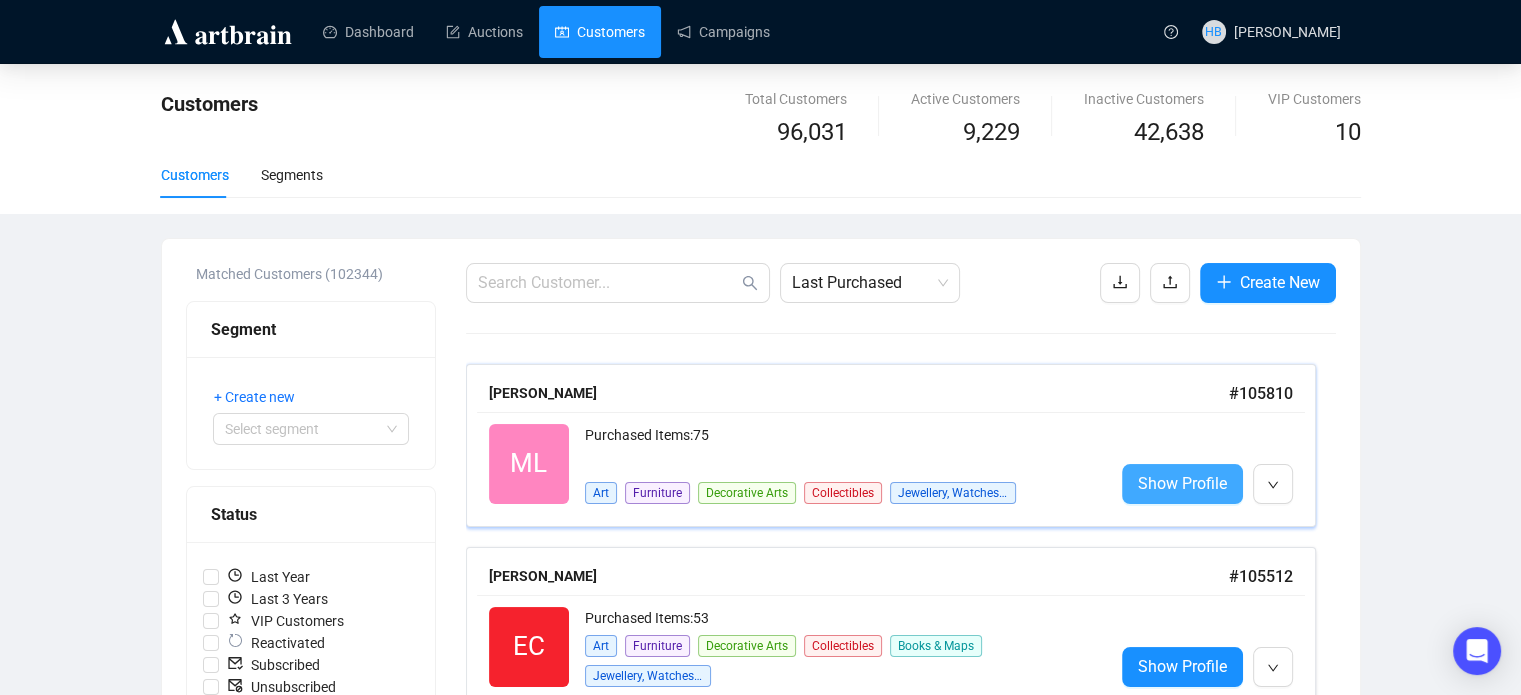 click on "Show Profile" at bounding box center [1182, 483] 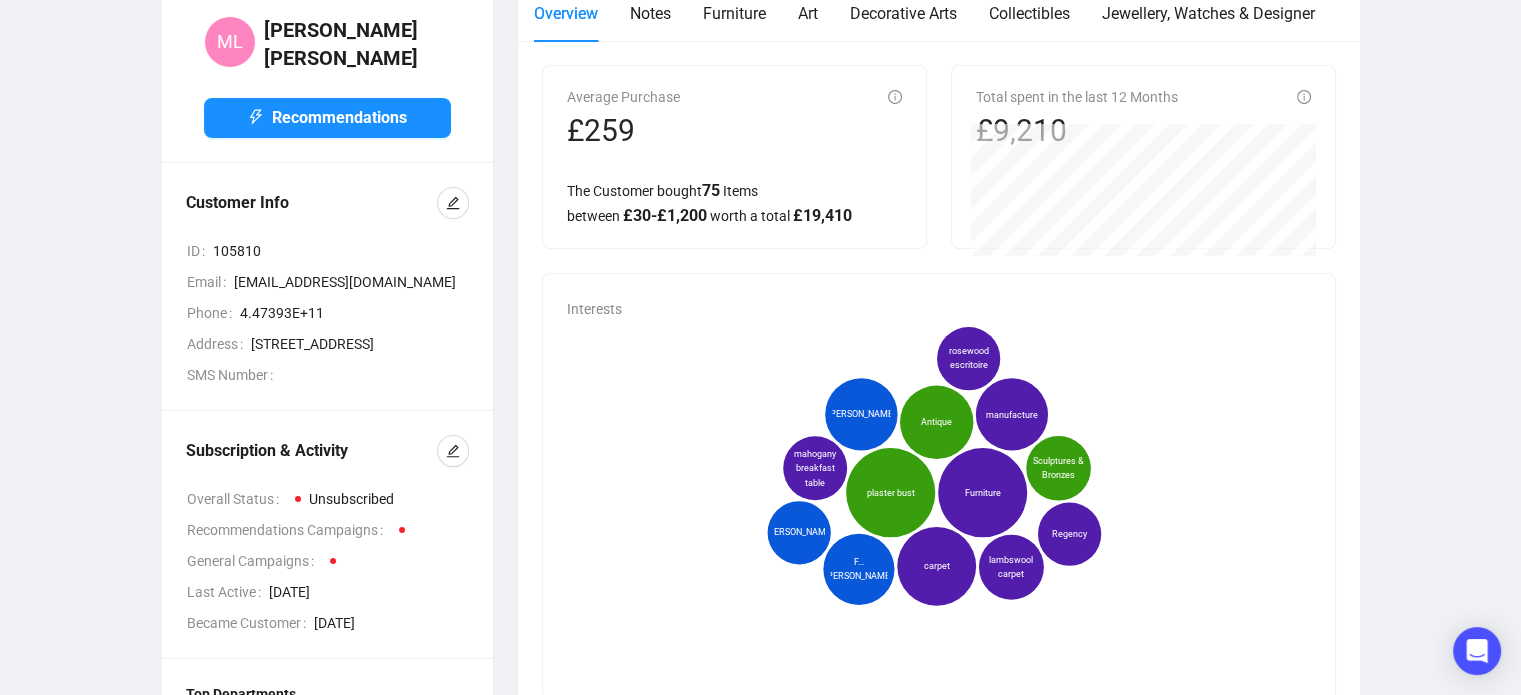 scroll, scrollTop: 0, scrollLeft: 0, axis: both 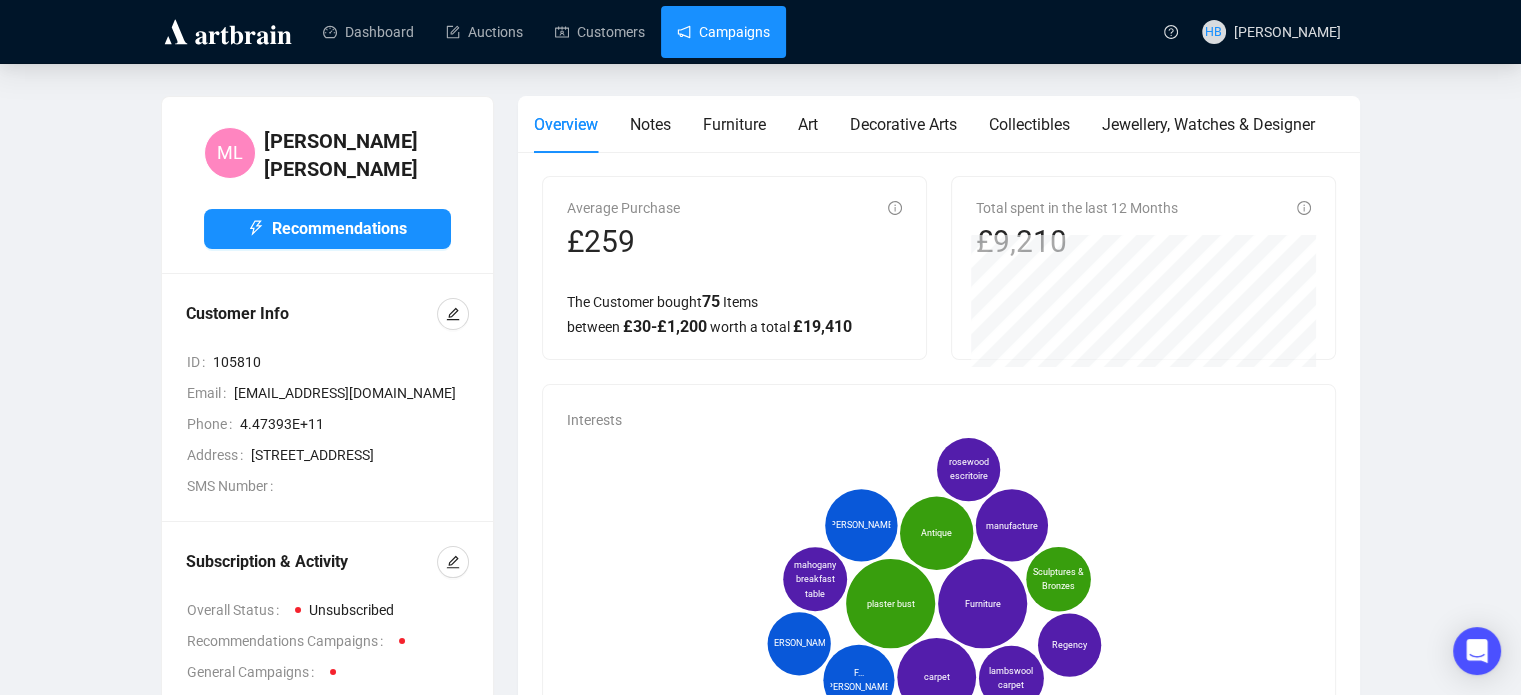 click on "Campaigns" at bounding box center (723, 32) 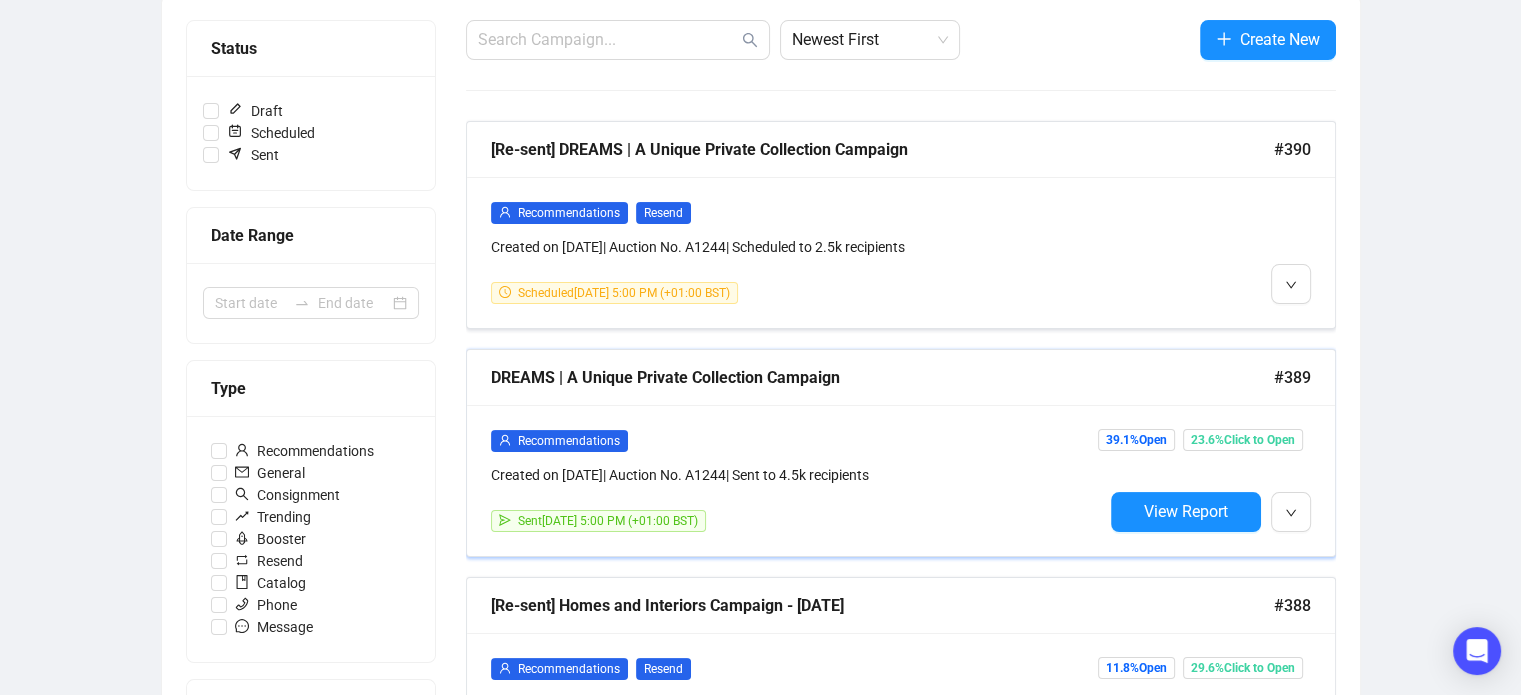 scroll, scrollTop: 275, scrollLeft: 0, axis: vertical 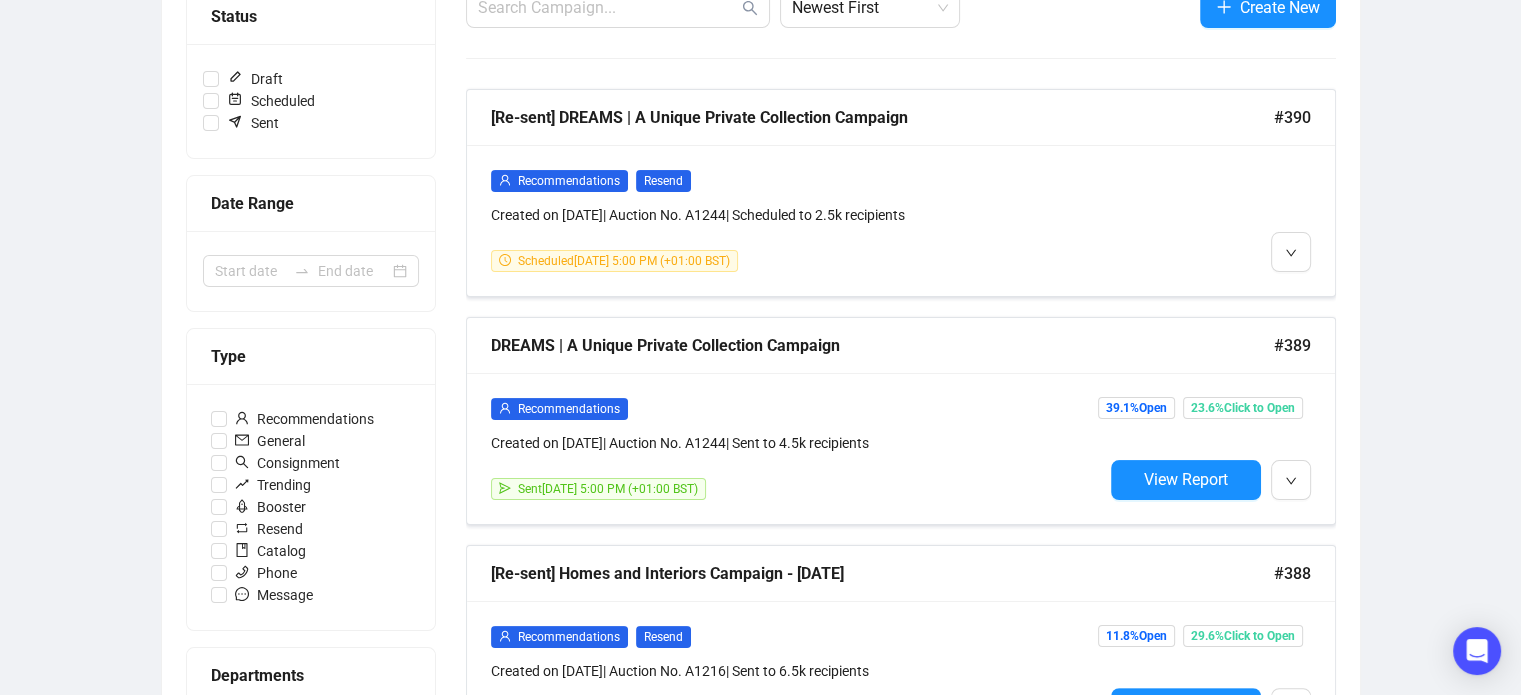 click on "DREAMS | A Unique Private Collection Campaign" at bounding box center [882, 345] 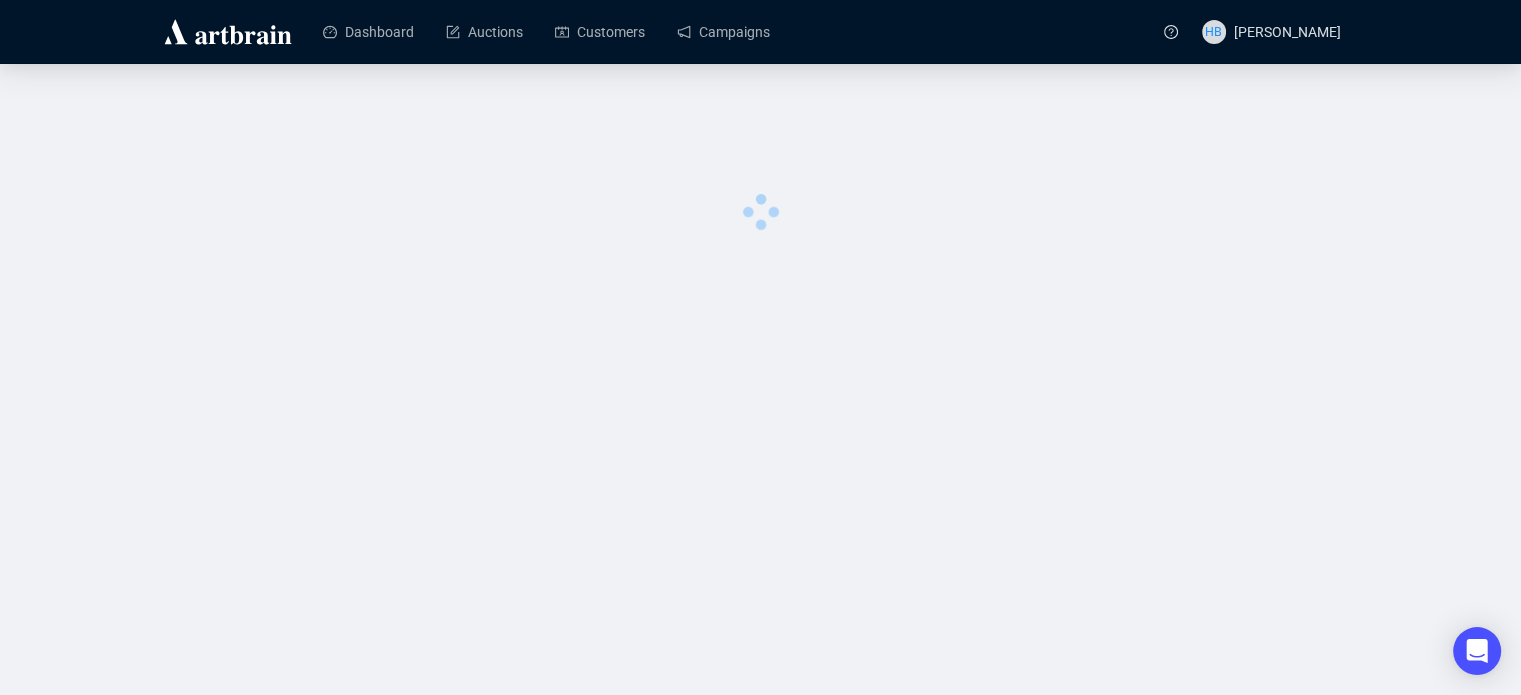 scroll, scrollTop: 0, scrollLeft: 0, axis: both 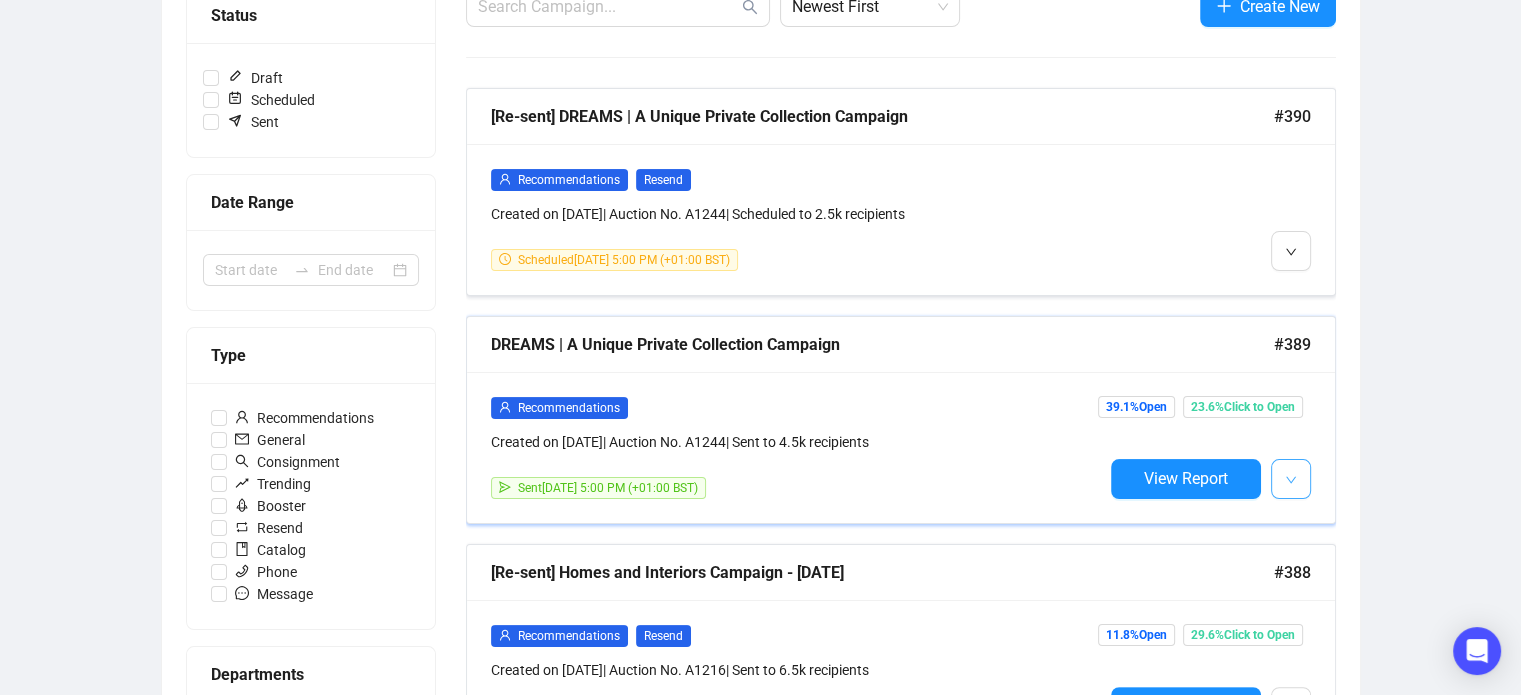 click at bounding box center [1291, 479] 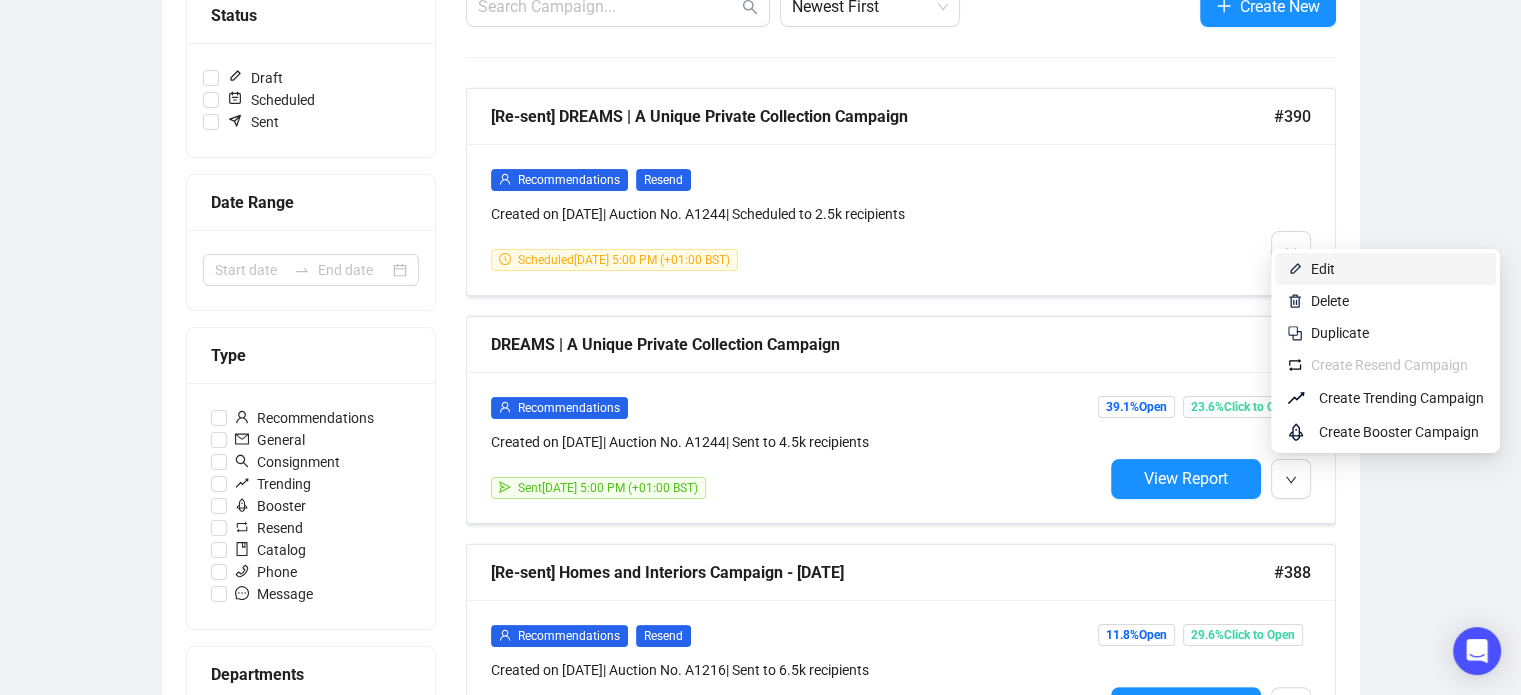 click on "Edit" at bounding box center (1397, 269) 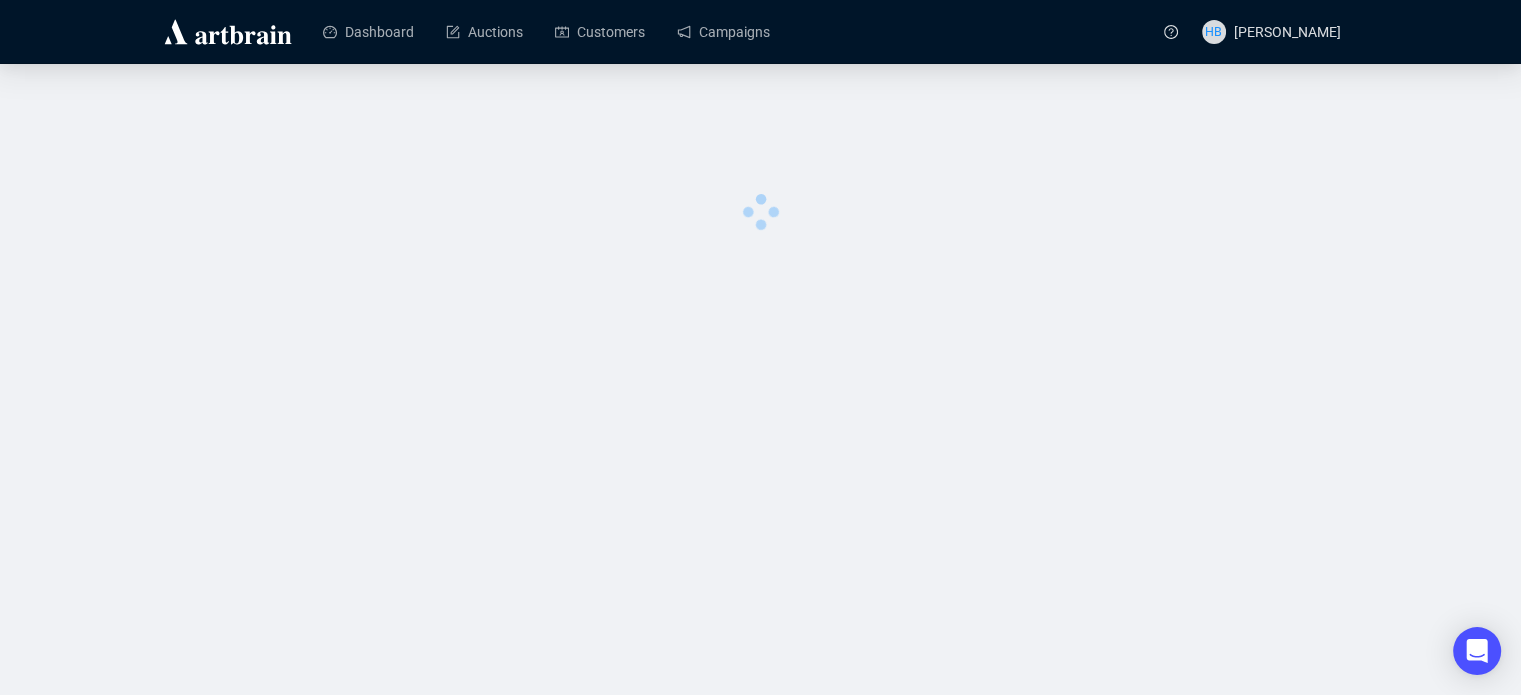 scroll, scrollTop: 0, scrollLeft: 0, axis: both 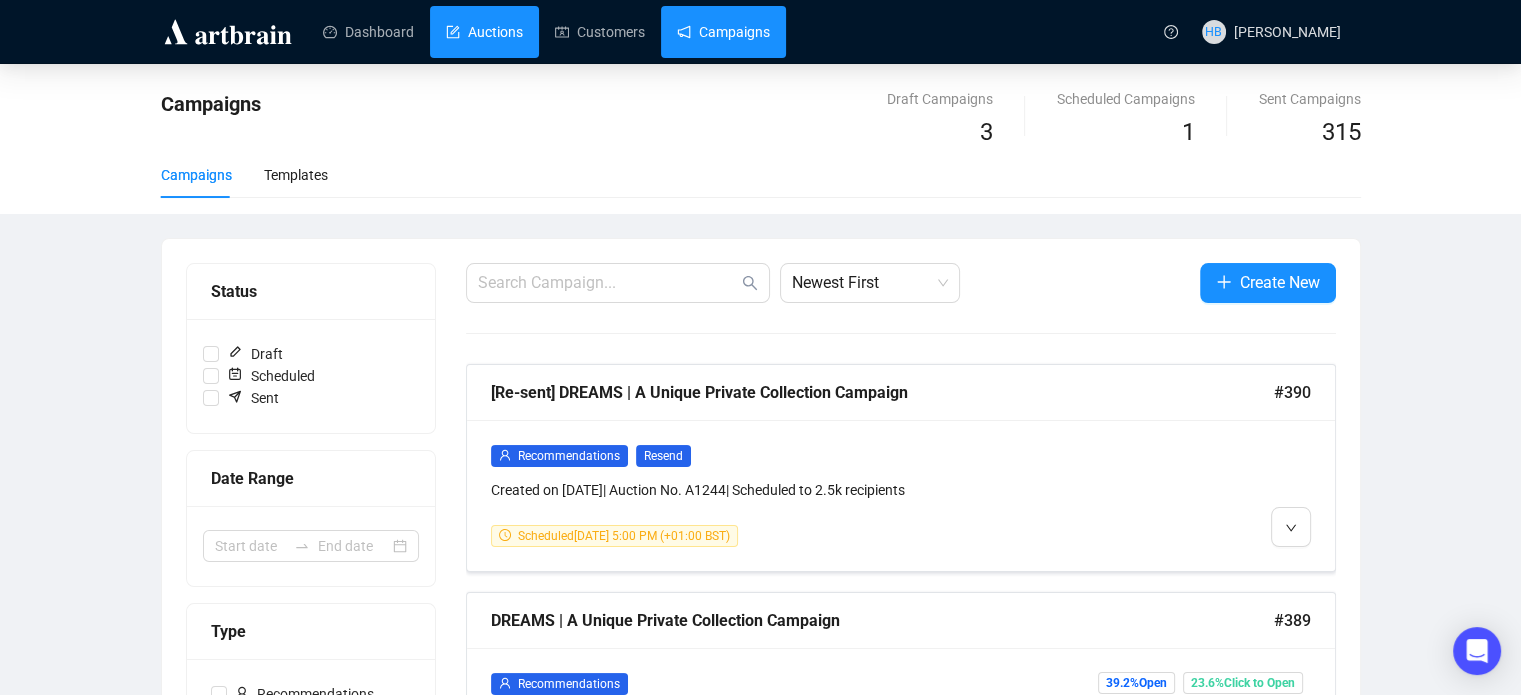 click on "Auctions" at bounding box center (484, 32) 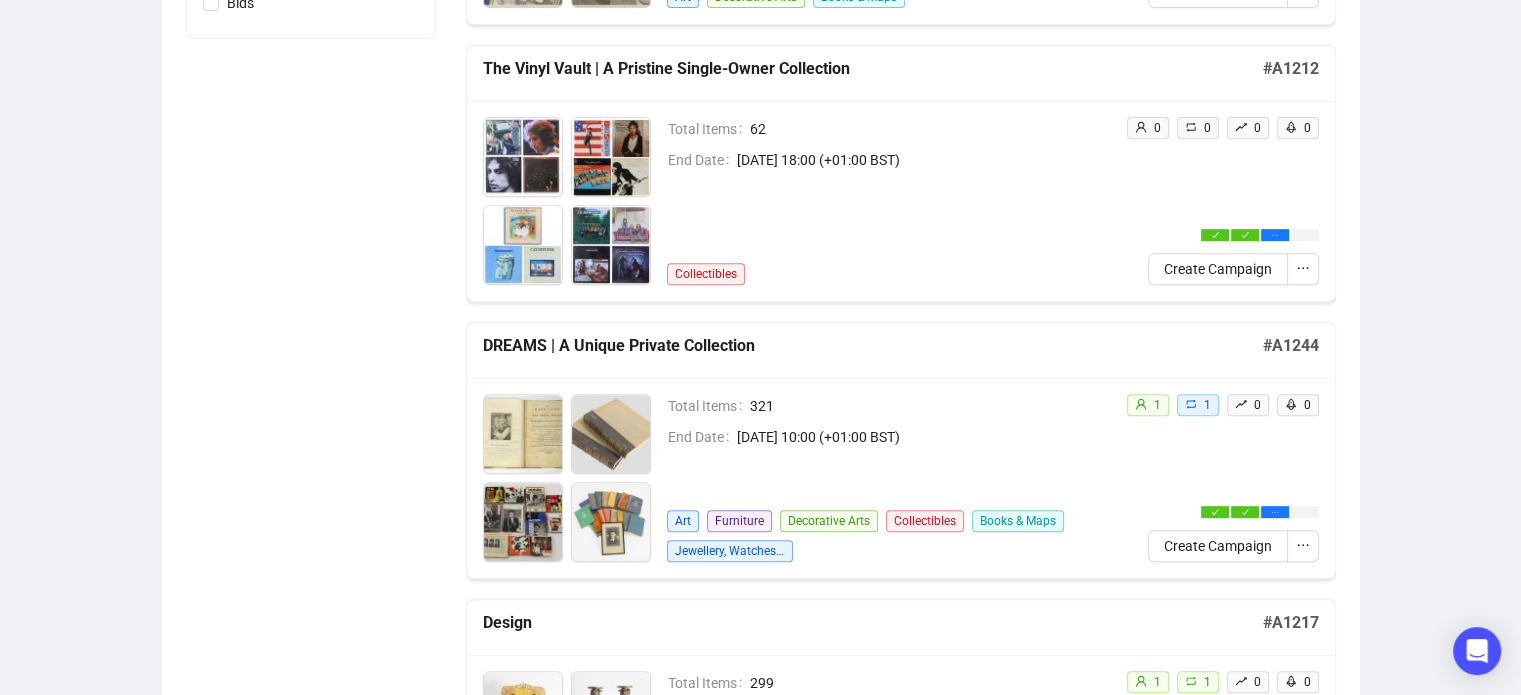 scroll, scrollTop: 830, scrollLeft: 0, axis: vertical 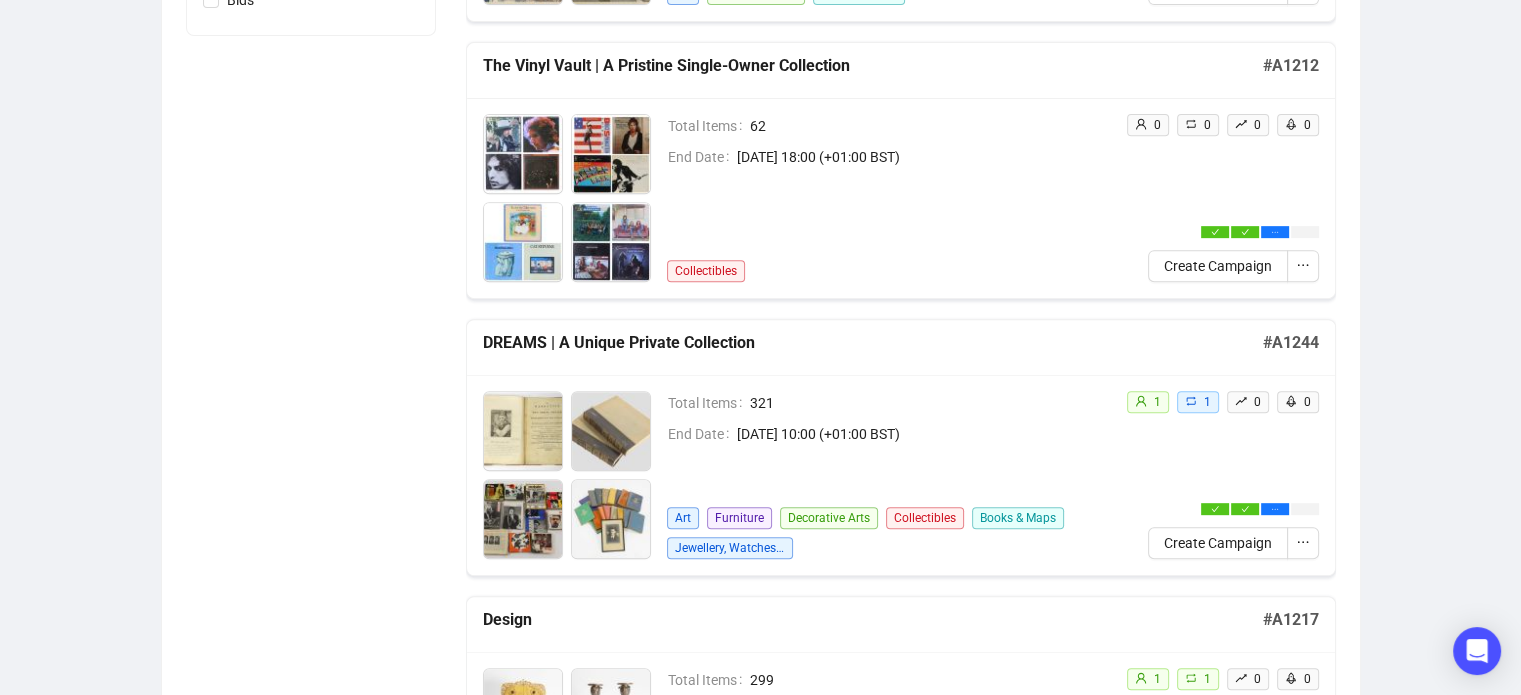 click on "DREAMS | A Unique Private Collection" at bounding box center [873, 343] 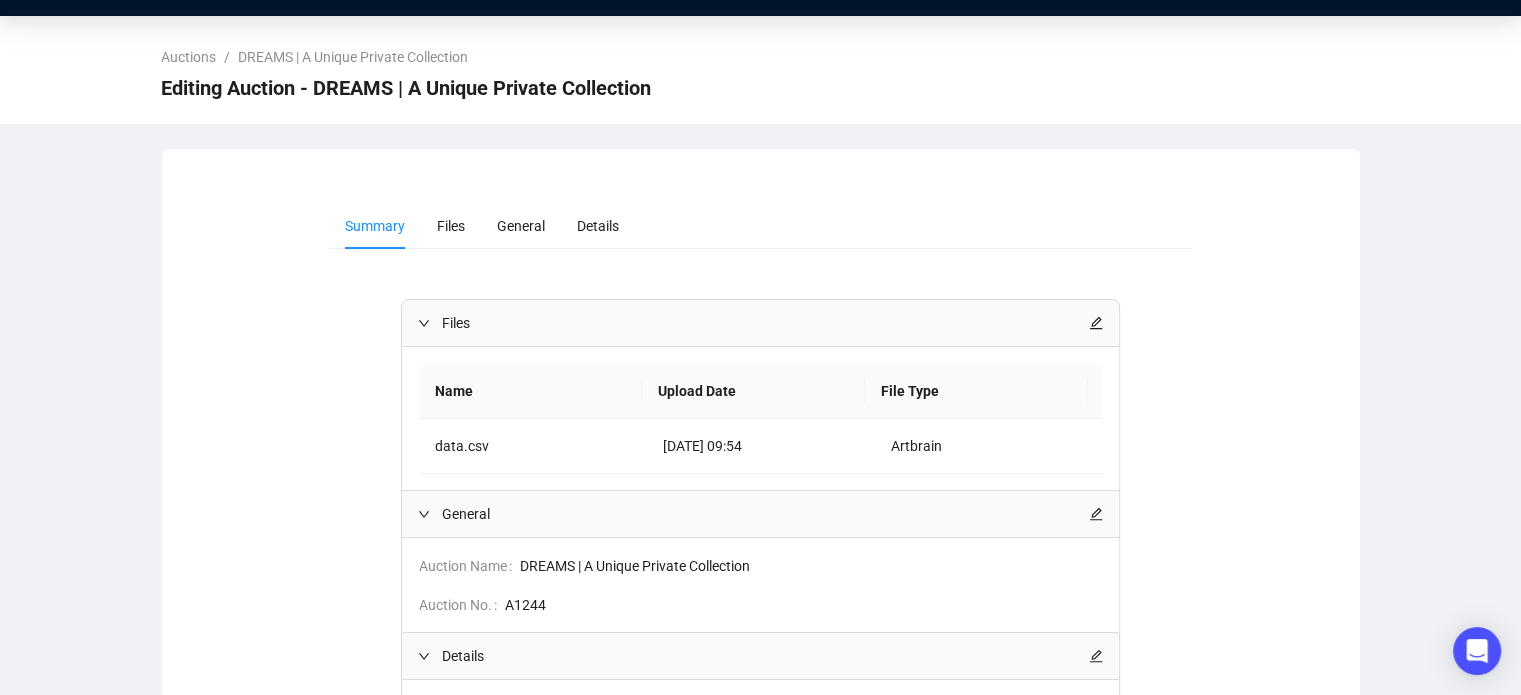 scroll, scrollTop: 0, scrollLeft: 0, axis: both 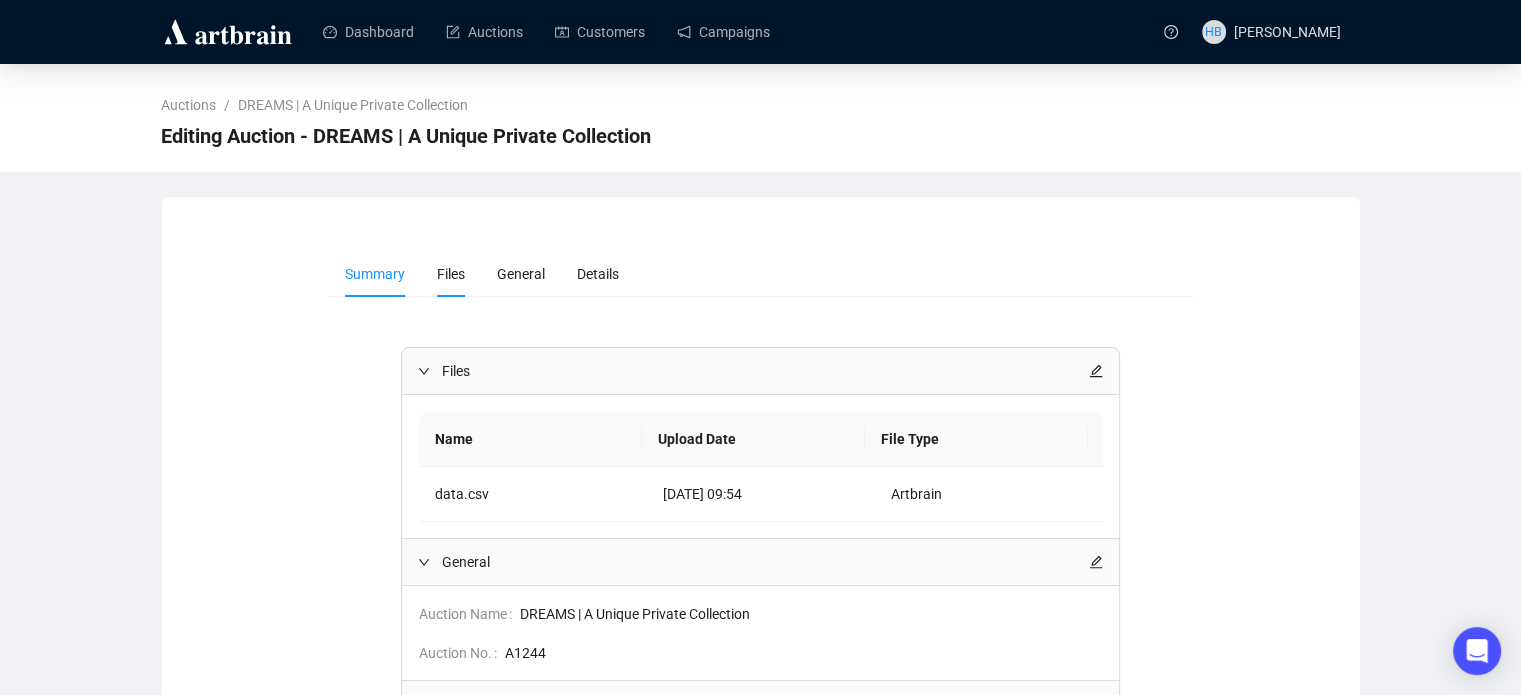 click on "Files" at bounding box center (451, 274) 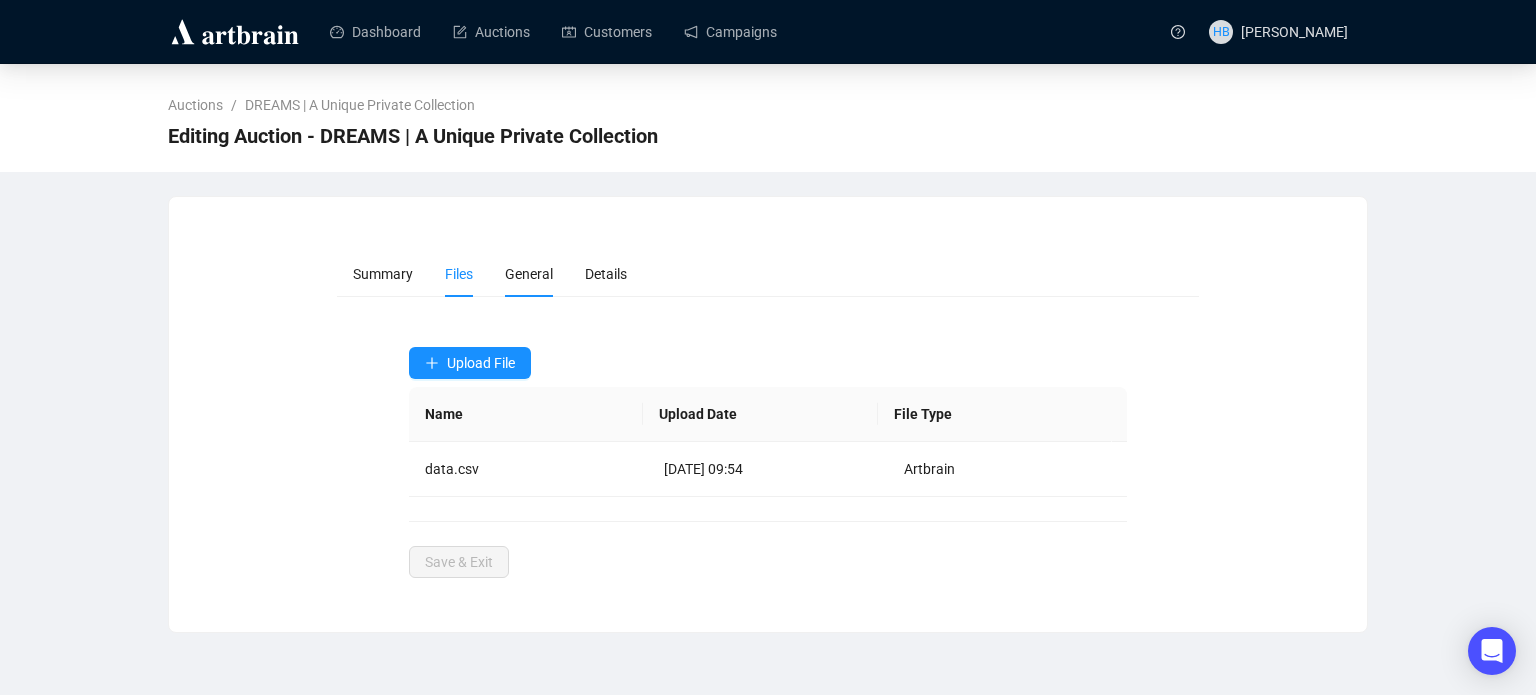 click on "General" at bounding box center (529, 274) 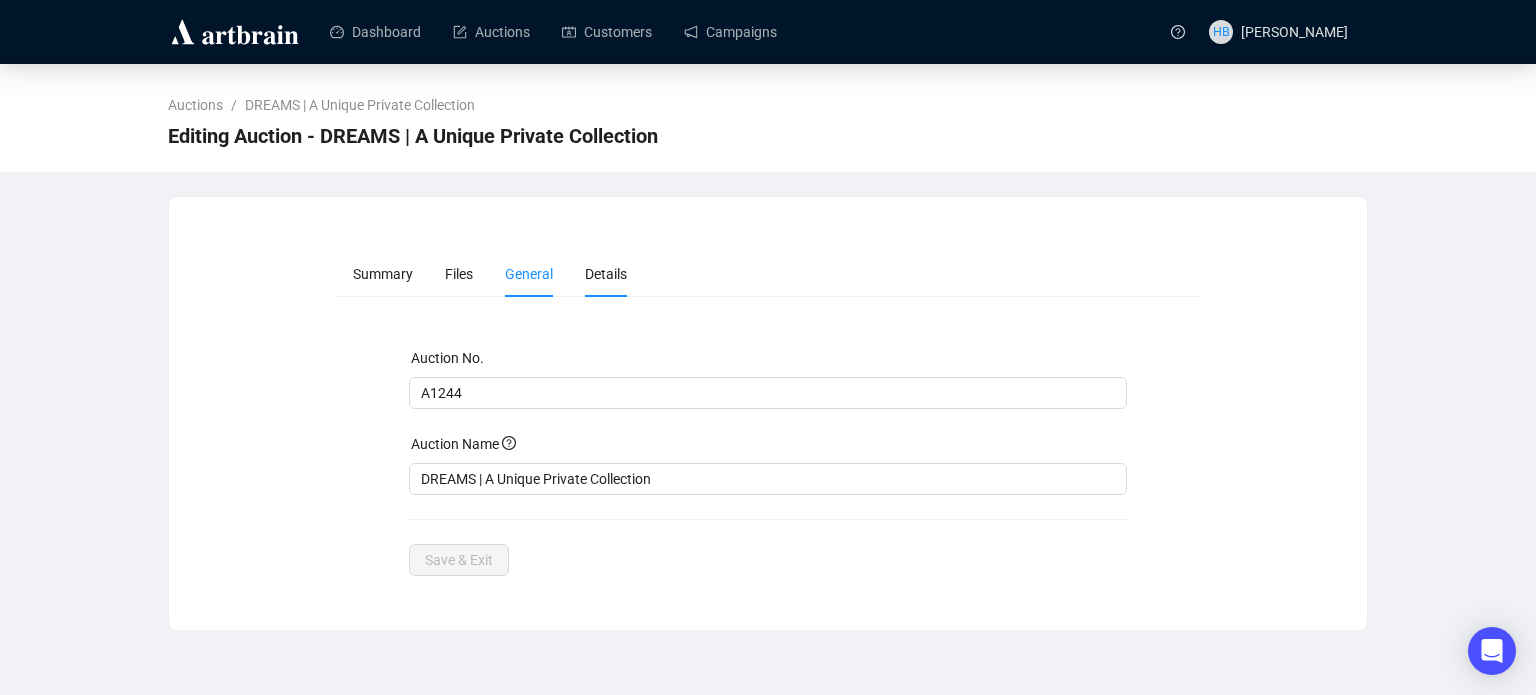 click on "Details" at bounding box center [606, 274] 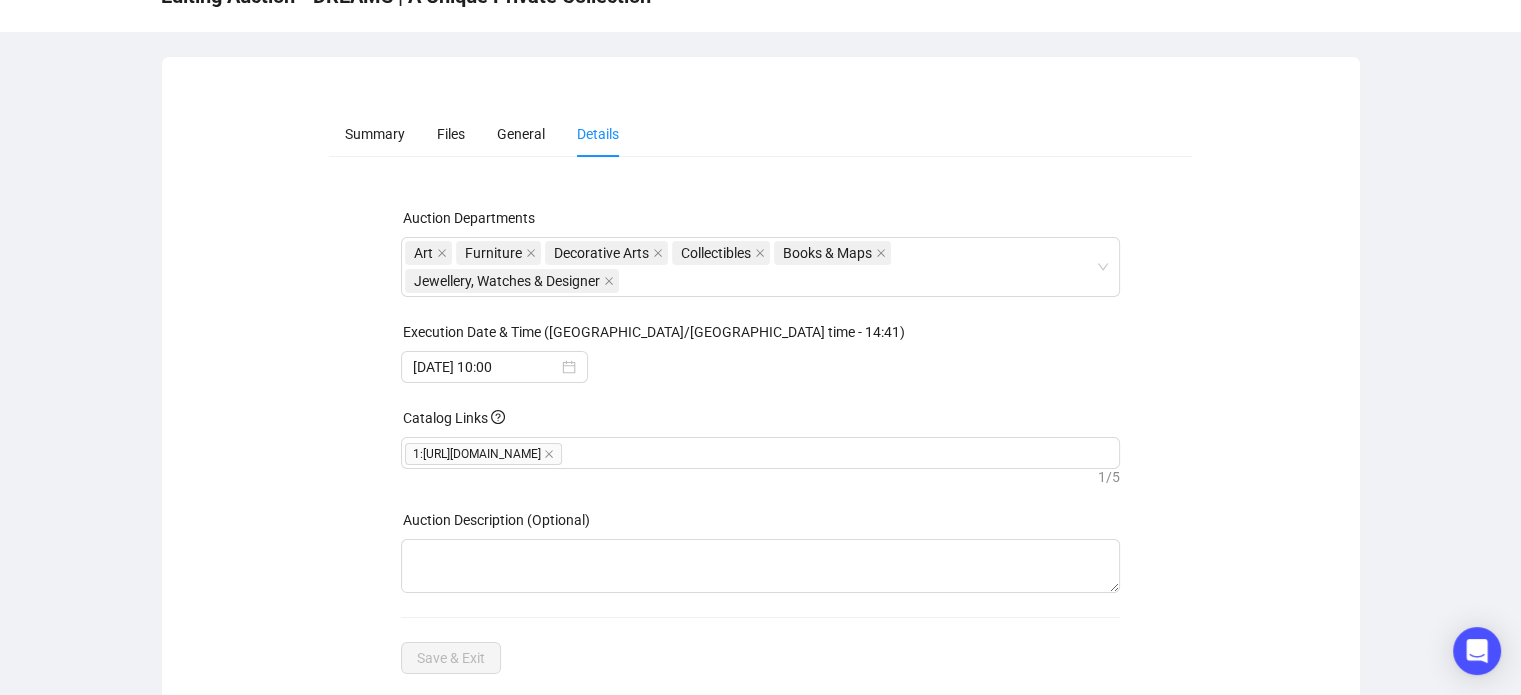 scroll, scrollTop: 173, scrollLeft: 0, axis: vertical 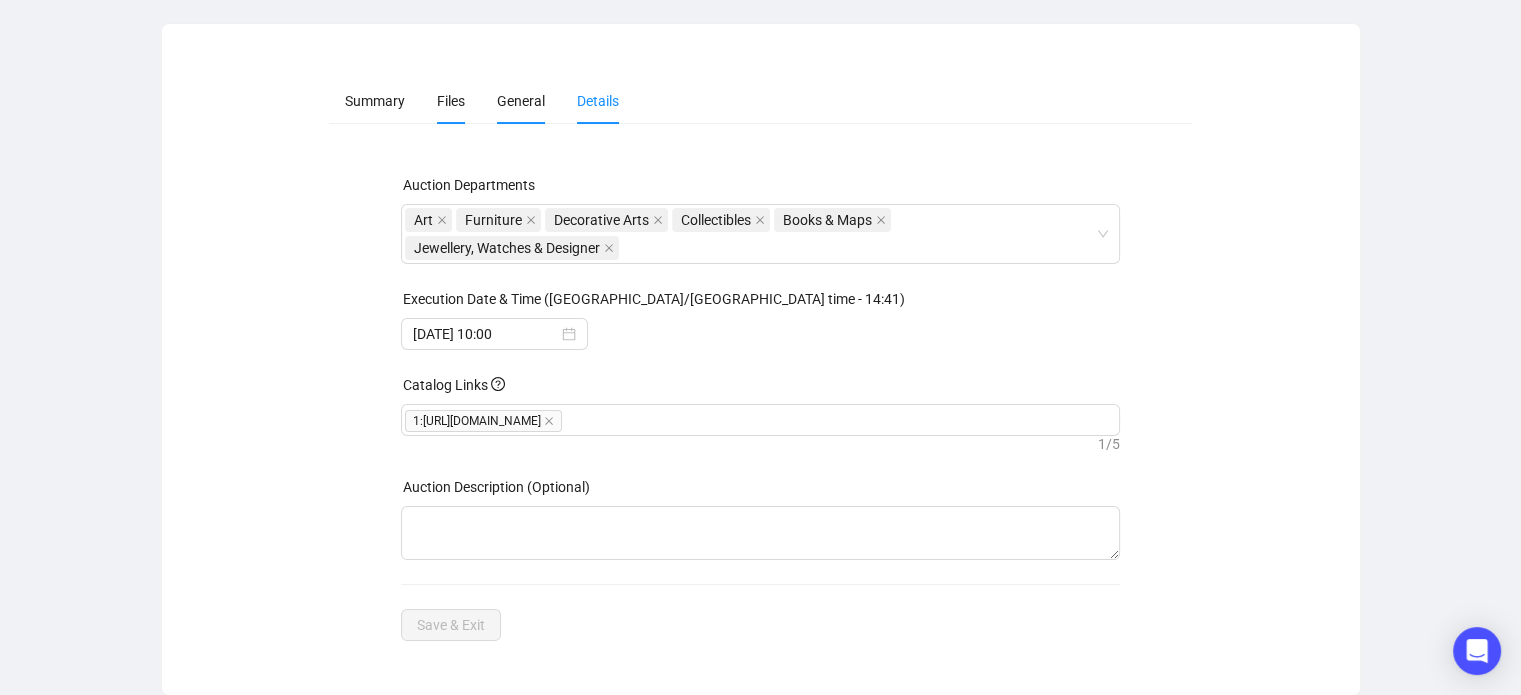click on "Files" at bounding box center (451, 101) 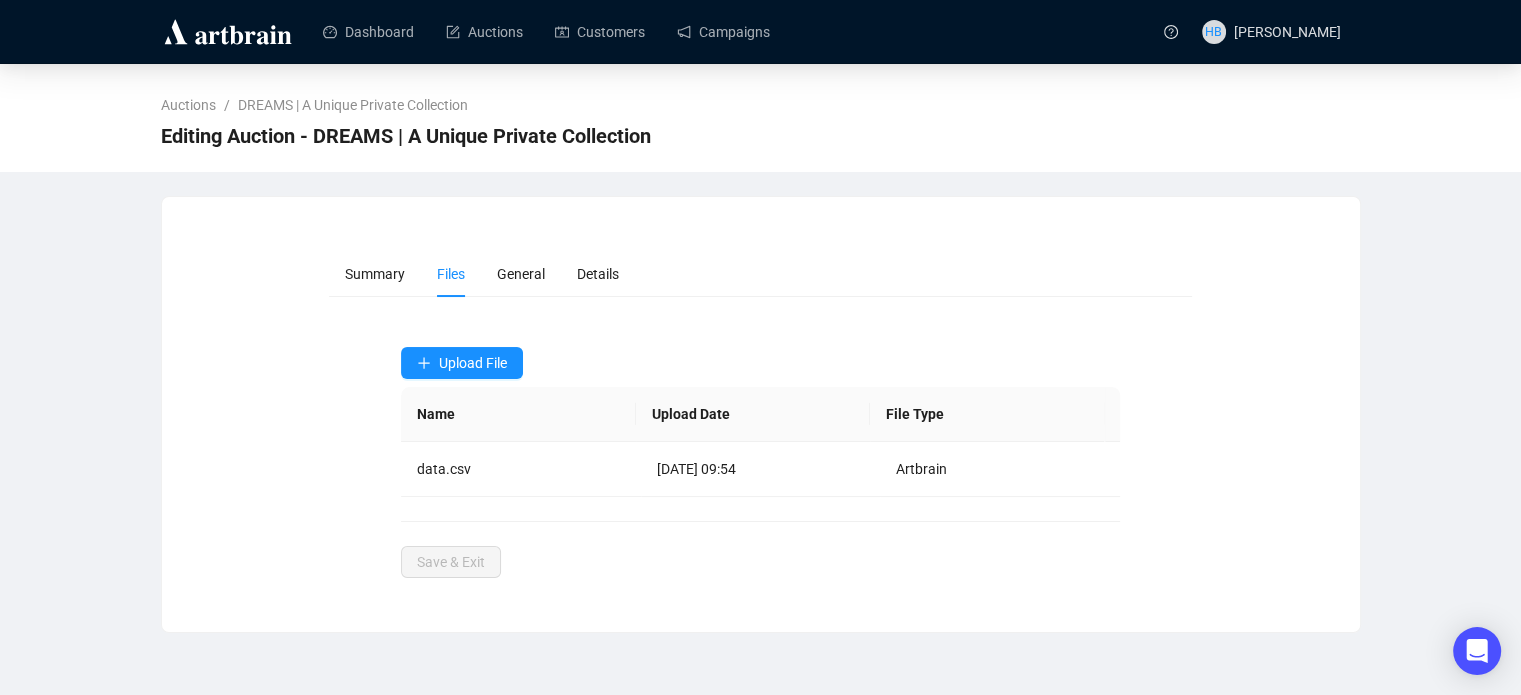 scroll, scrollTop: 0, scrollLeft: 0, axis: both 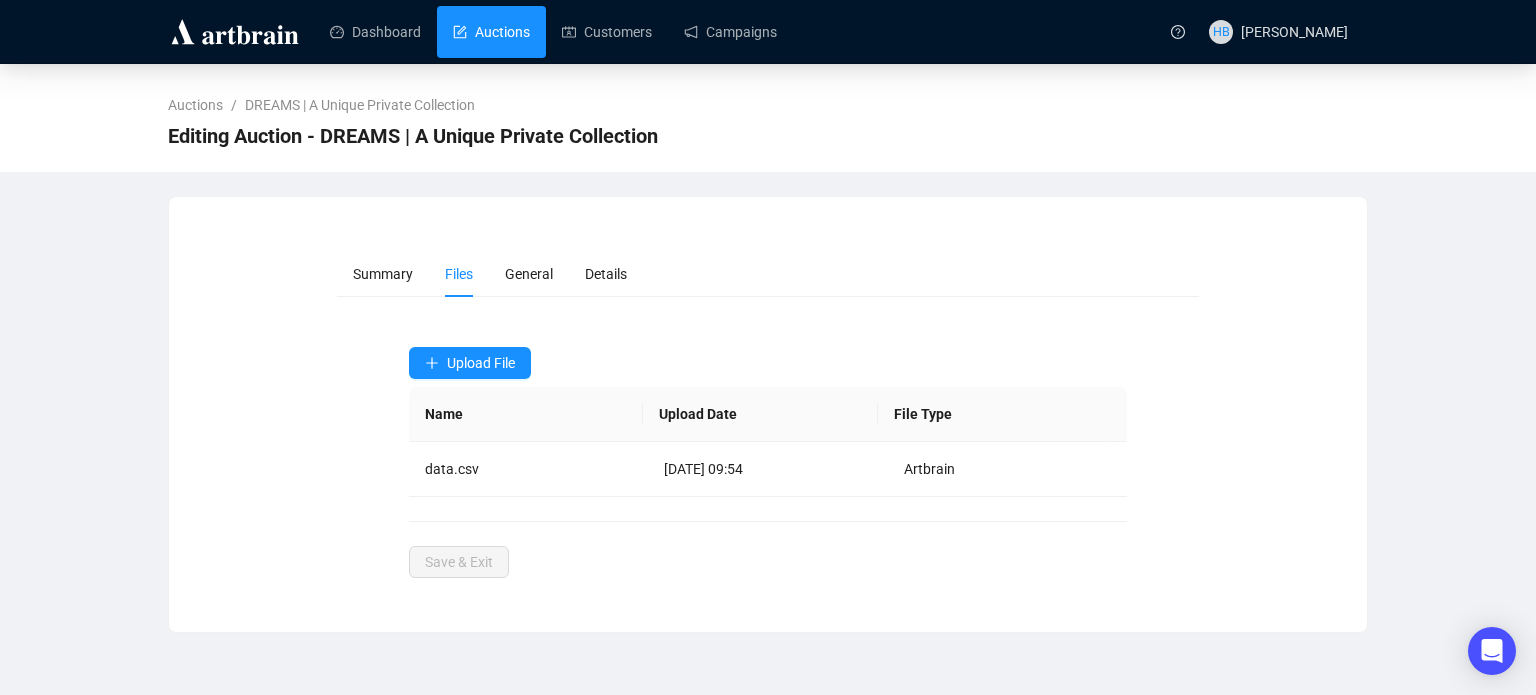 click on "Auctions" at bounding box center [491, 32] 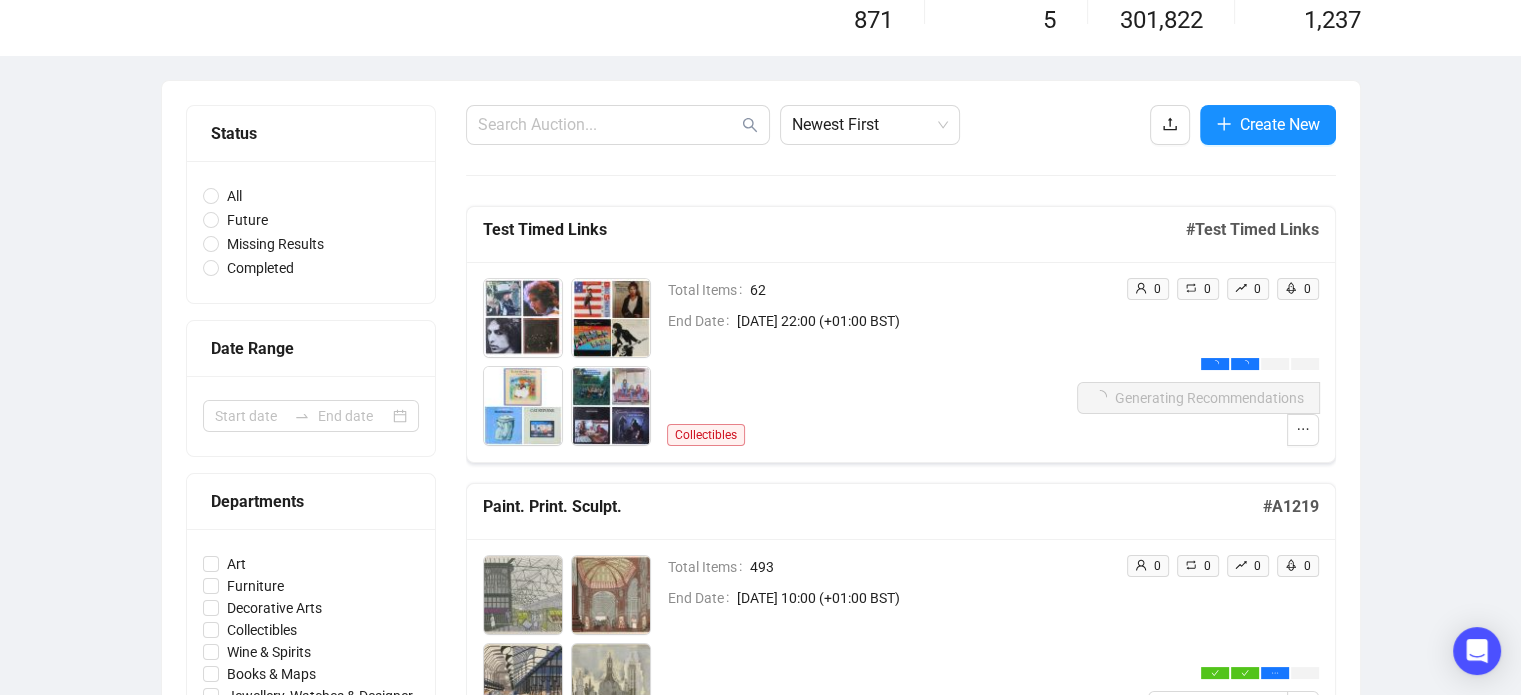 scroll, scrollTop: 0, scrollLeft: 0, axis: both 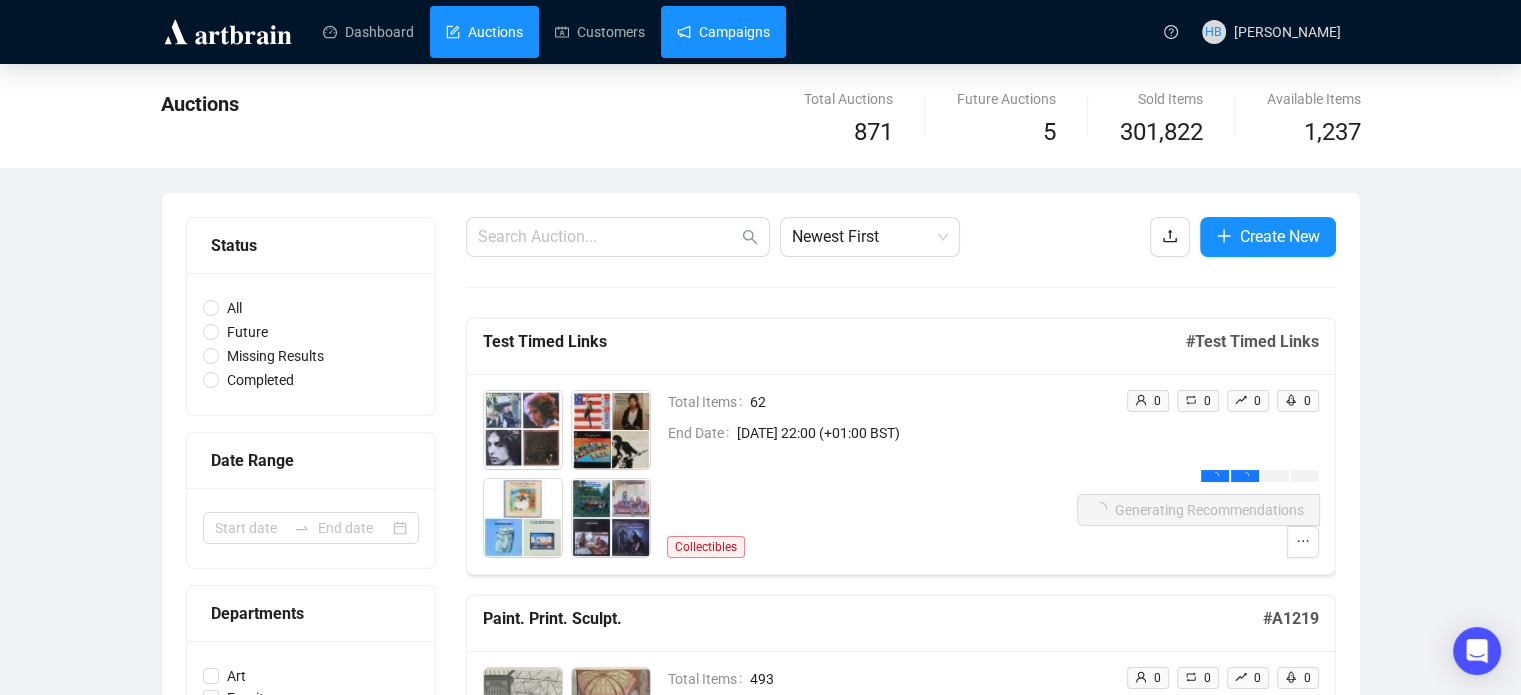 click on "Campaigns" at bounding box center (723, 32) 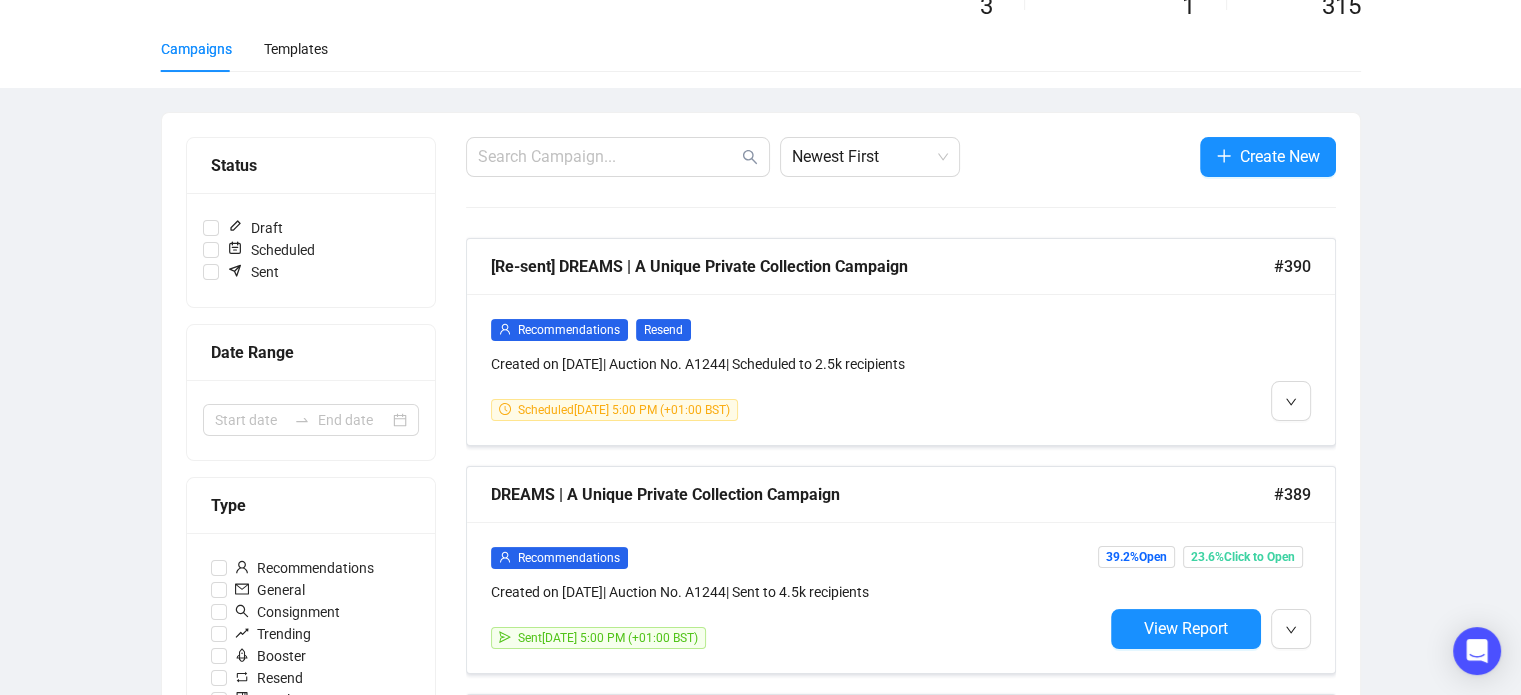 scroll, scrollTop: 0, scrollLeft: 0, axis: both 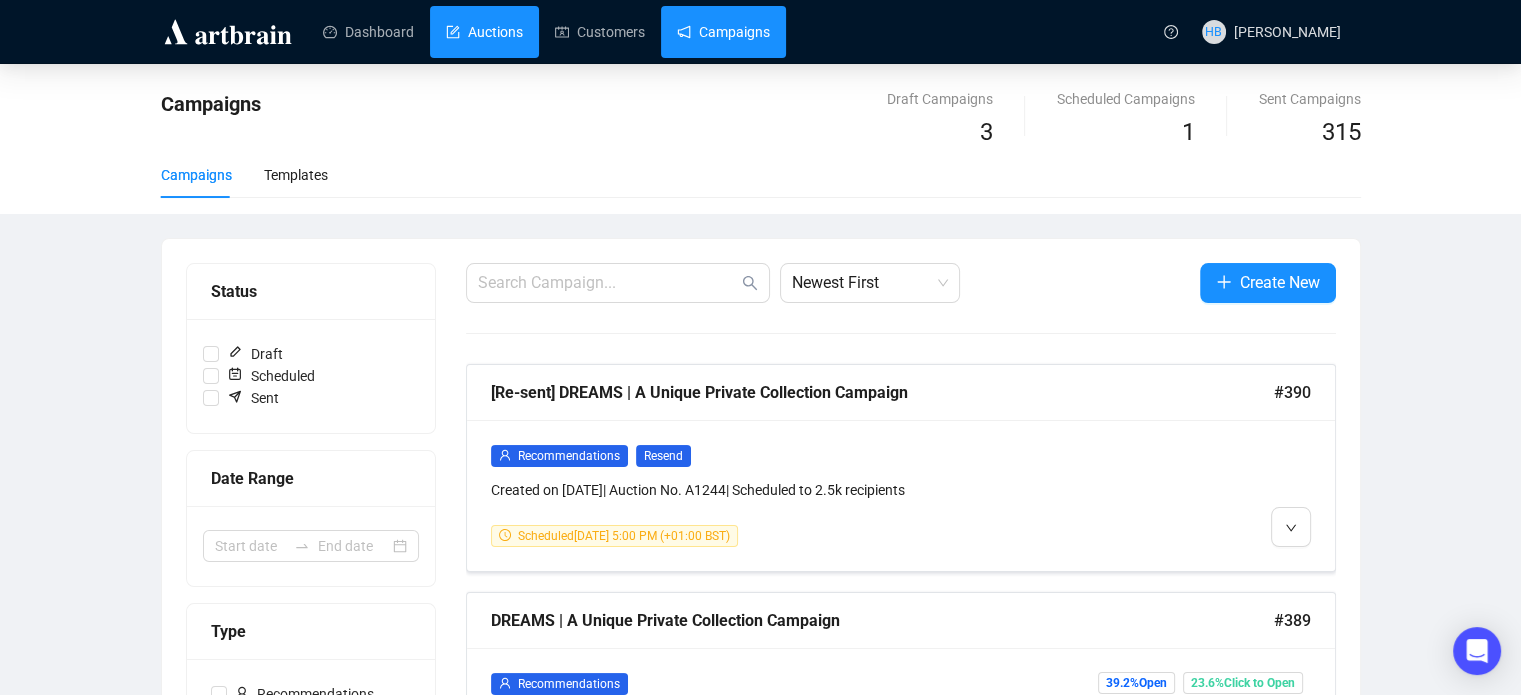 click on "Auctions" at bounding box center (484, 32) 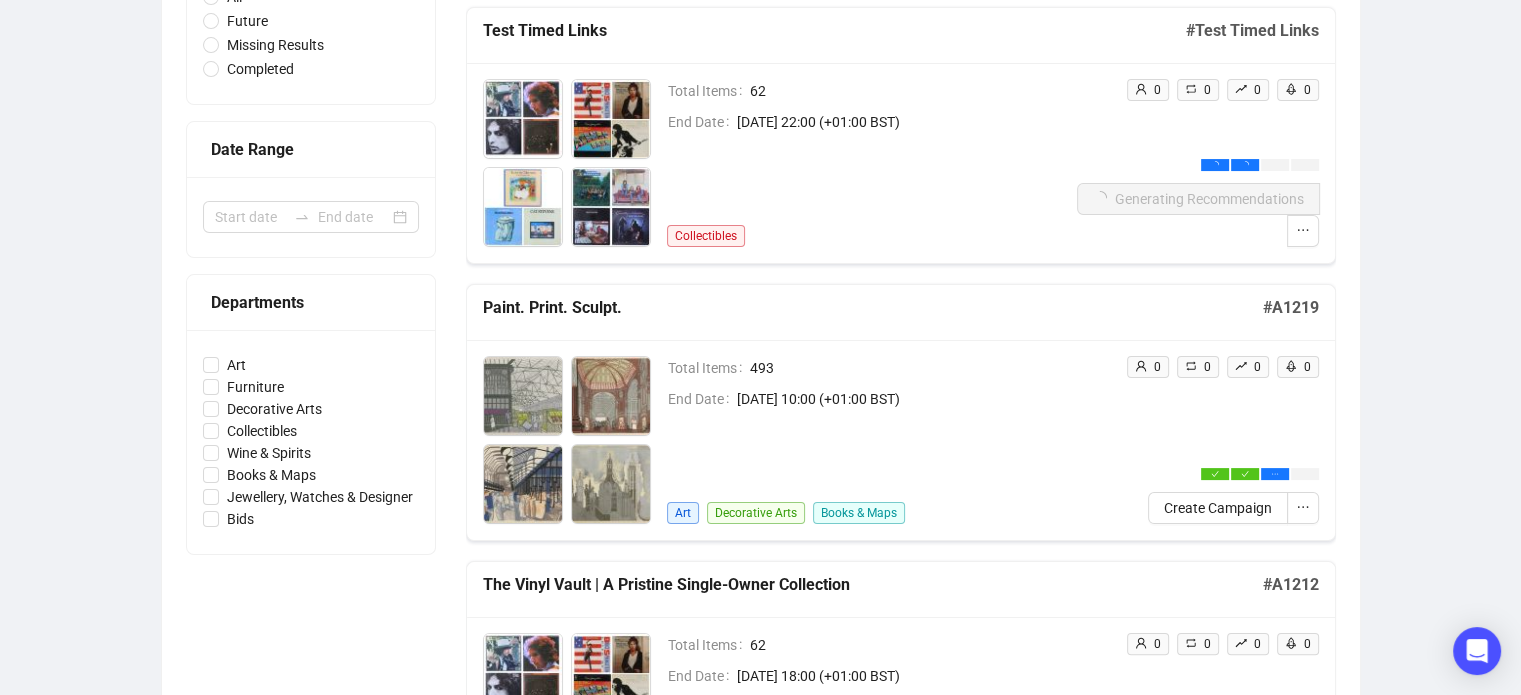 scroll, scrollTop: 0, scrollLeft: 0, axis: both 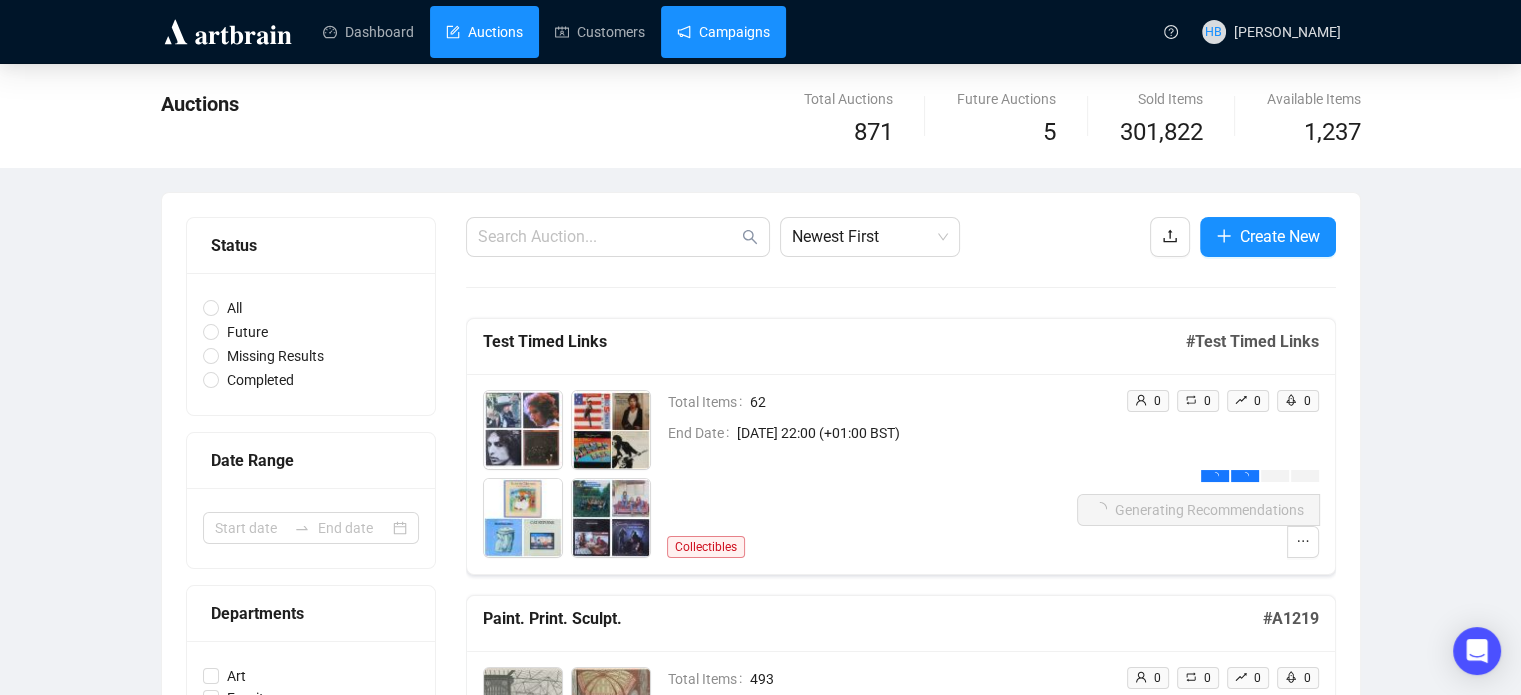 click on "Campaigns" at bounding box center [723, 32] 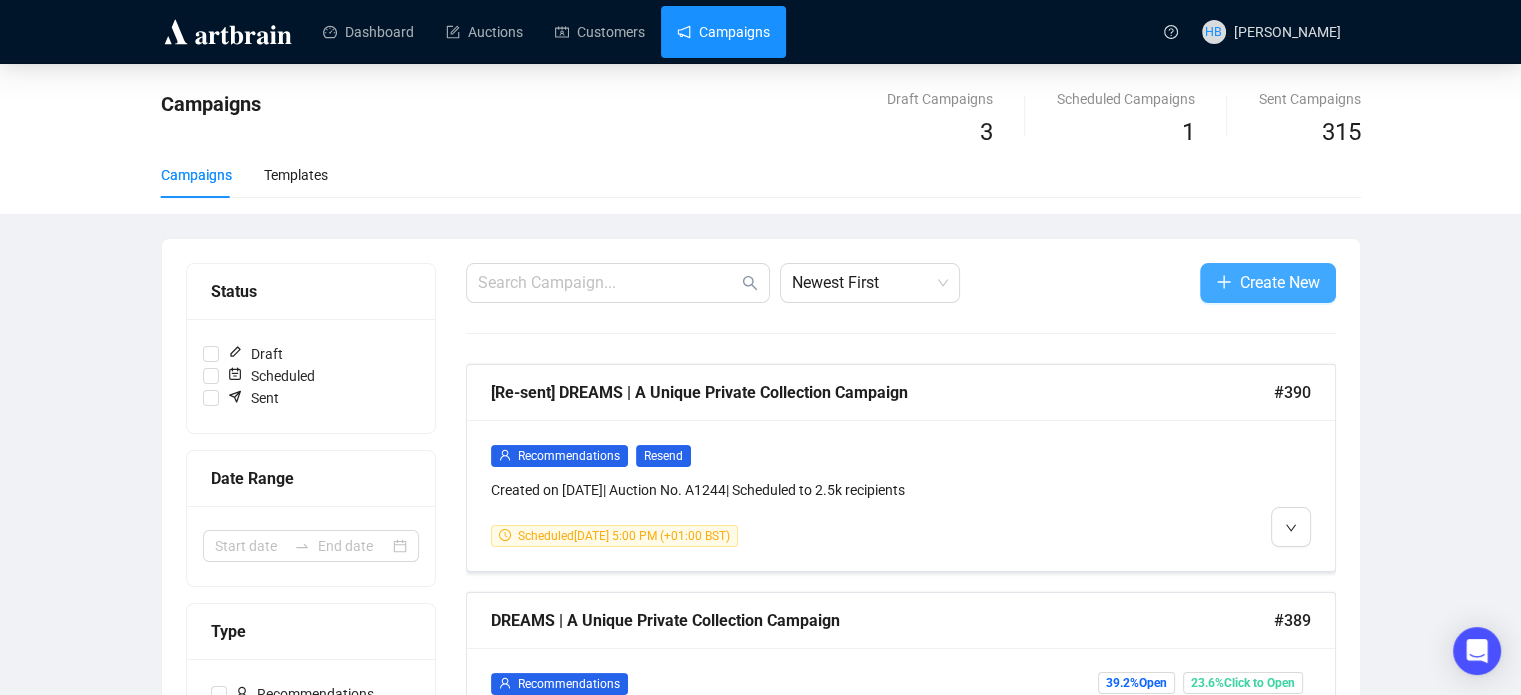 click on "Create New" at bounding box center (1280, 282) 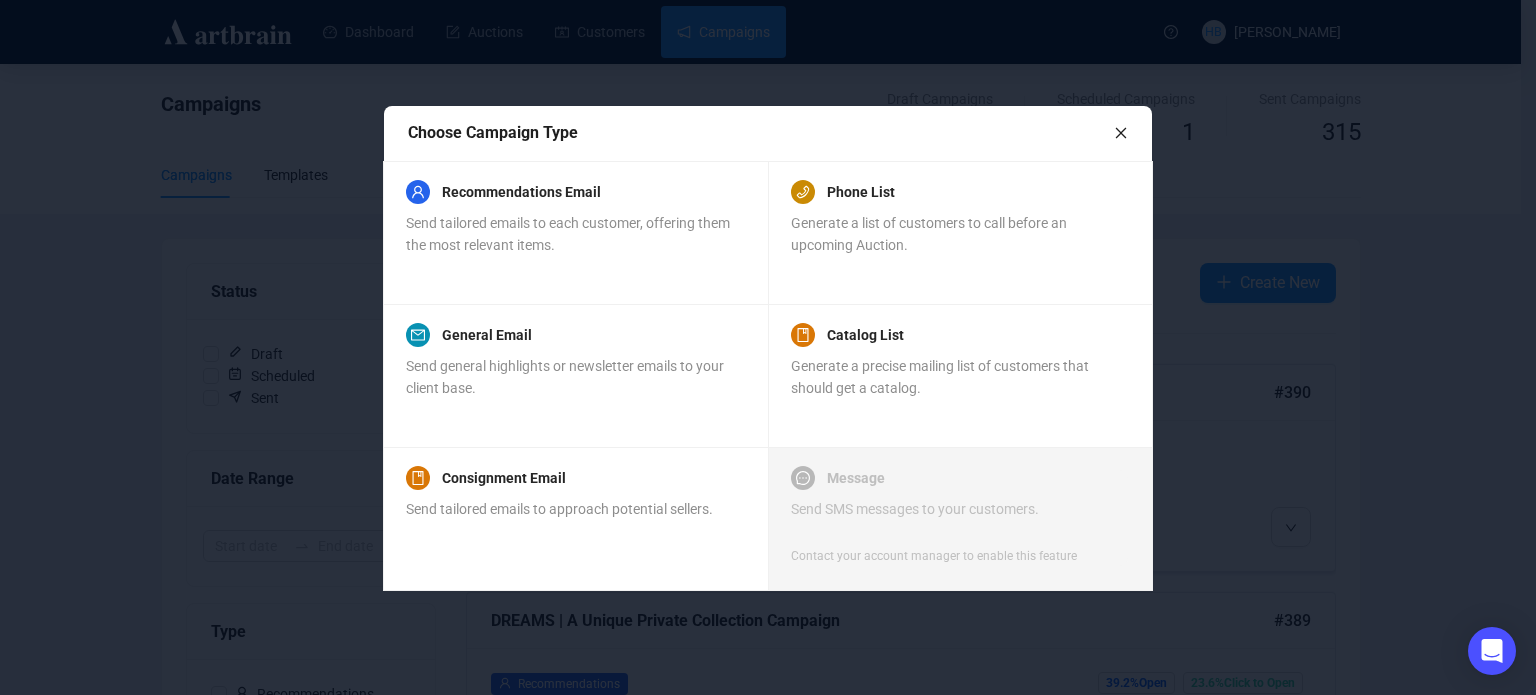 click 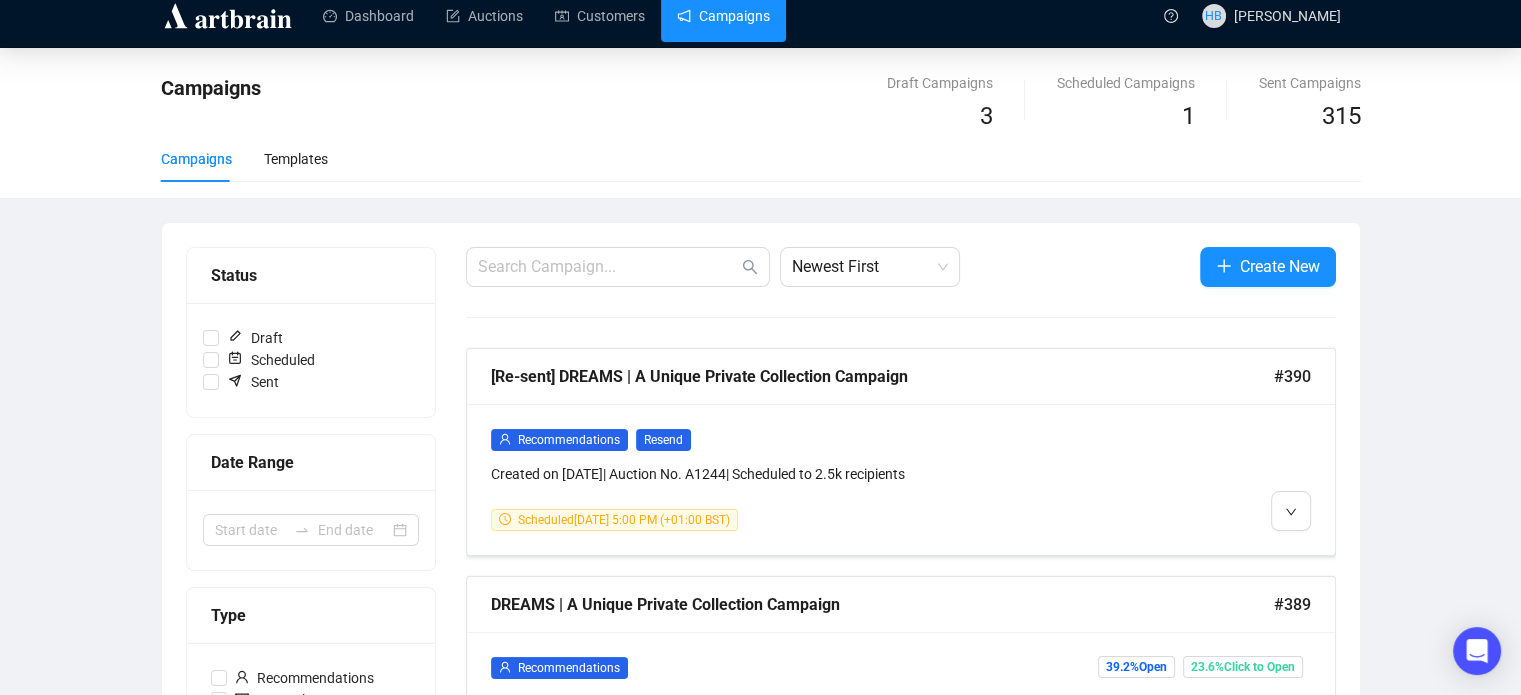 scroll, scrollTop: 0, scrollLeft: 0, axis: both 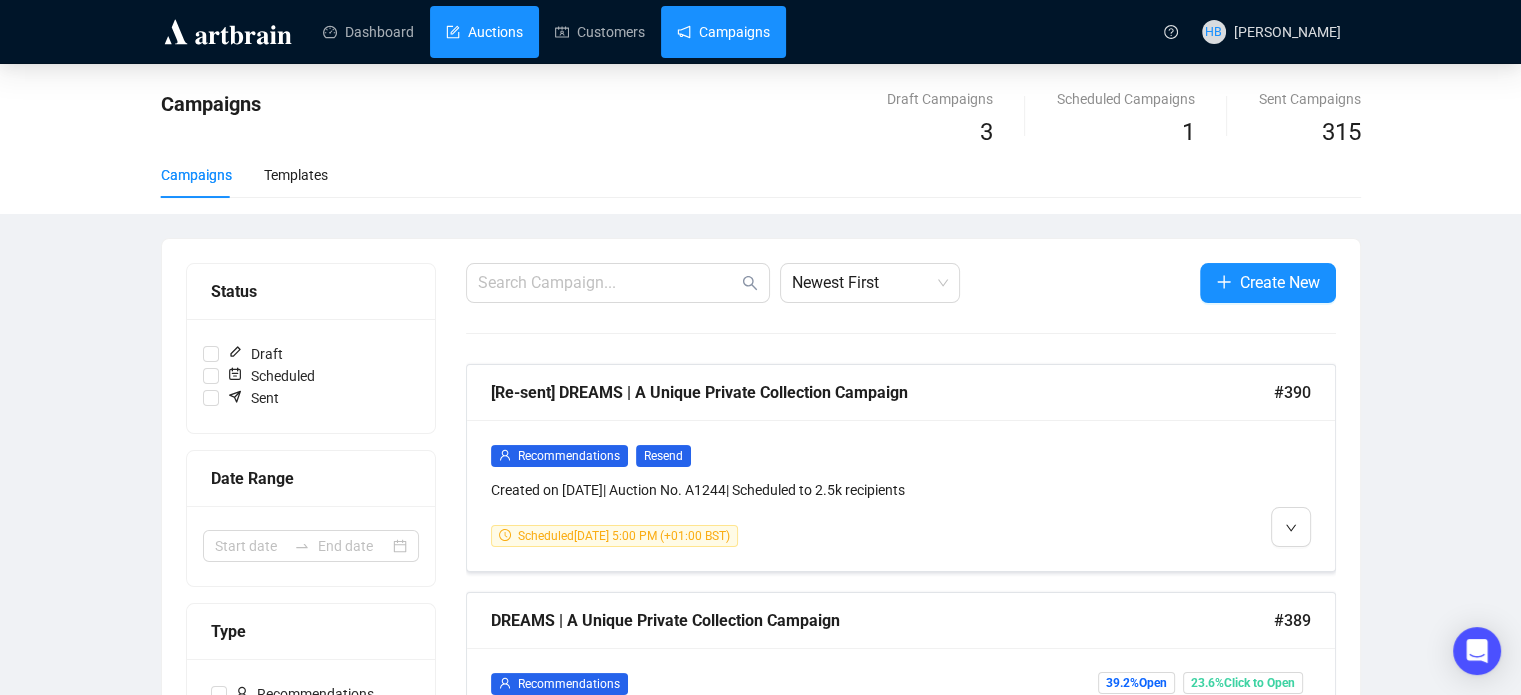 click on "Auctions" at bounding box center (484, 32) 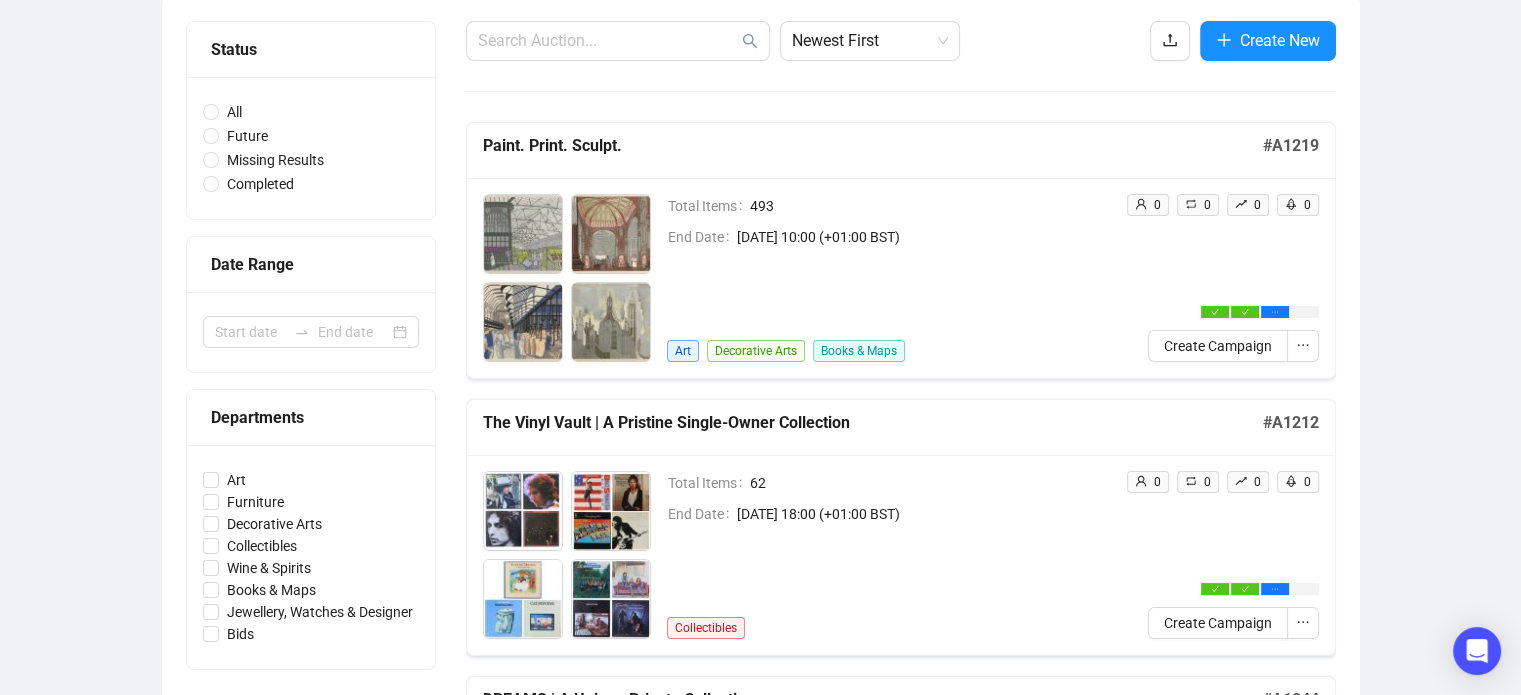 scroll, scrollTop: 0, scrollLeft: 0, axis: both 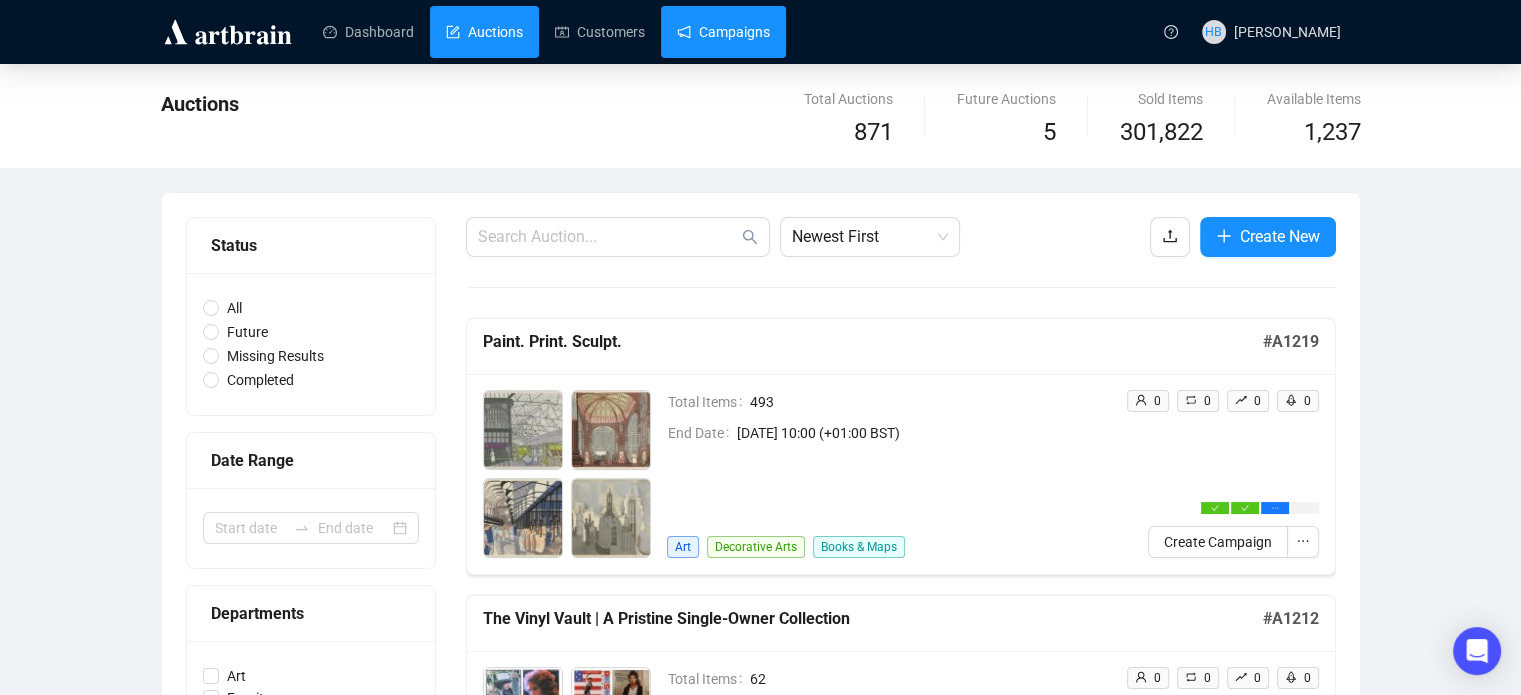 click on "Campaigns" at bounding box center (723, 32) 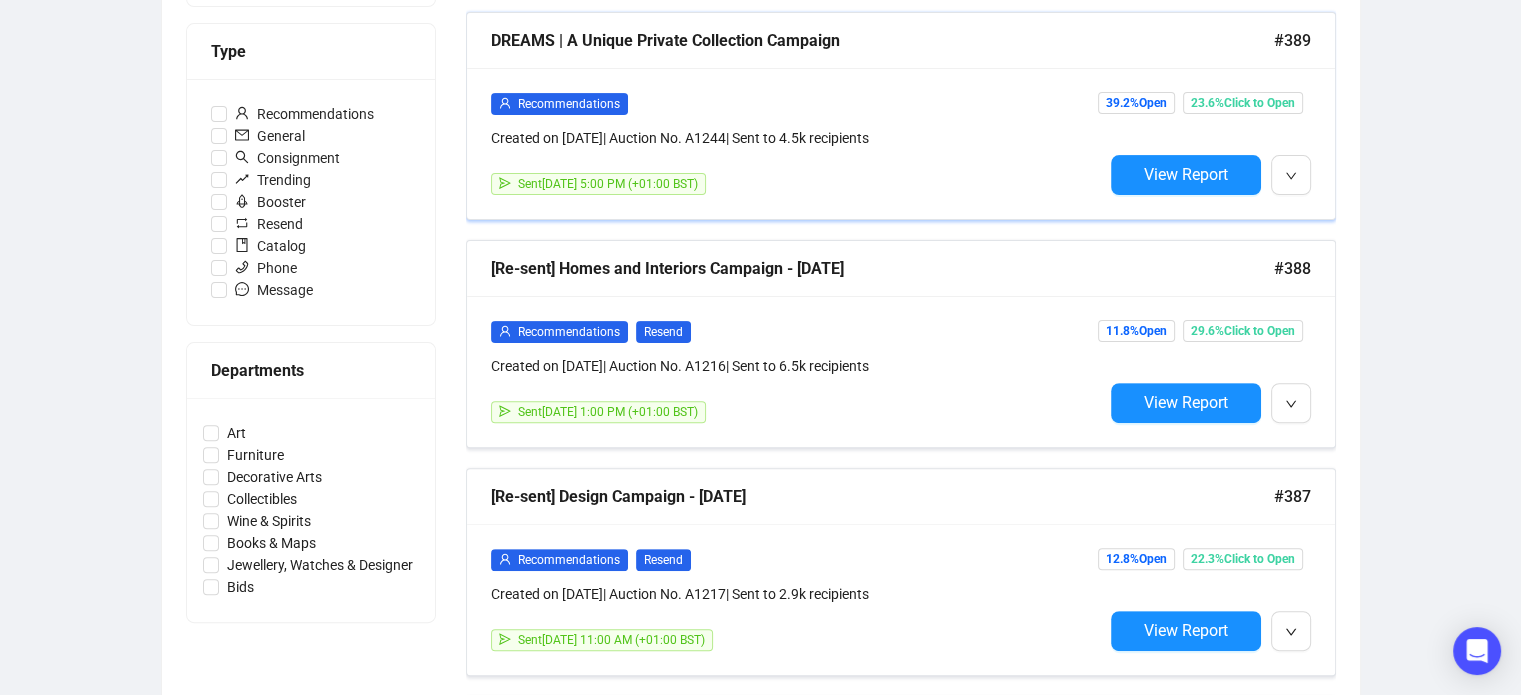 scroll, scrollTop: 636, scrollLeft: 0, axis: vertical 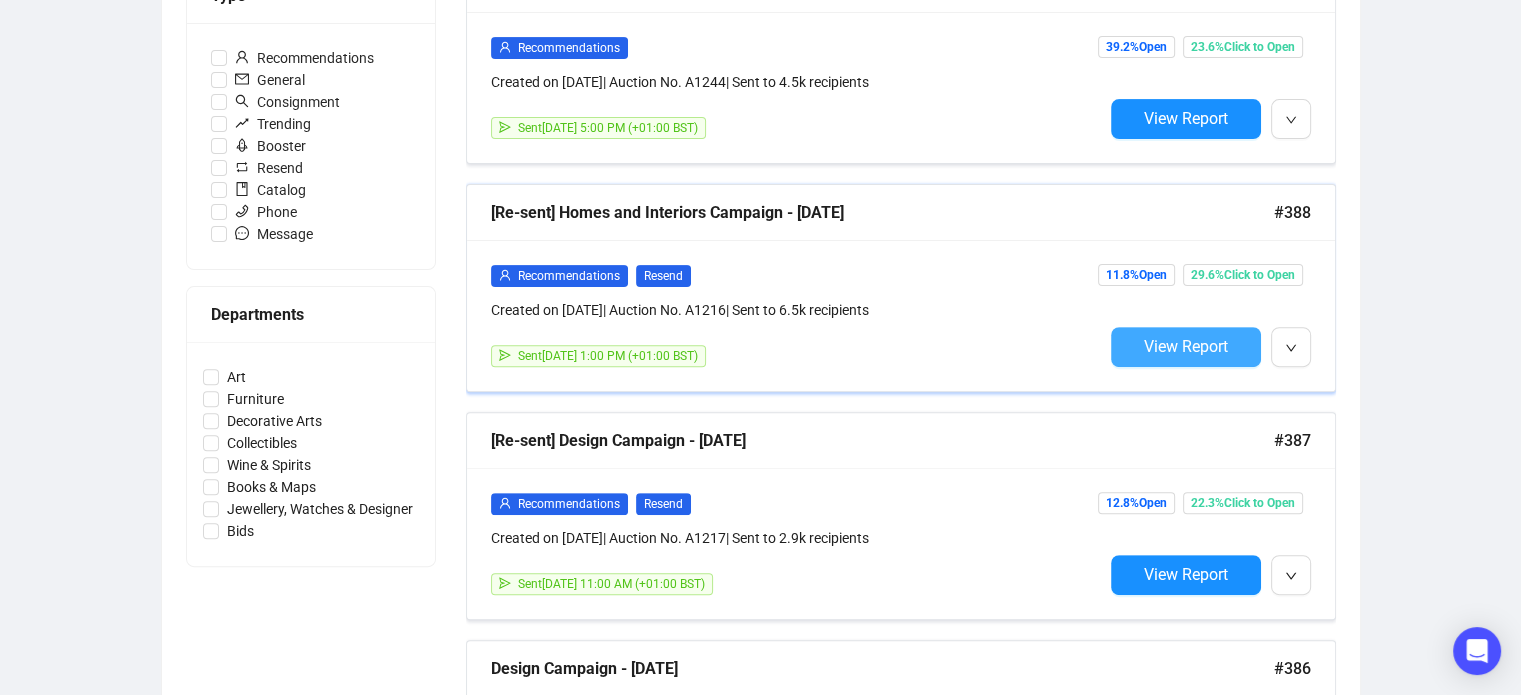 click on "View Report" at bounding box center (1186, 346) 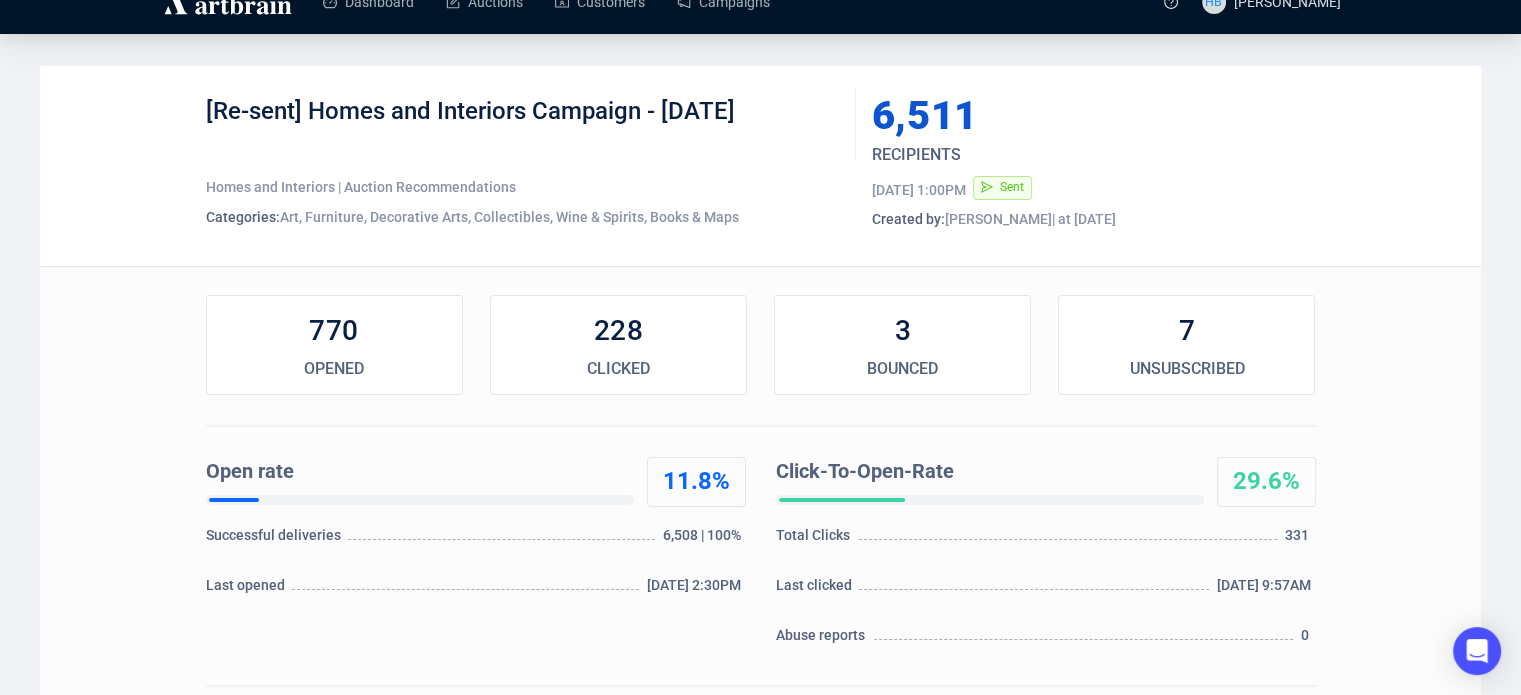 scroll, scrollTop: 31, scrollLeft: 0, axis: vertical 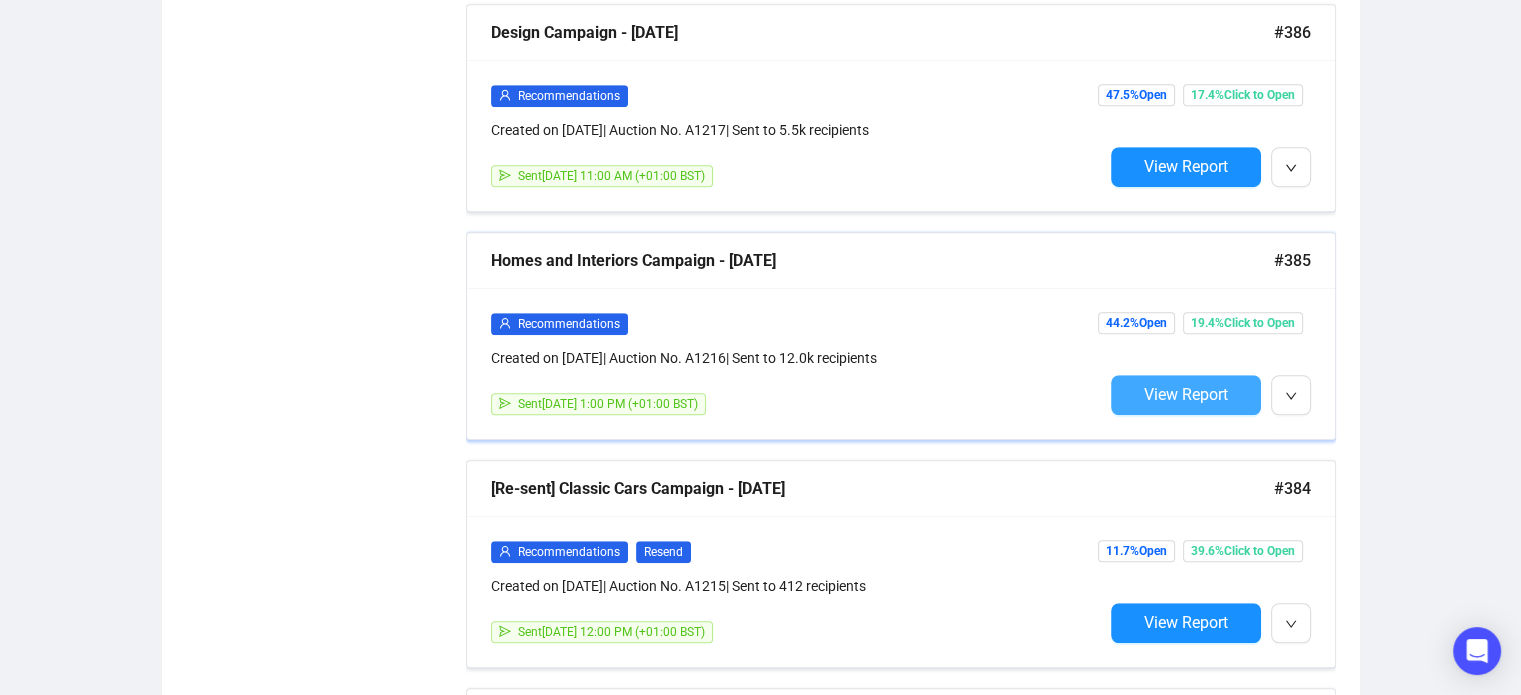 click on "View Report" at bounding box center [1186, 394] 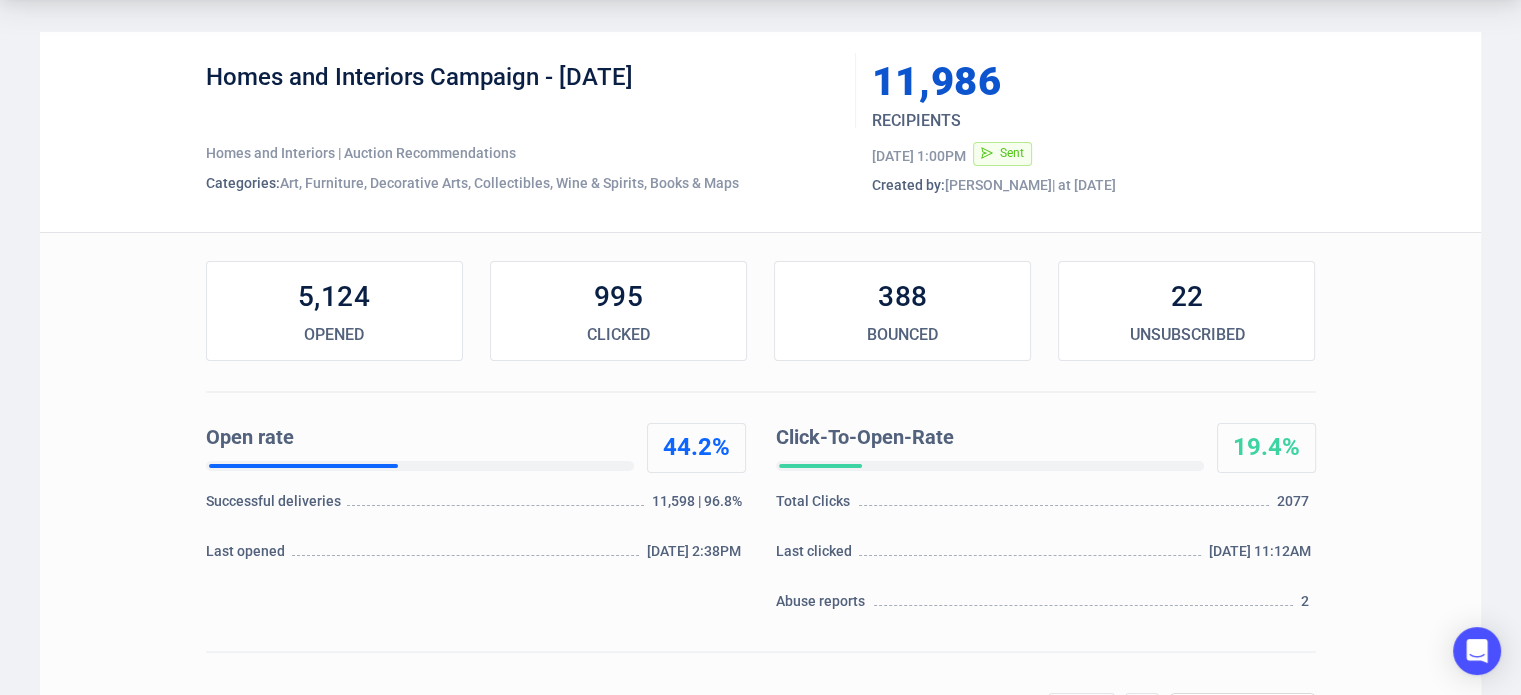 scroll, scrollTop: 0, scrollLeft: 0, axis: both 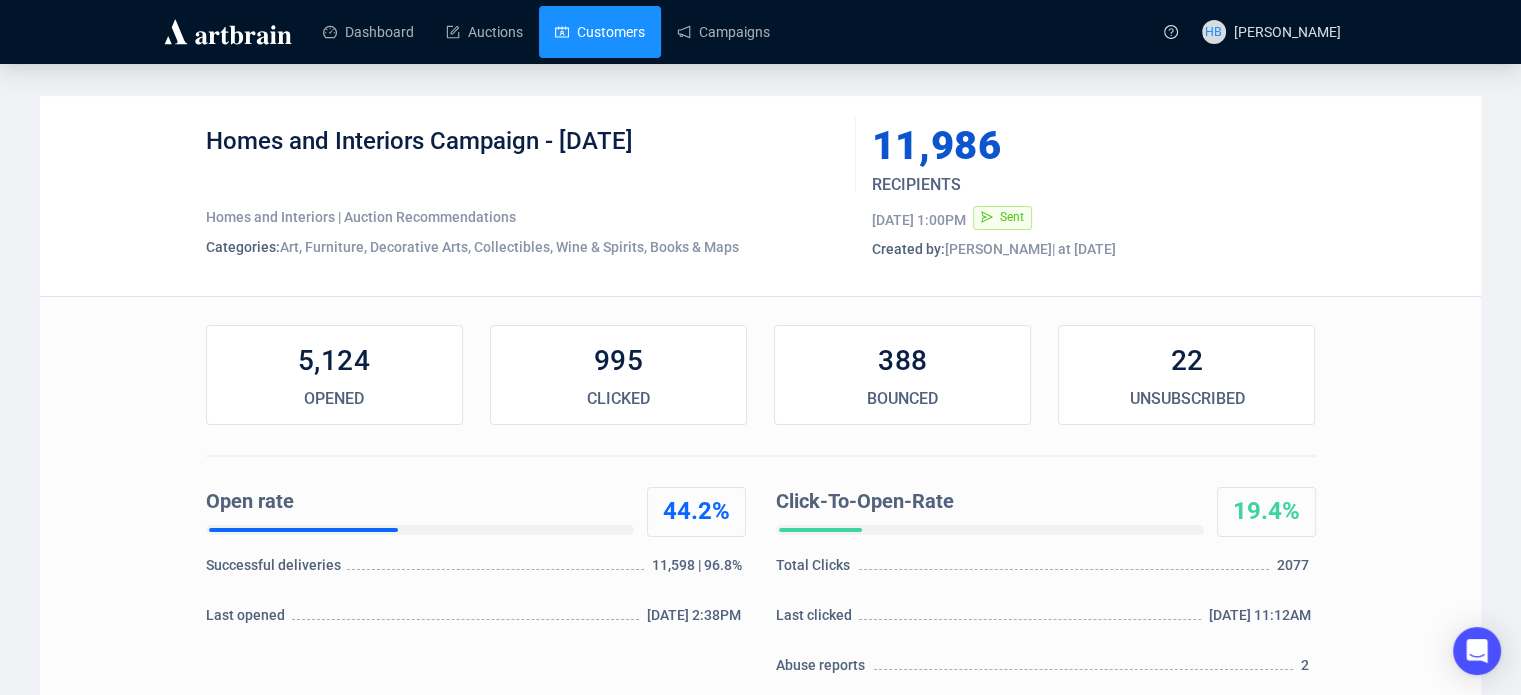 click on "Customers" at bounding box center (600, 32) 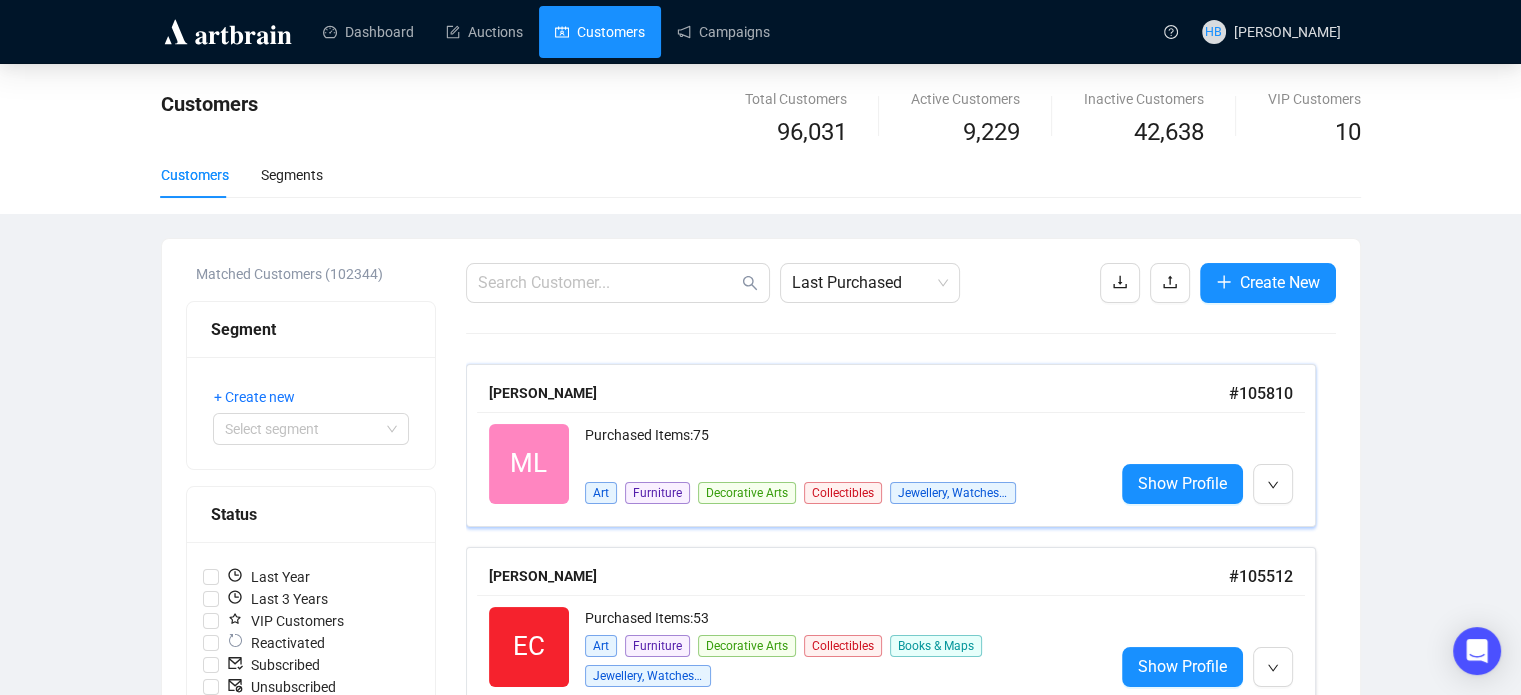 click on "Michael Lupton # 105810" at bounding box center [891, 393] 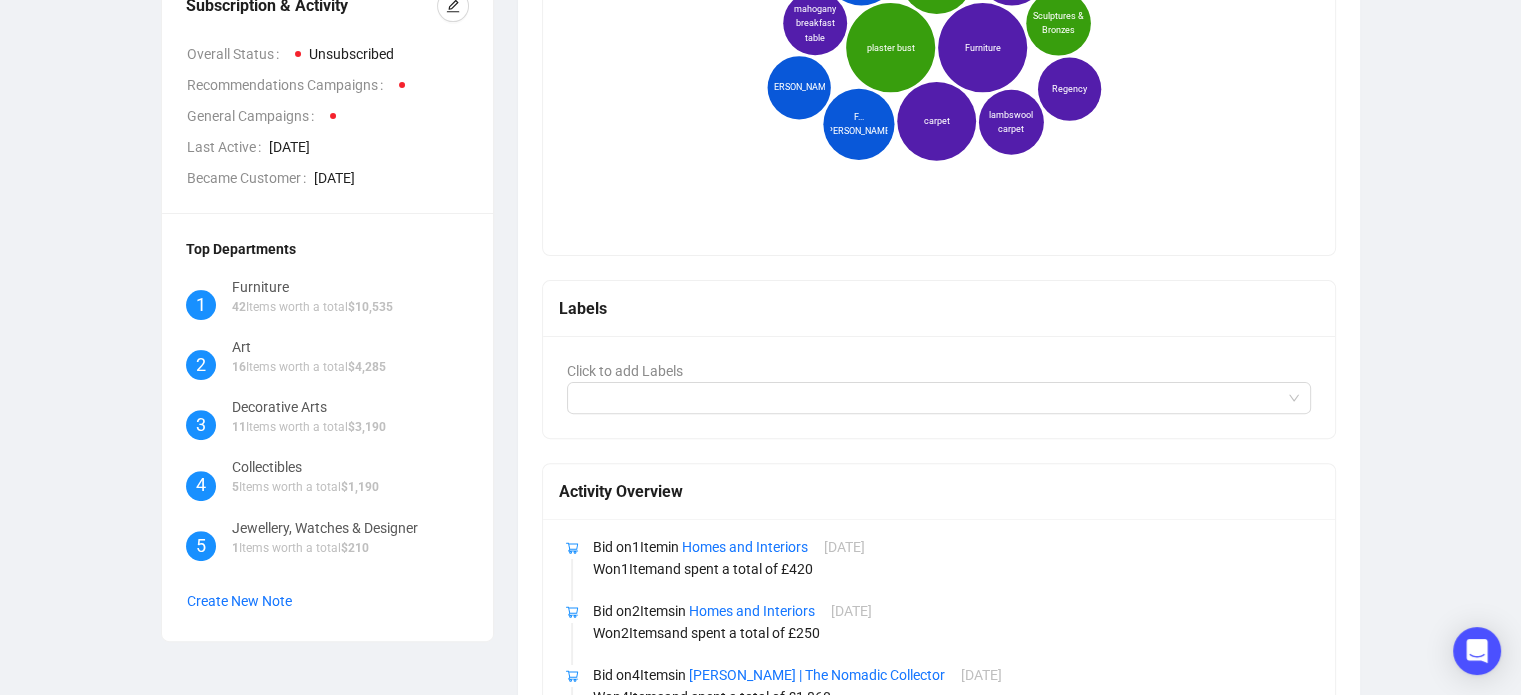 scroll, scrollTop: 553, scrollLeft: 0, axis: vertical 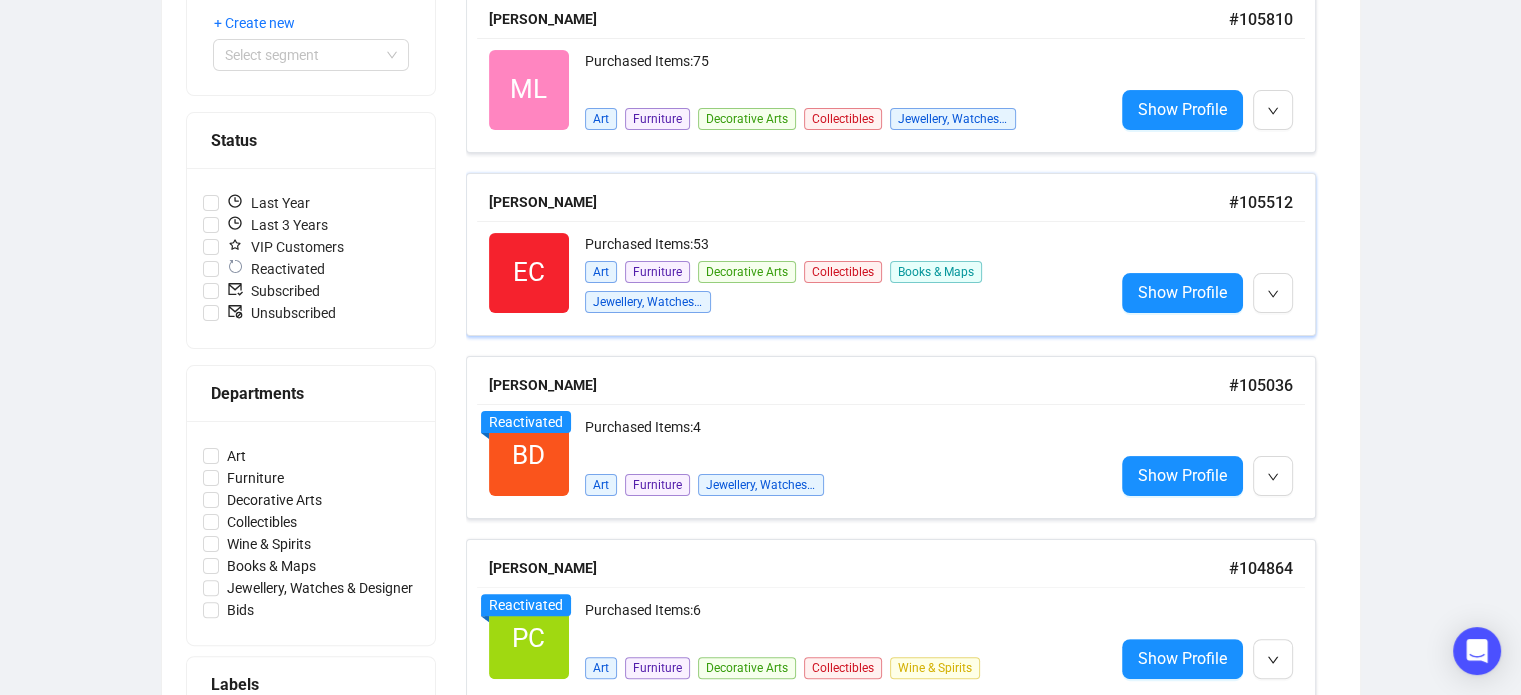 click on "Elizabeth Clery" at bounding box center [859, 202] 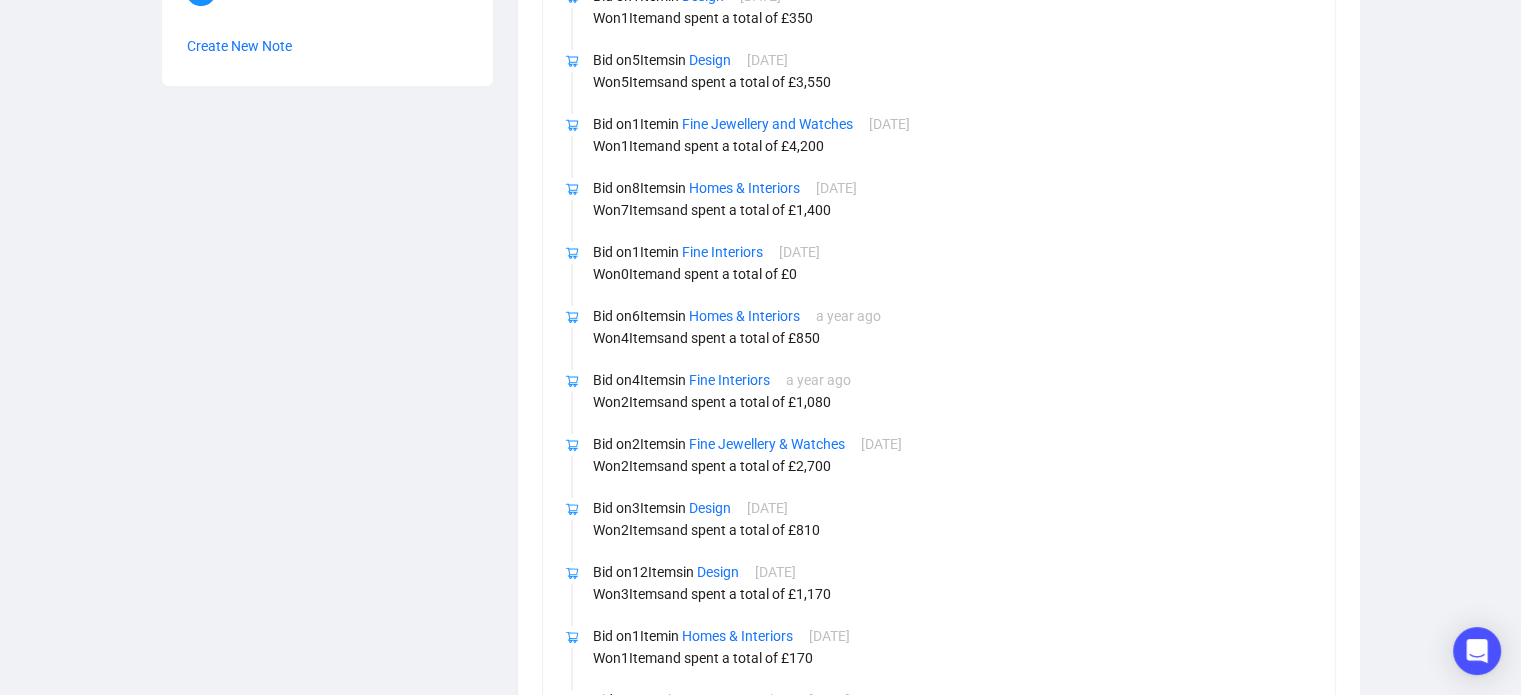 scroll, scrollTop: 1172, scrollLeft: 0, axis: vertical 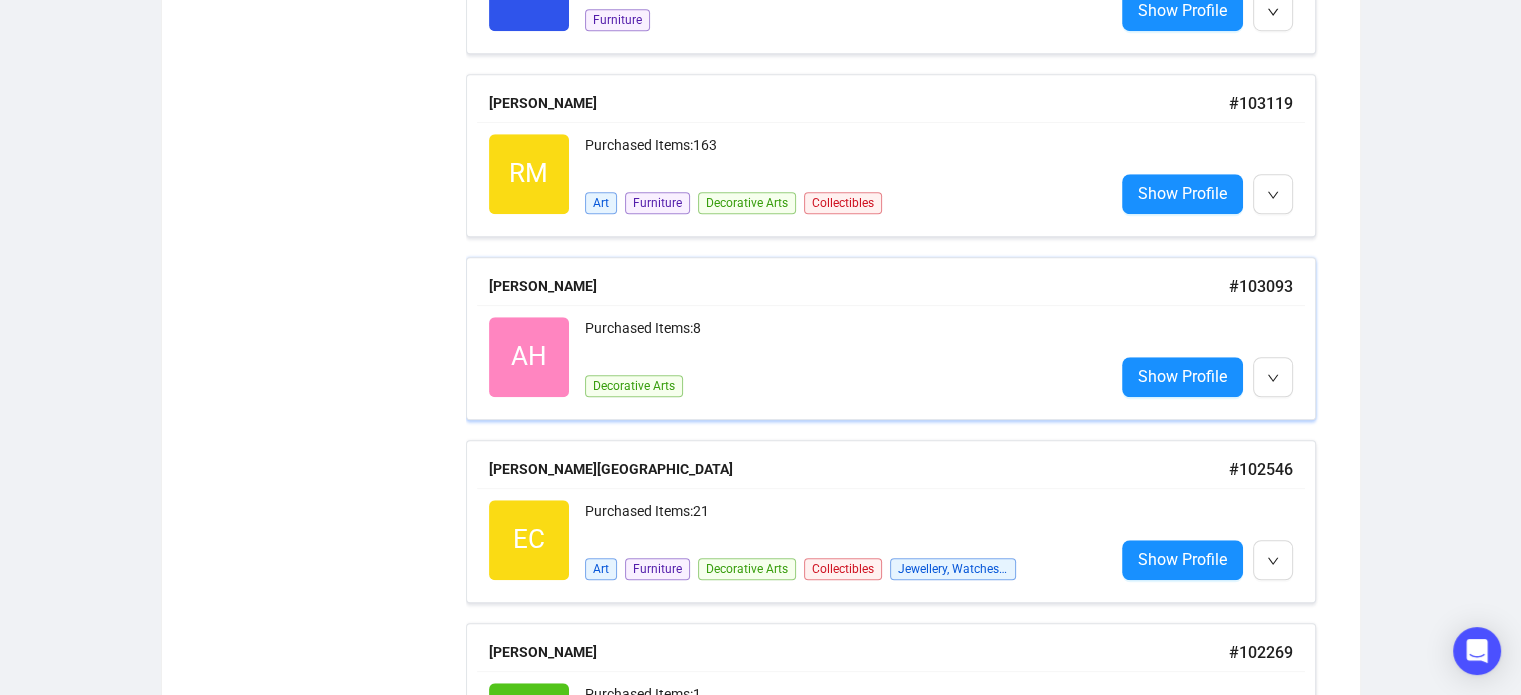 click on "Purchased Items:  8 Decorative Arts" at bounding box center (841, 357) 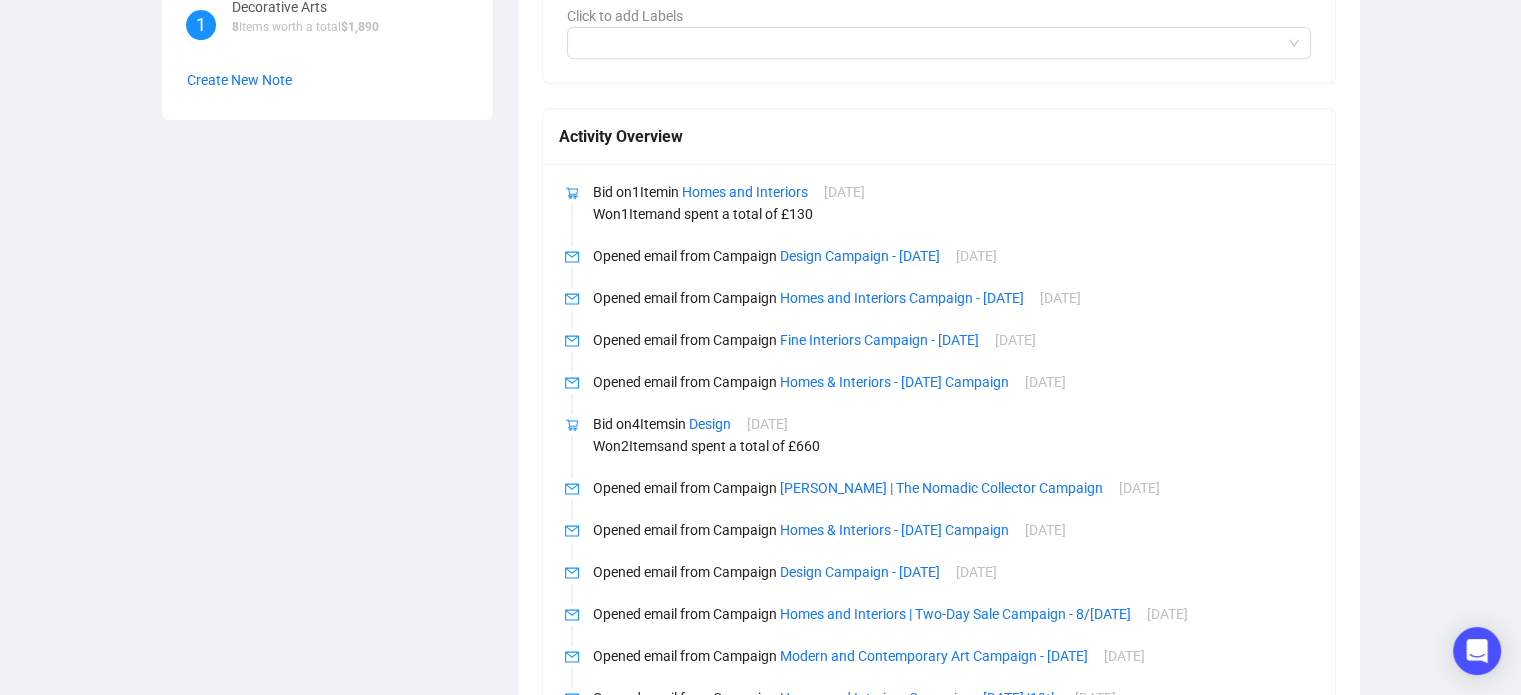 scroll, scrollTop: 912, scrollLeft: 0, axis: vertical 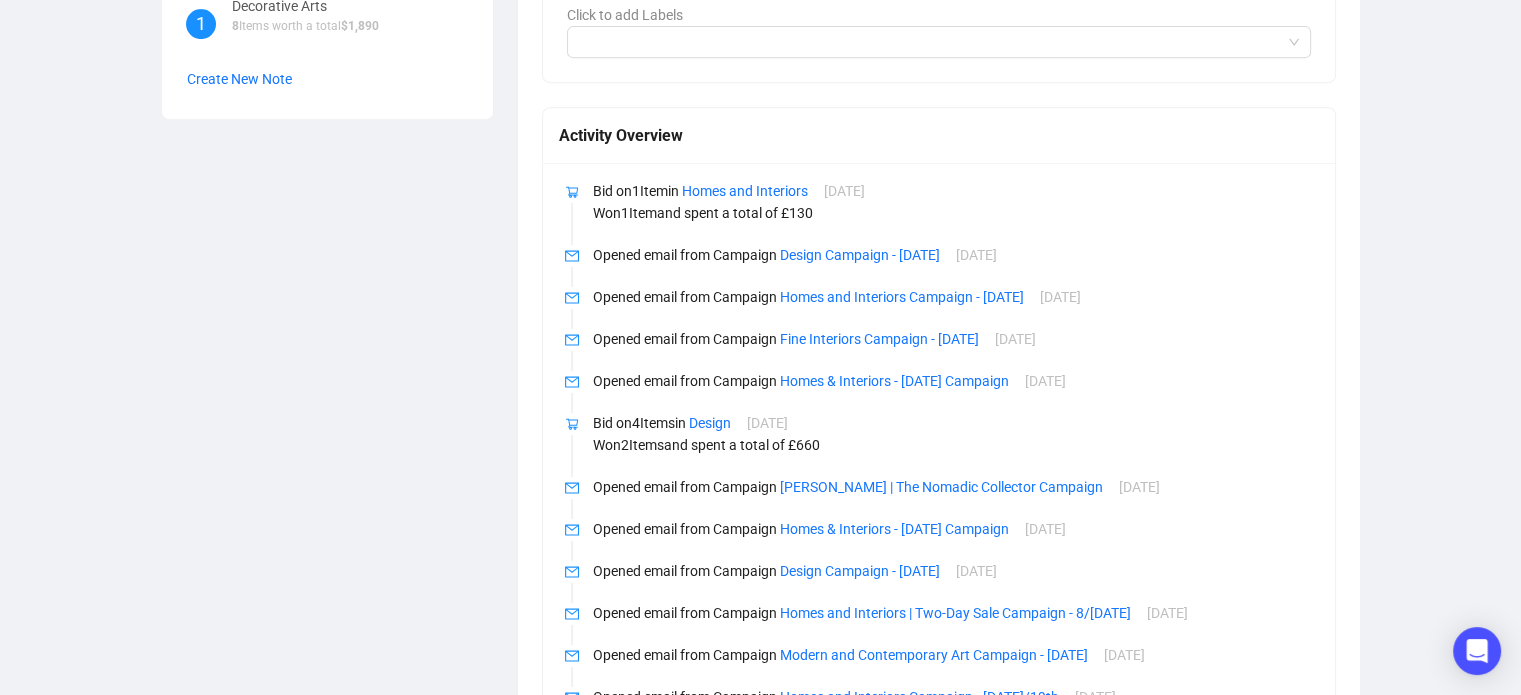 click on "AH Andrew   Hutton Recommendations Customer Info ID 103093 Email andrew.hutton18@gmail.com Phone 7813749591 Address 18 Oaklea Mews, Aycliffe village, Newton Aycliffe, County Durham, DL5 6JP, United Kingdom SMS Number Subscription & Activity Overall Status Subscribed Recommendations Campaigns General Campaigns Last Active 2 days ago Reactivated At September 11th 2023 Became Customer July 13th 2021 Top Departments 1 Decorative Arts 8  Items worth a total  $ 1,890 Create New Note Reactivated Overview Notes Decorative Arts Average Purchase £236 The Customer bought  8   Items  between   £ 120  -  £ 480   worth a total   £ 1,890 Total spent in the last 12 Months £1,110   Interests Clarice Cliff Ceramics vase Glass Whitefriar glass Keith Murray marks pottery vase Blue Chintz kestrel Wedgwood Labels Click to add Labels   Activity Overview Bid on  1  Item  in   Homes and Interiors 2 days ago Won  1  Item  and spent a total of   £ 130 Opened   email from Campaign   Design Campaign - July 2025 6 days ago Opened" at bounding box center [760, 187] 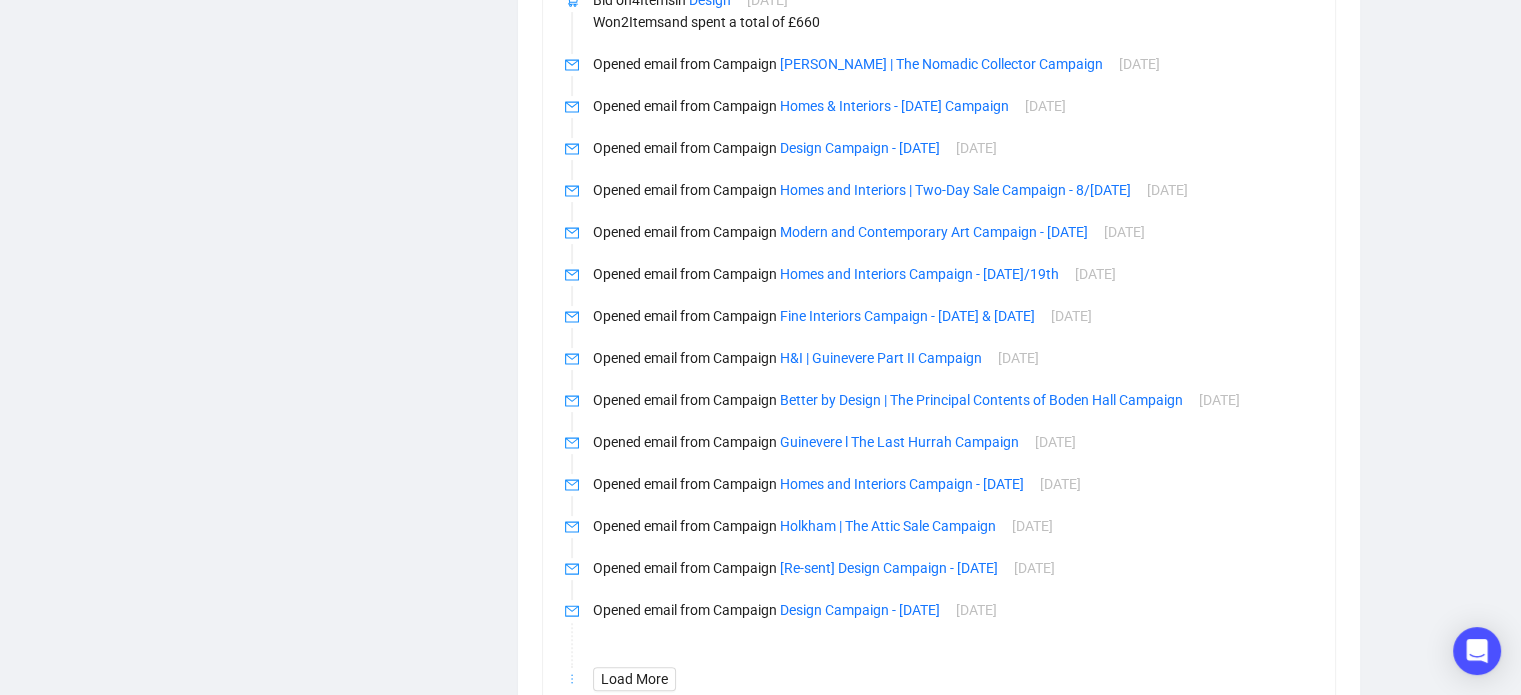 scroll, scrollTop: 1368, scrollLeft: 0, axis: vertical 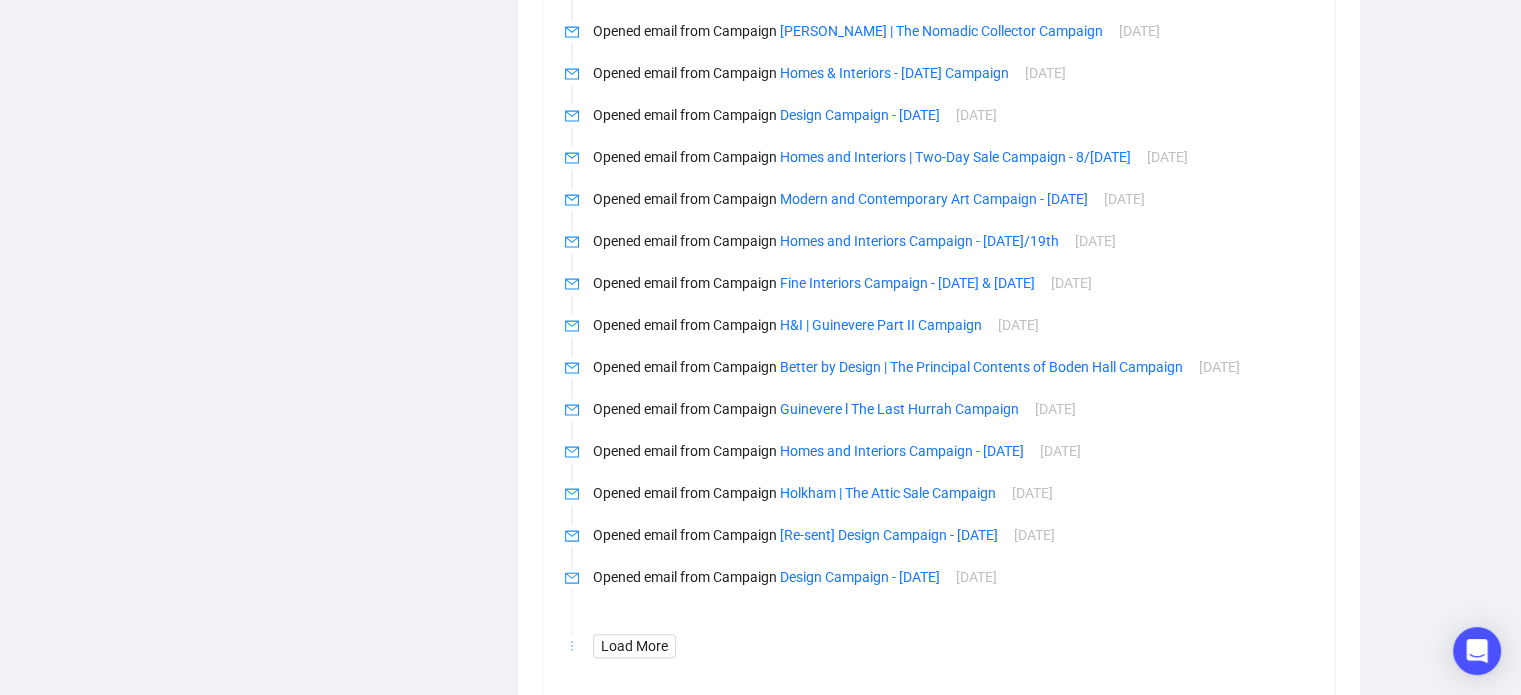 click on "Opened   email from Campaign   H&I | Guinevere Part II Campaign 4 months ago" at bounding box center [952, 325] 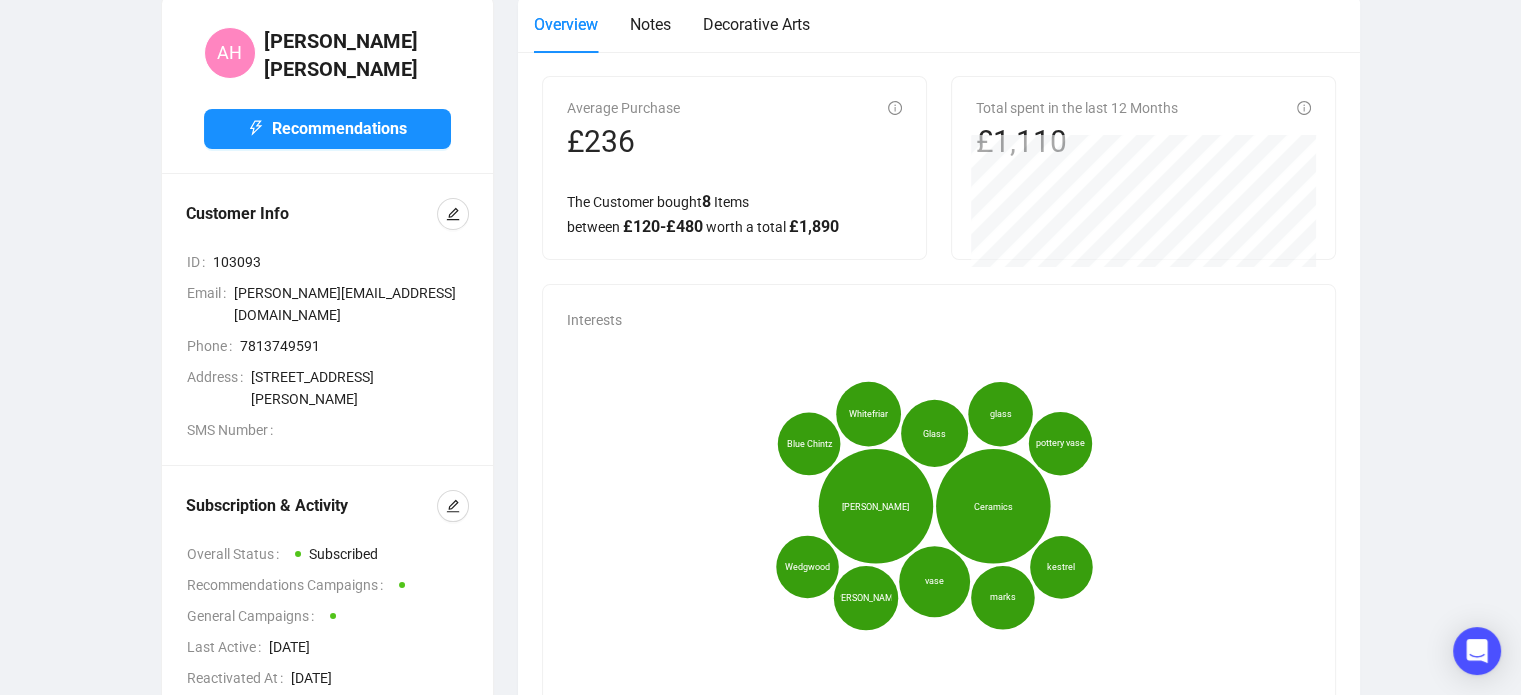 scroll, scrollTop: 0, scrollLeft: 0, axis: both 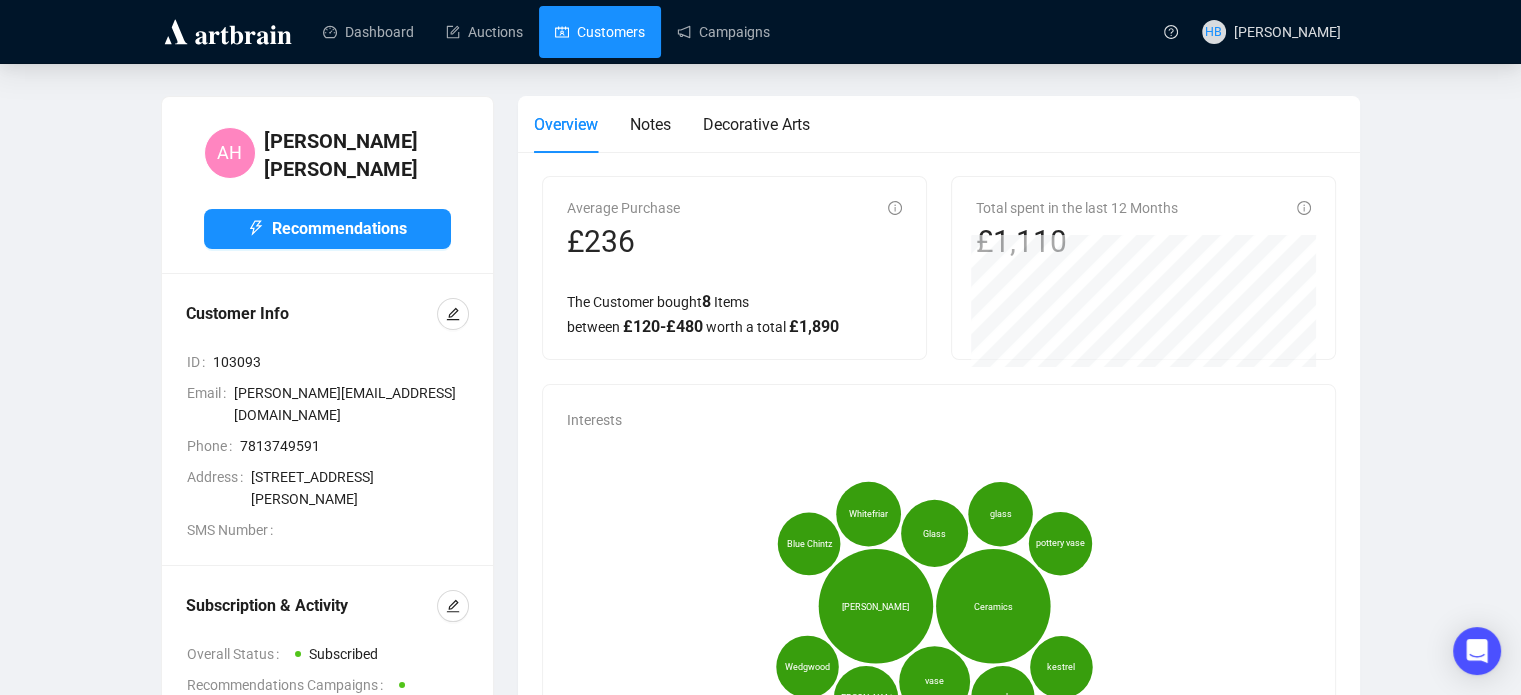 click on "Customers" at bounding box center (600, 32) 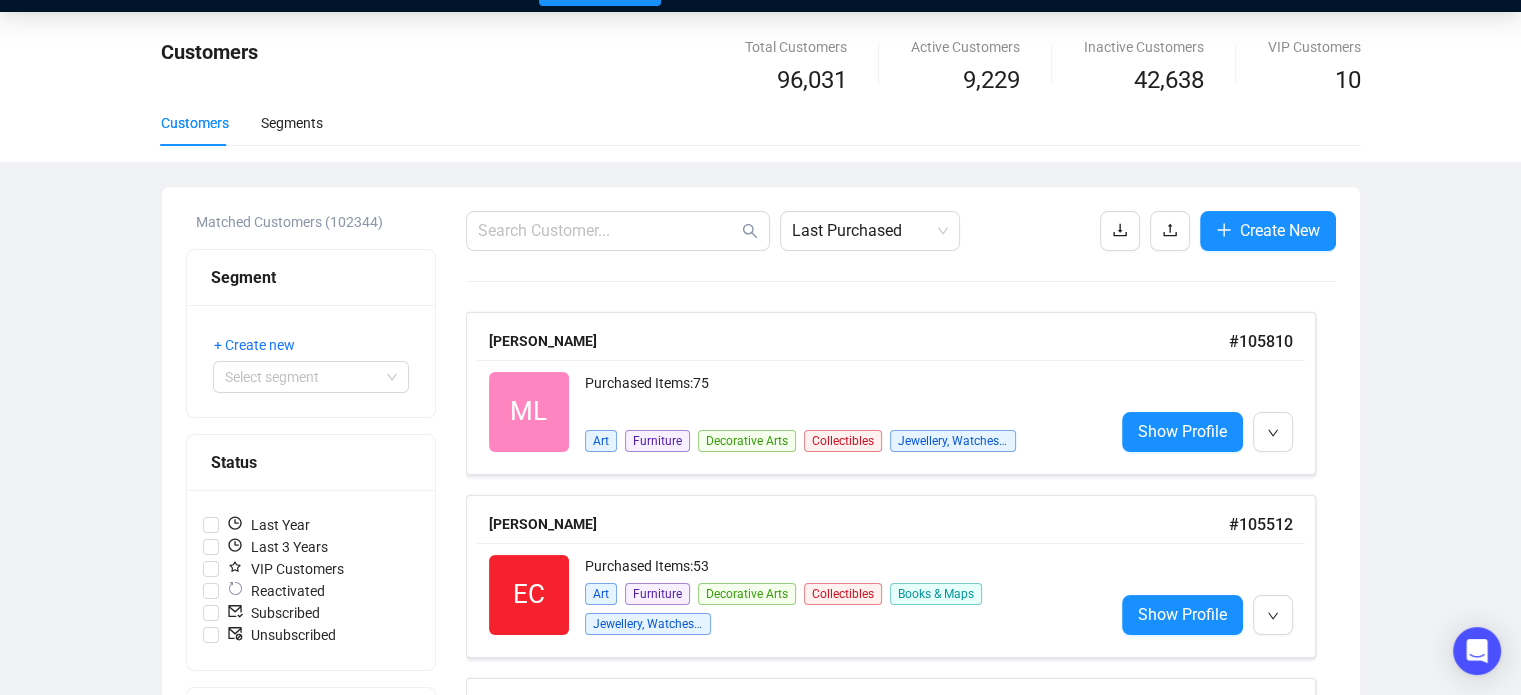 scroll, scrollTop: 54, scrollLeft: 0, axis: vertical 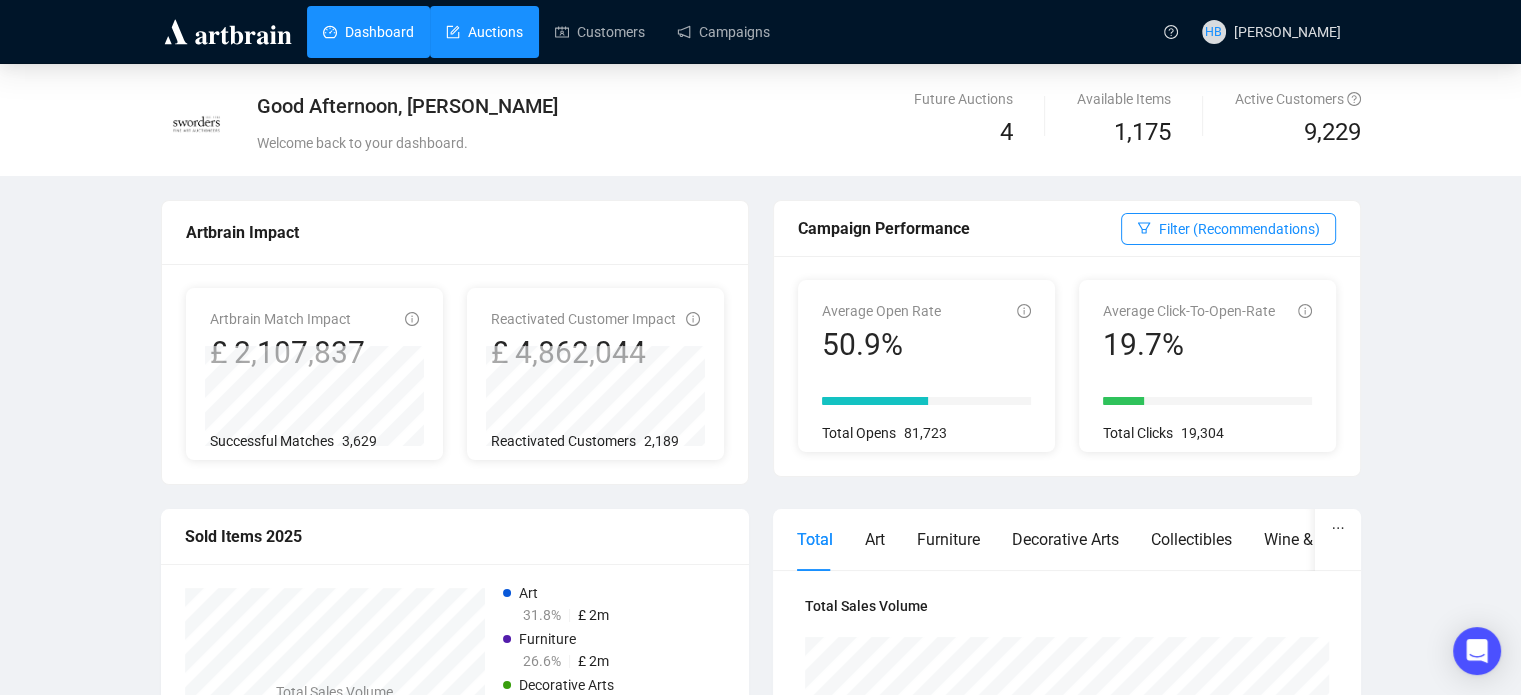 click on "Auctions" at bounding box center [484, 32] 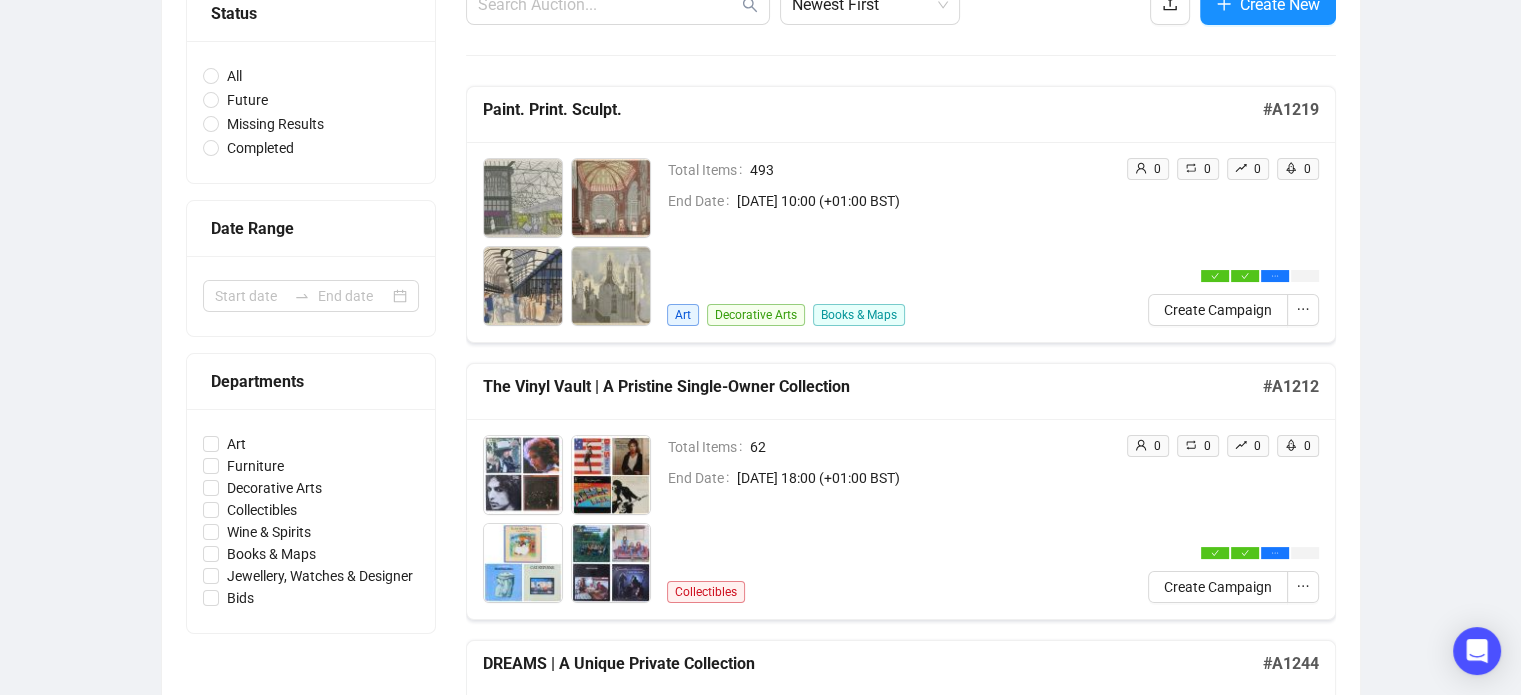 scroll, scrollTop: 262, scrollLeft: 0, axis: vertical 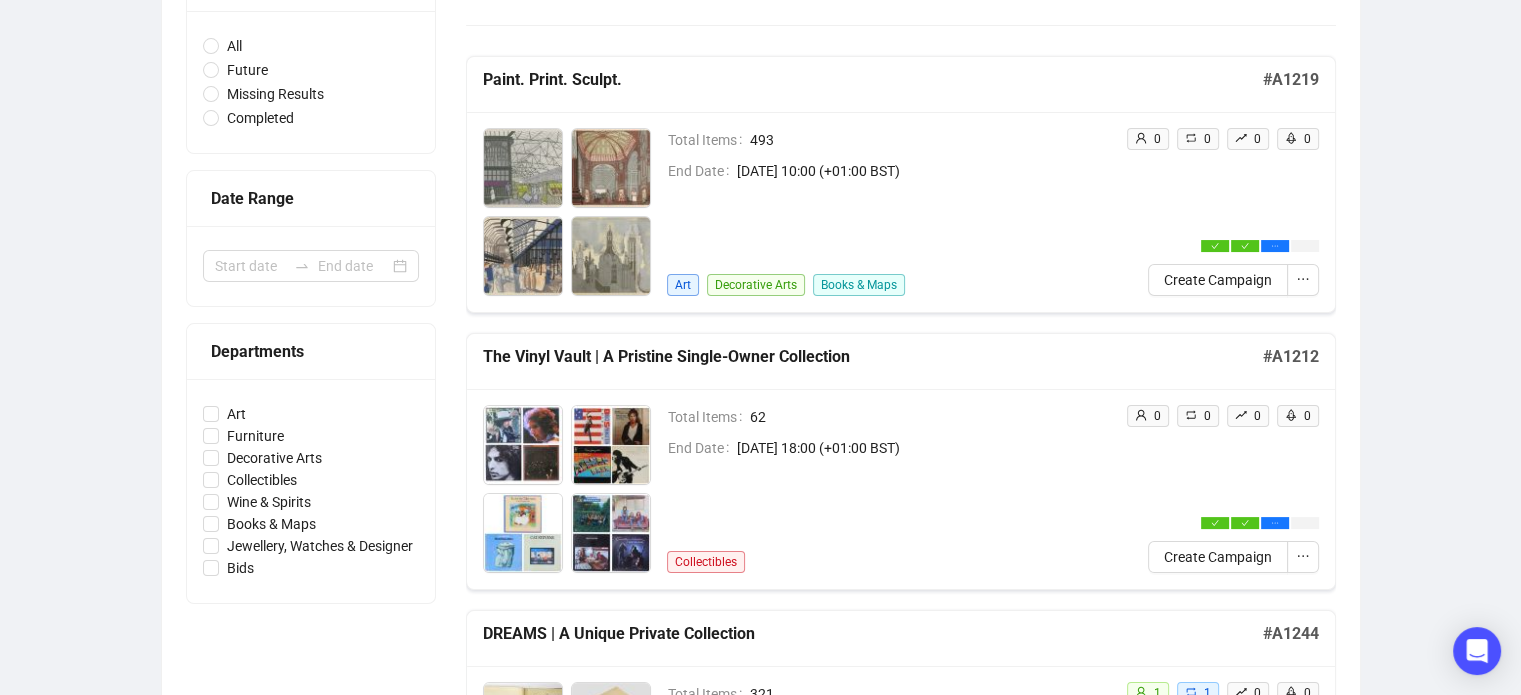 click on "Auctions Total Auctions 870 Future Auctions 4 Sold Items 301,822 Available Items 1,175 Status All Future Missing Results Completed Date Range Departments Art Furniture Decorative Arts Collectibles Wine & Spirits Books & Maps Jewellery, Watches & Designer Bids Newest First Create New Paint. Print. Sculpt. # A1219 Total Items 493 End Date [DATE] 10:00 (+01:00 BST) Art Decorative Arts Books & Maps 0 0 0 0 Create Campaign The Vinyl Vault | A Pristine Single-Owner Collection # A1212 Total Items 62 End Date [DATE] 18:00 (+01:00 BST) Collectibles 0 0 0 0 Create Campaign DREAMS | A Unique Private Collection # A1244 Total Items 321 End Date [DATE] 10:00 (+01:00 BST) Art Furniture Decorative Arts Collectibles Books & Maps Jewellery, Watches & Designer 1 1 0 0 Create Campaign Design # A1217 Total Items 299 End Date [DATE] 10:00 (+01:00 BST) Art Furniture Decorative Arts Collectibles 1 1 0 0 Create Campaign Homes and Interiors # A1216 Total Items 607 End Date Art Furniture Collectibles 1" at bounding box center (760, 1352) 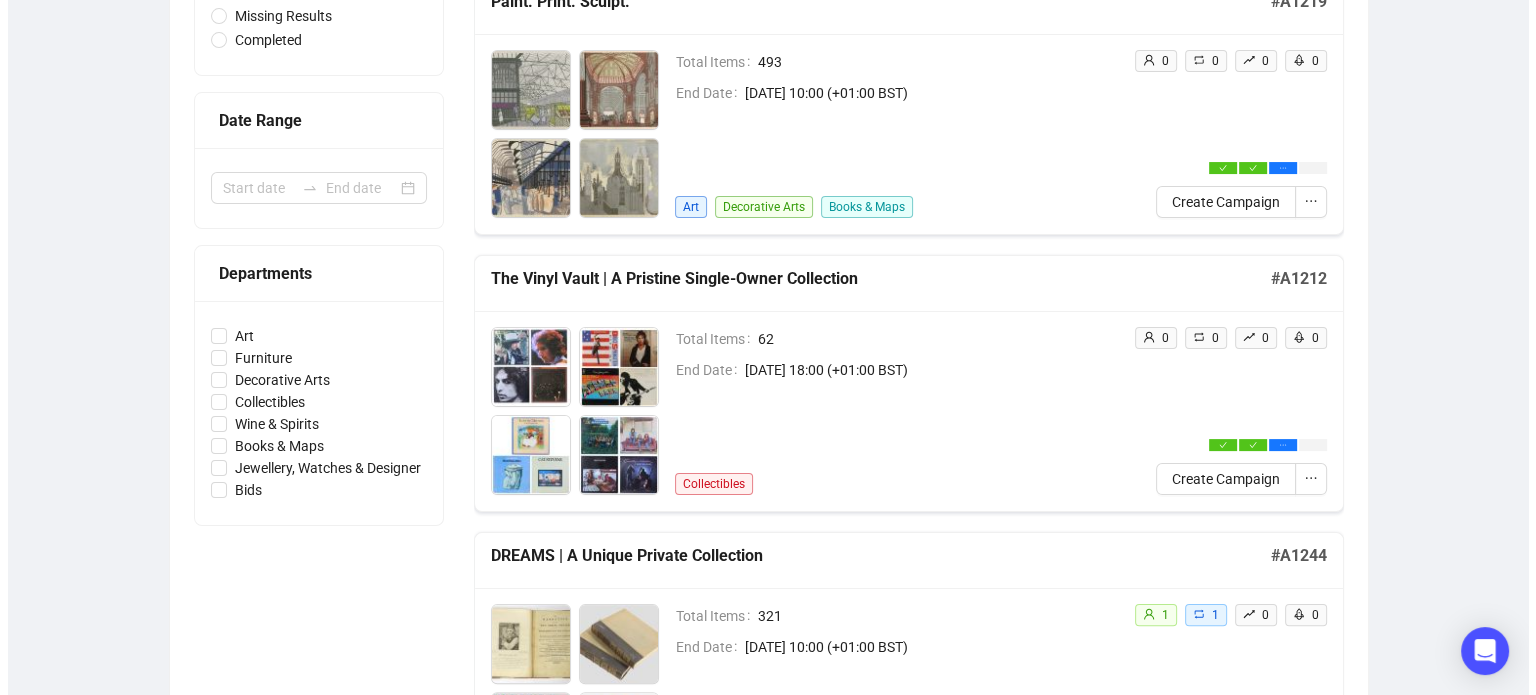 scroll, scrollTop: 346, scrollLeft: 0, axis: vertical 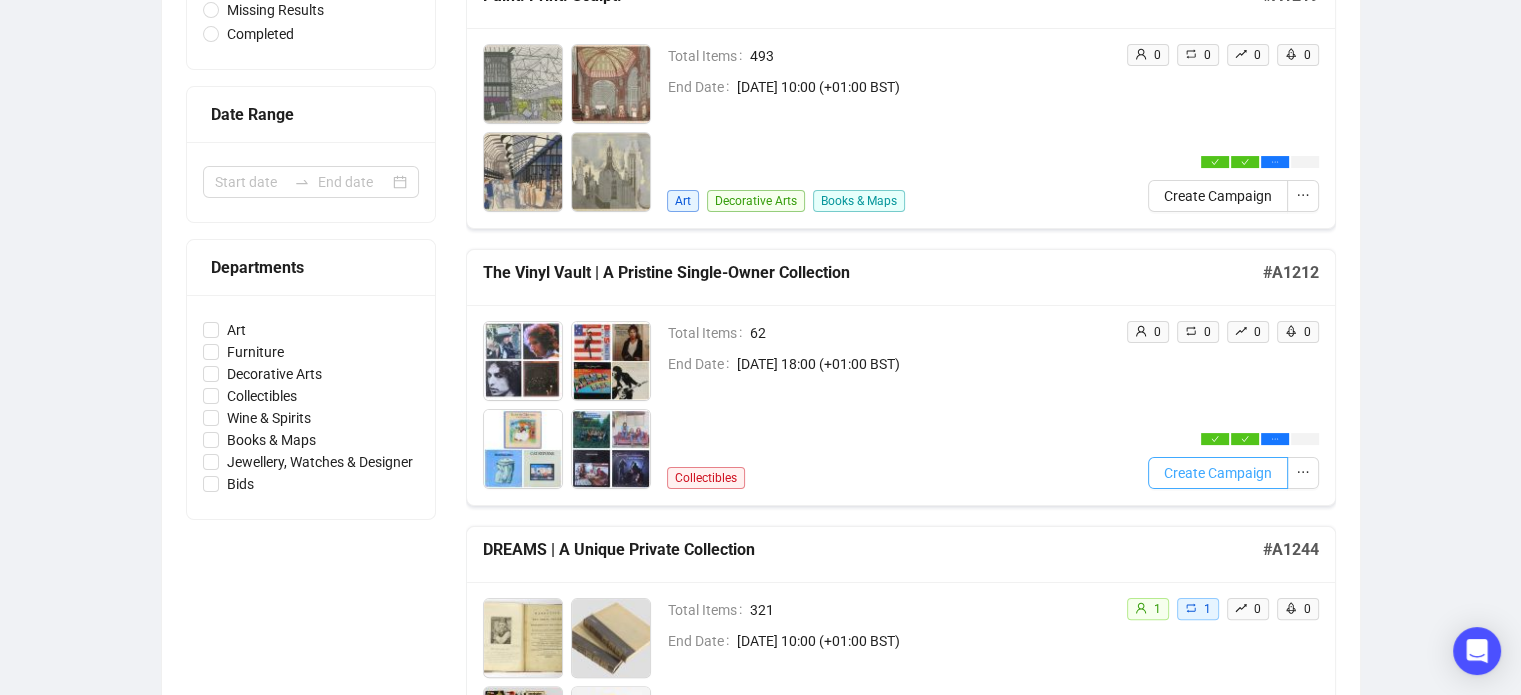 click on "Create Campaign" at bounding box center (1218, 473) 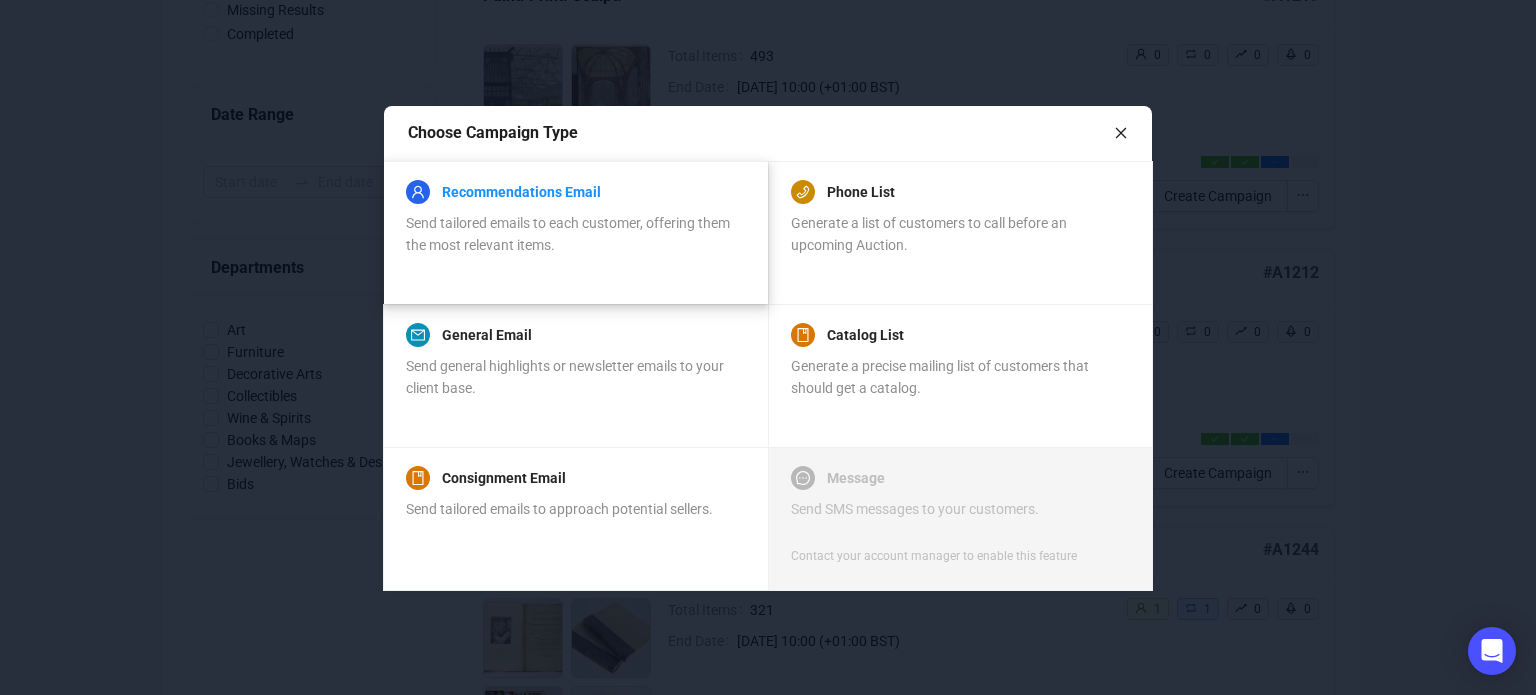 click on "Recommendations Email" at bounding box center [521, 192] 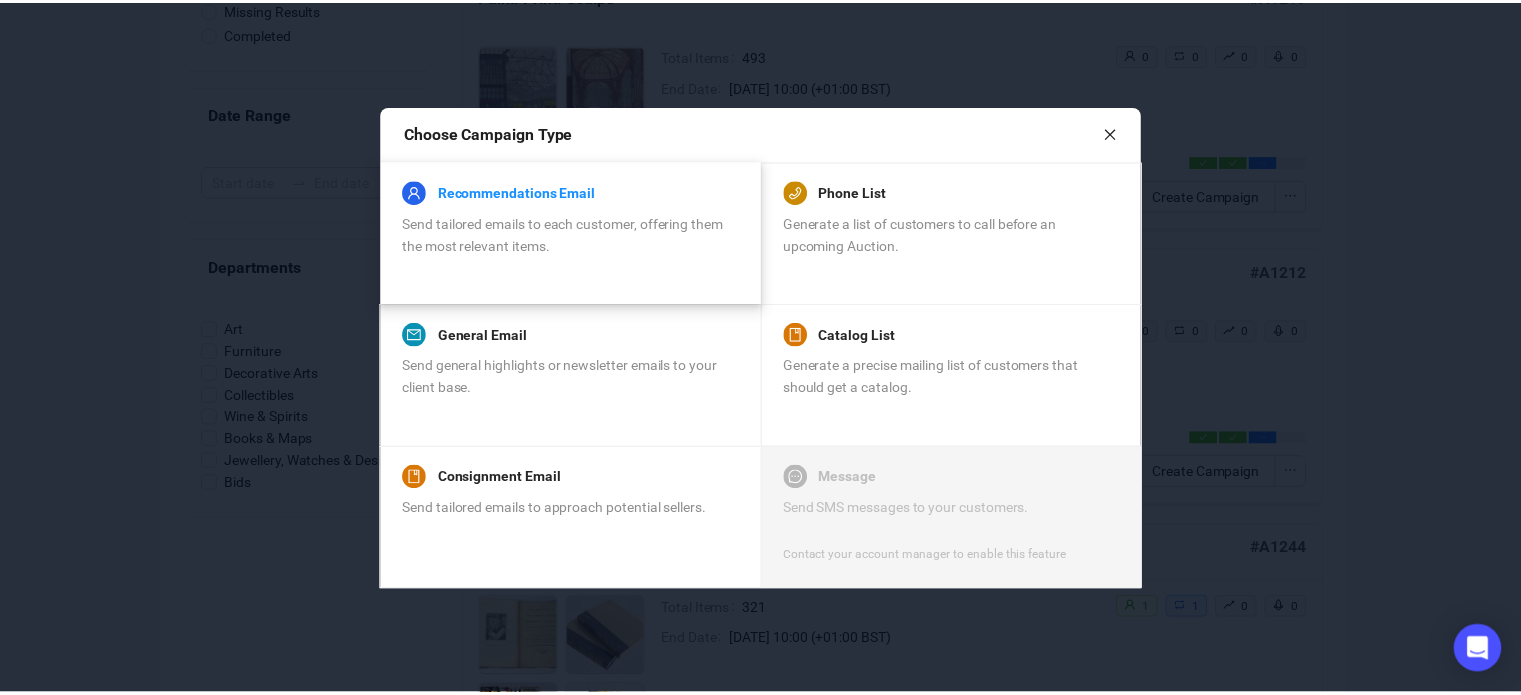 scroll, scrollTop: 0, scrollLeft: 0, axis: both 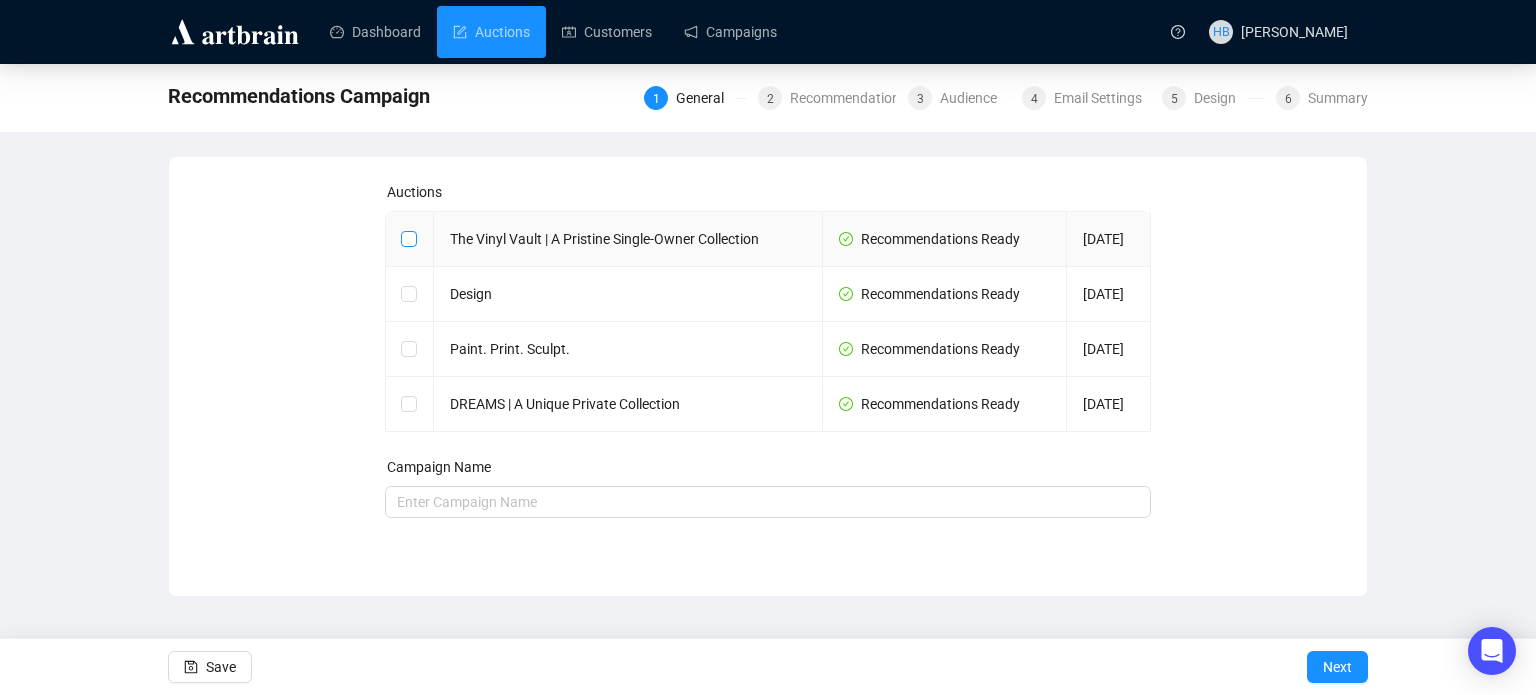 click at bounding box center [408, 238] 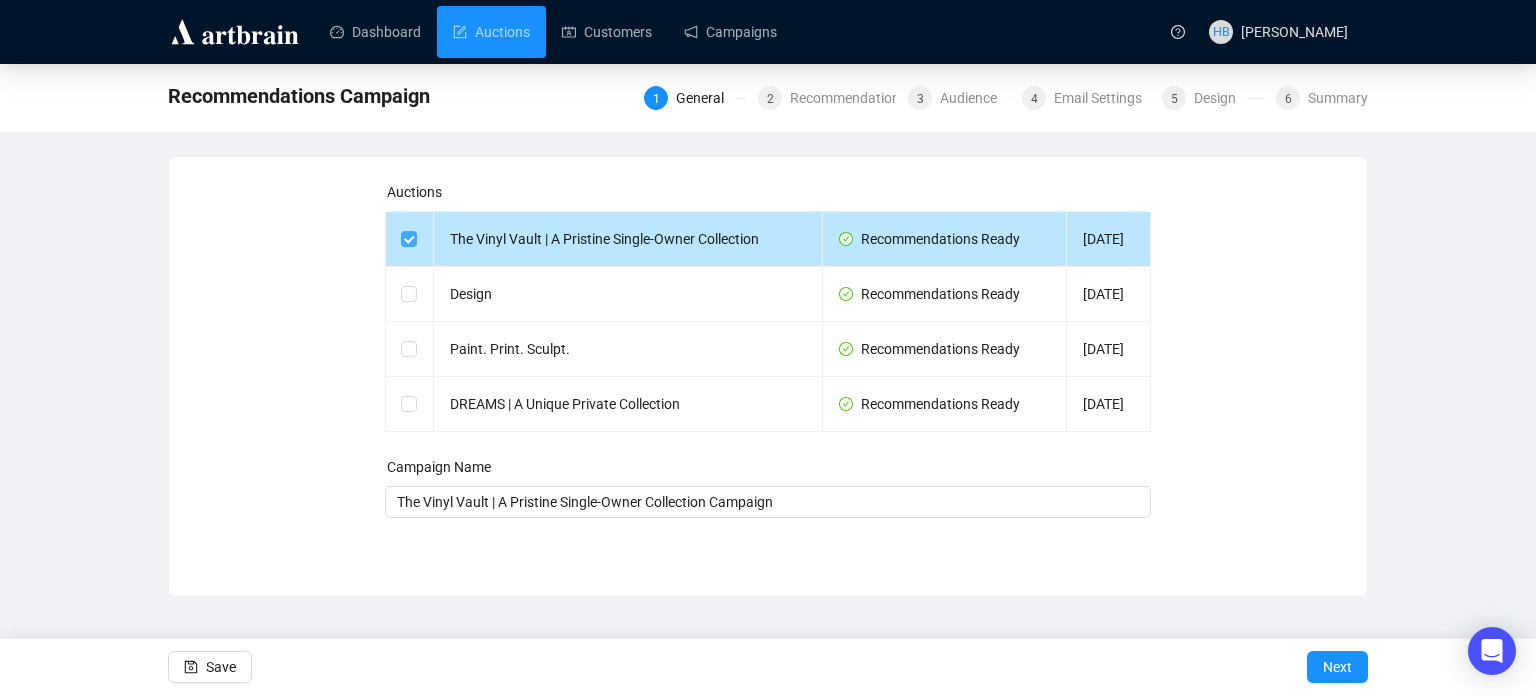 type on "The Vinyl Vault | A Pristine Single-Owner Collection Campaign" 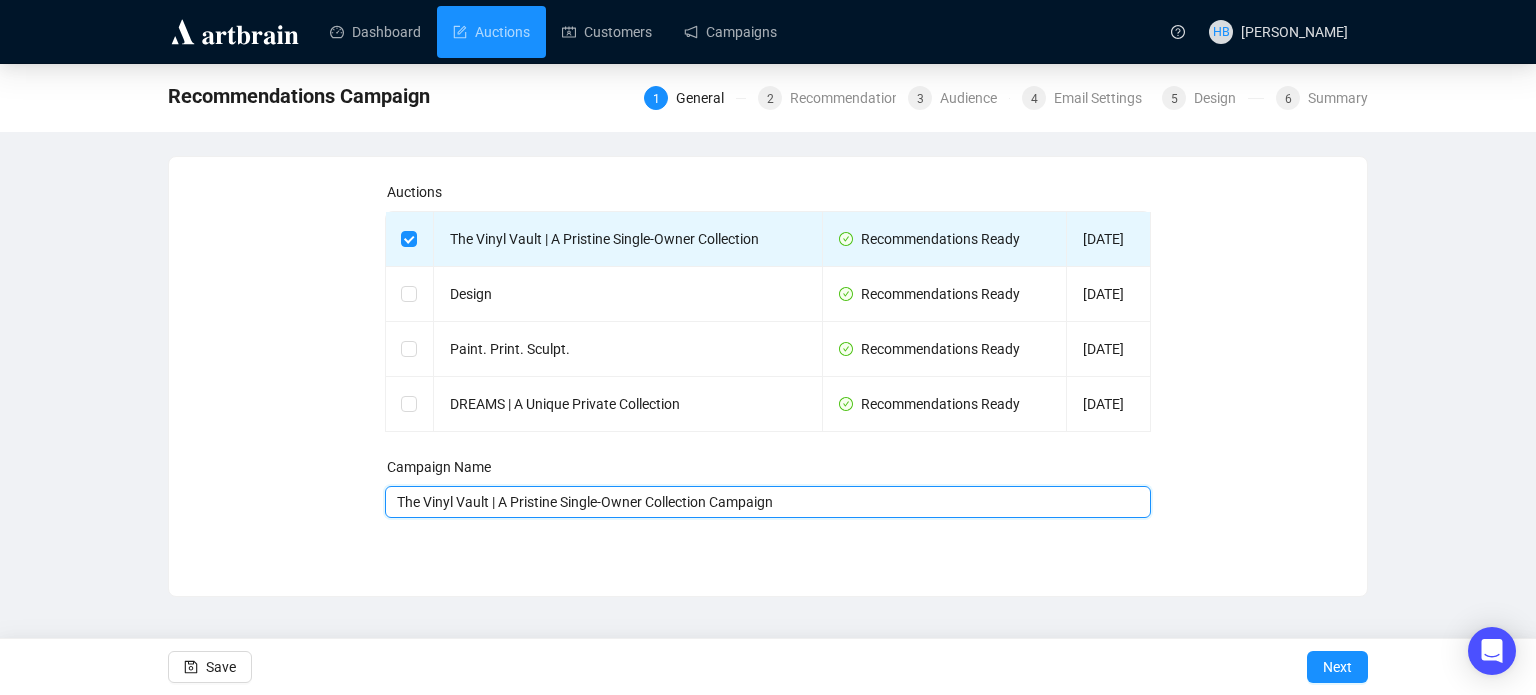 click on "The Vinyl Vault | A Pristine Single-Owner Collection Campaign" at bounding box center [768, 502] 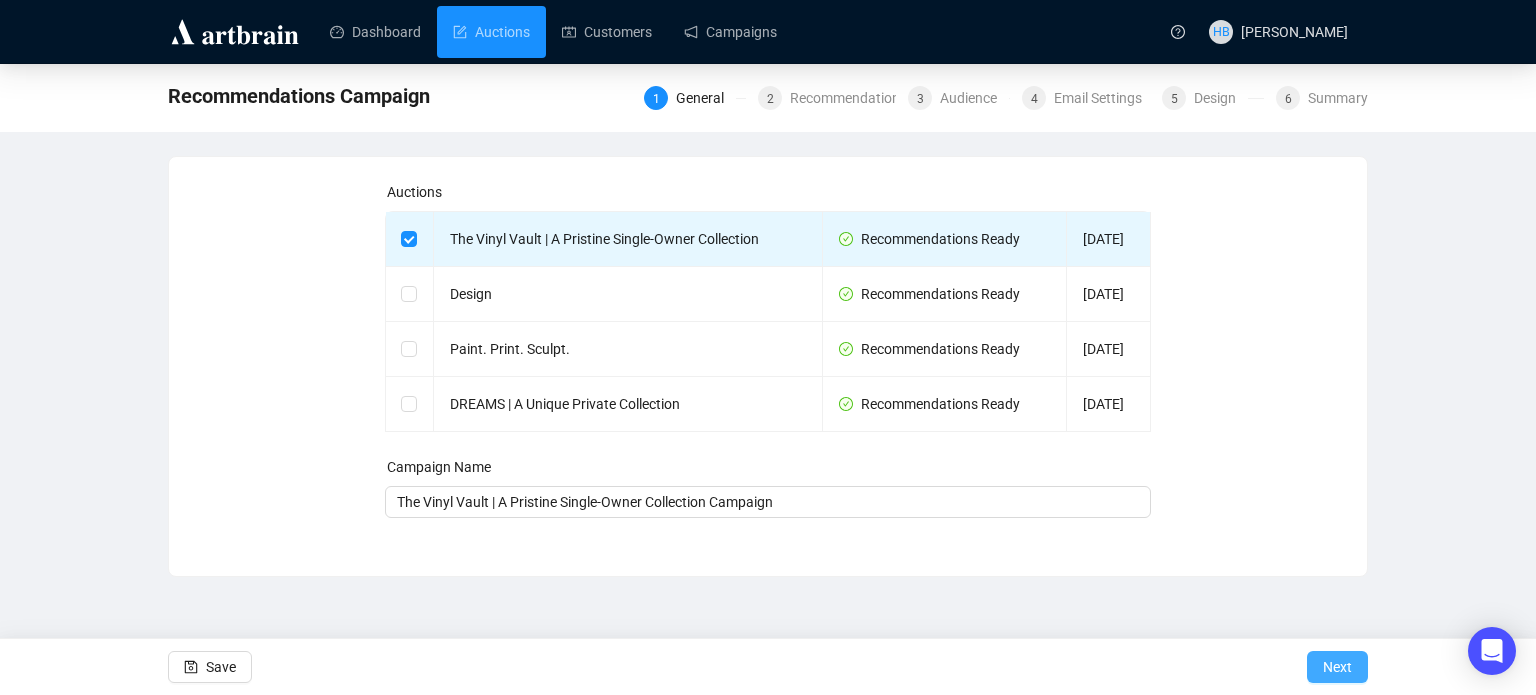 click on "Next" at bounding box center (1337, 667) 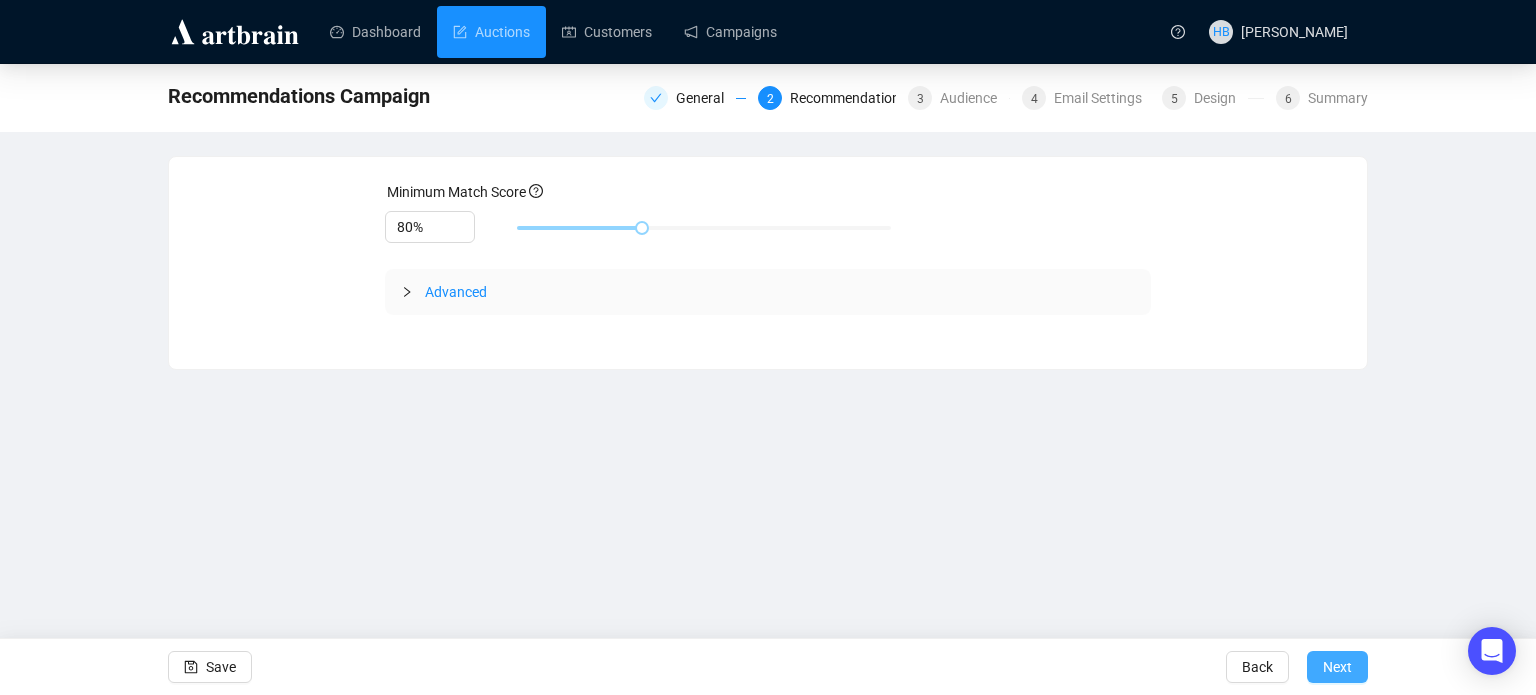click on "Next" at bounding box center [1337, 667] 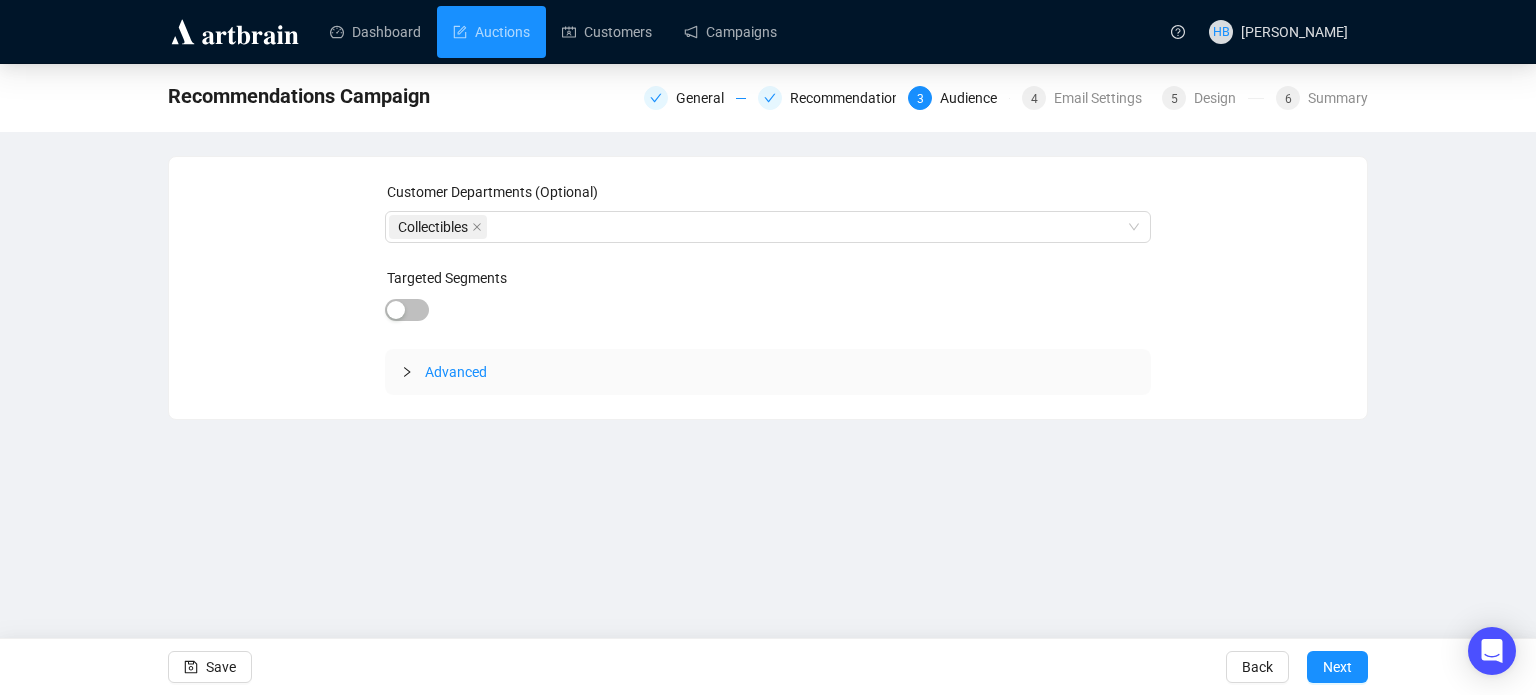 click on "Next" at bounding box center [1337, 667] 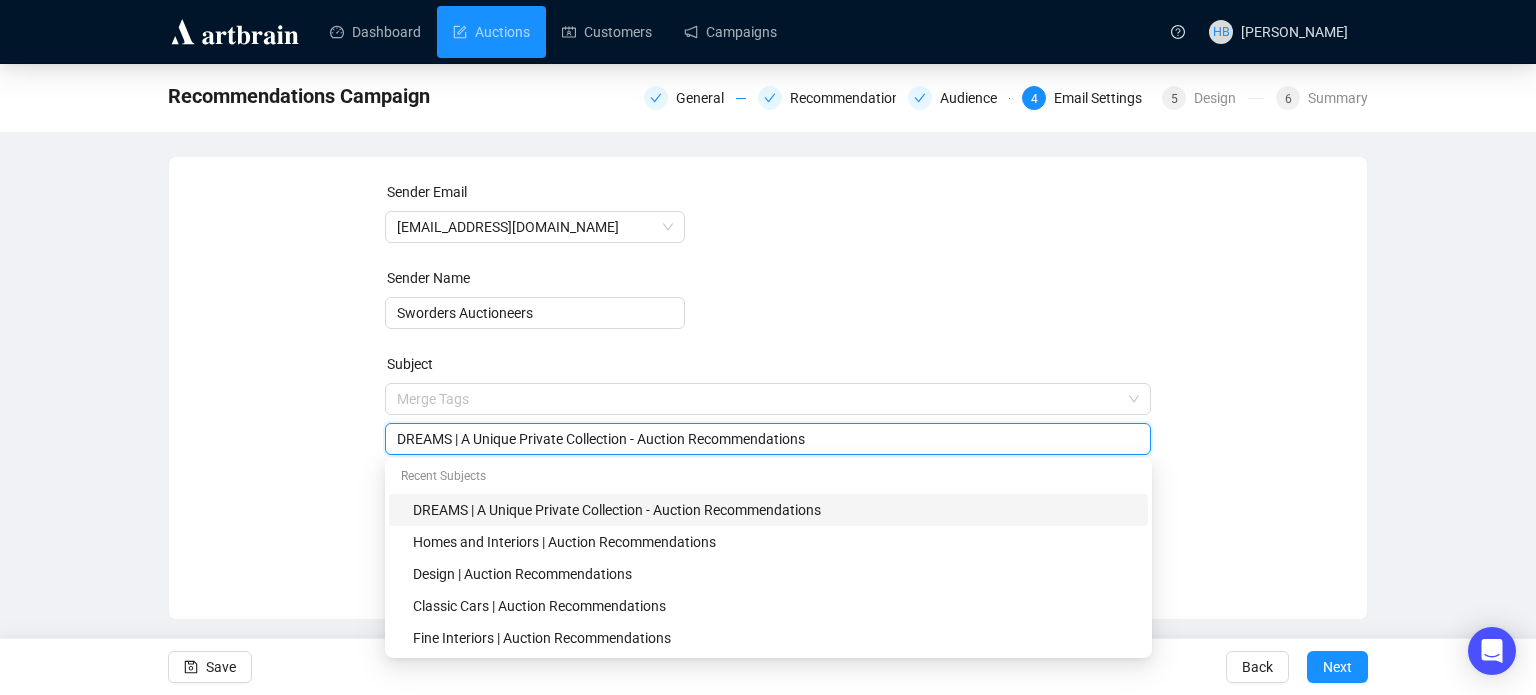 drag, startPoint x: 637, startPoint y: 400, endPoint x: 360, endPoint y: 424, distance: 278.03778 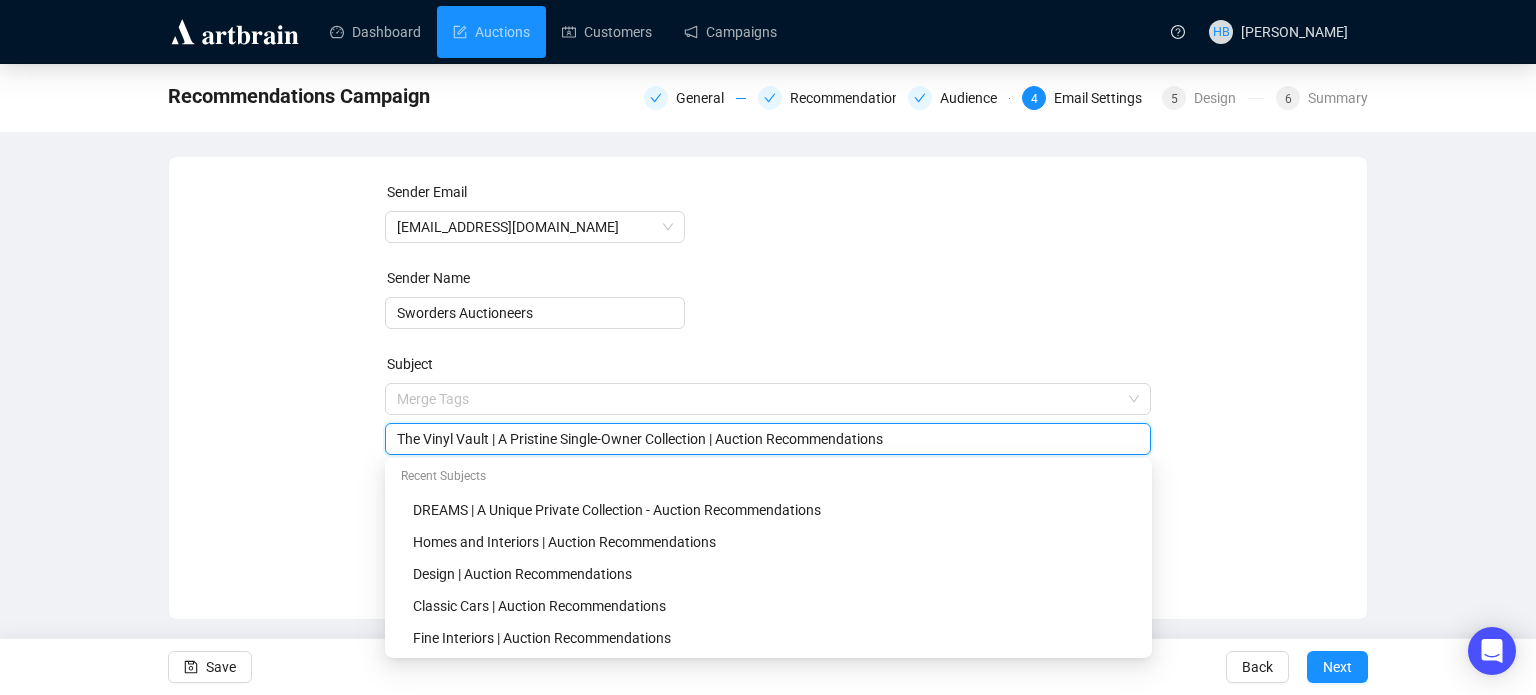 click on "Sender Email info@sworder.co.uk Sender Name Sworders Auctioneers Subject Merge Tags The Vinyl Vault | A Pristine Single-Owner Collection | Auction Recommendations Preview Text {{personalized.0.title}}, {{personalized.1.title}} Save Back Next" at bounding box center (768, 373) 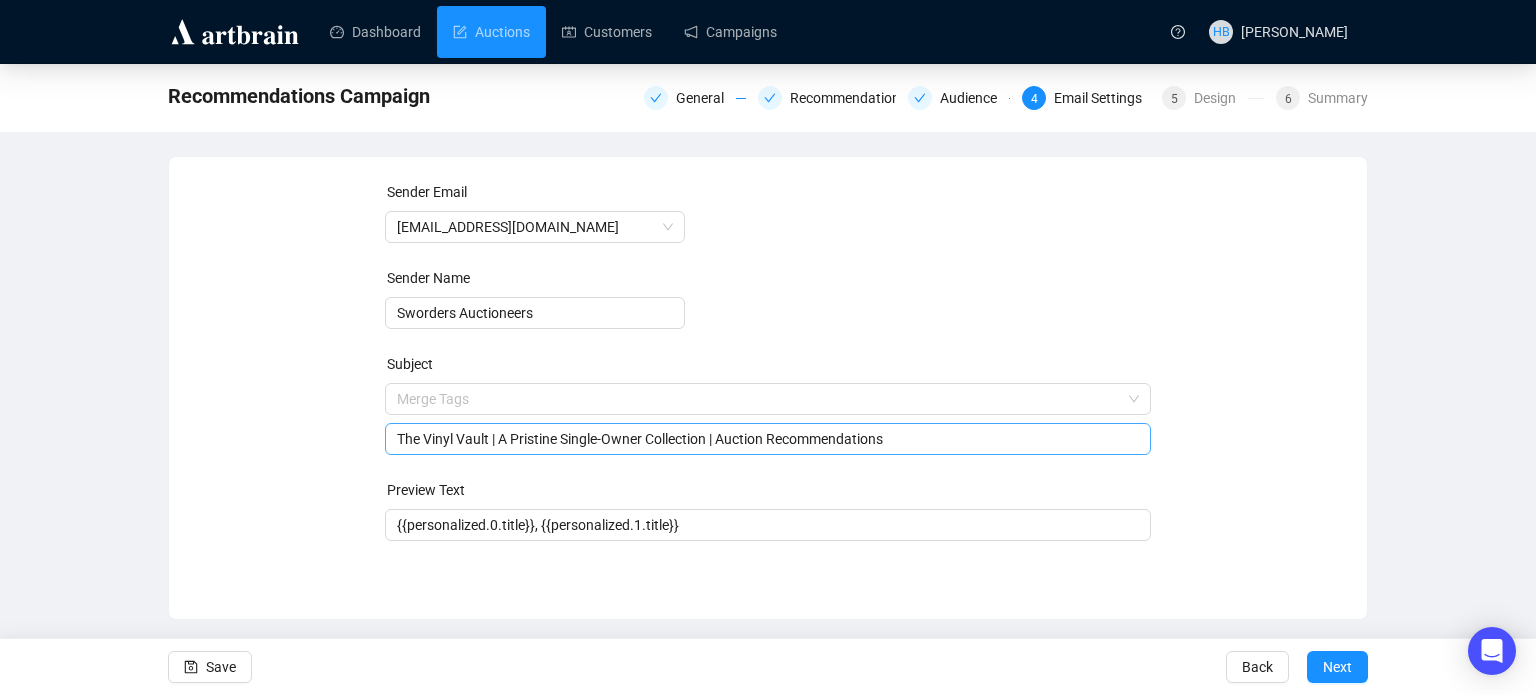 click on "The Vinyl Vault | A Pristine Single-Owner Collection | Auction Recommendations" at bounding box center (768, 439) 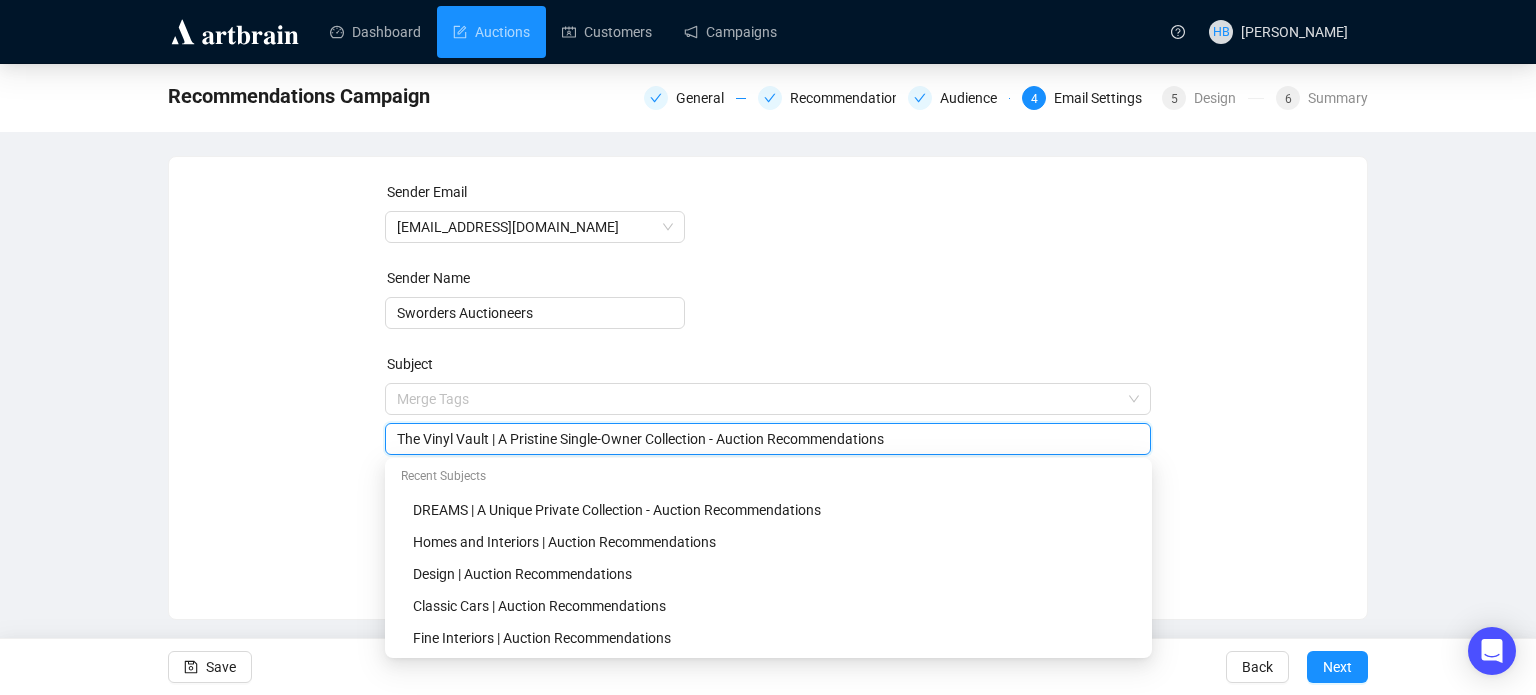 click on "The Vinyl Vault | A Pristine Single-Owner Collection - Auction Recommendations" at bounding box center [768, 439] 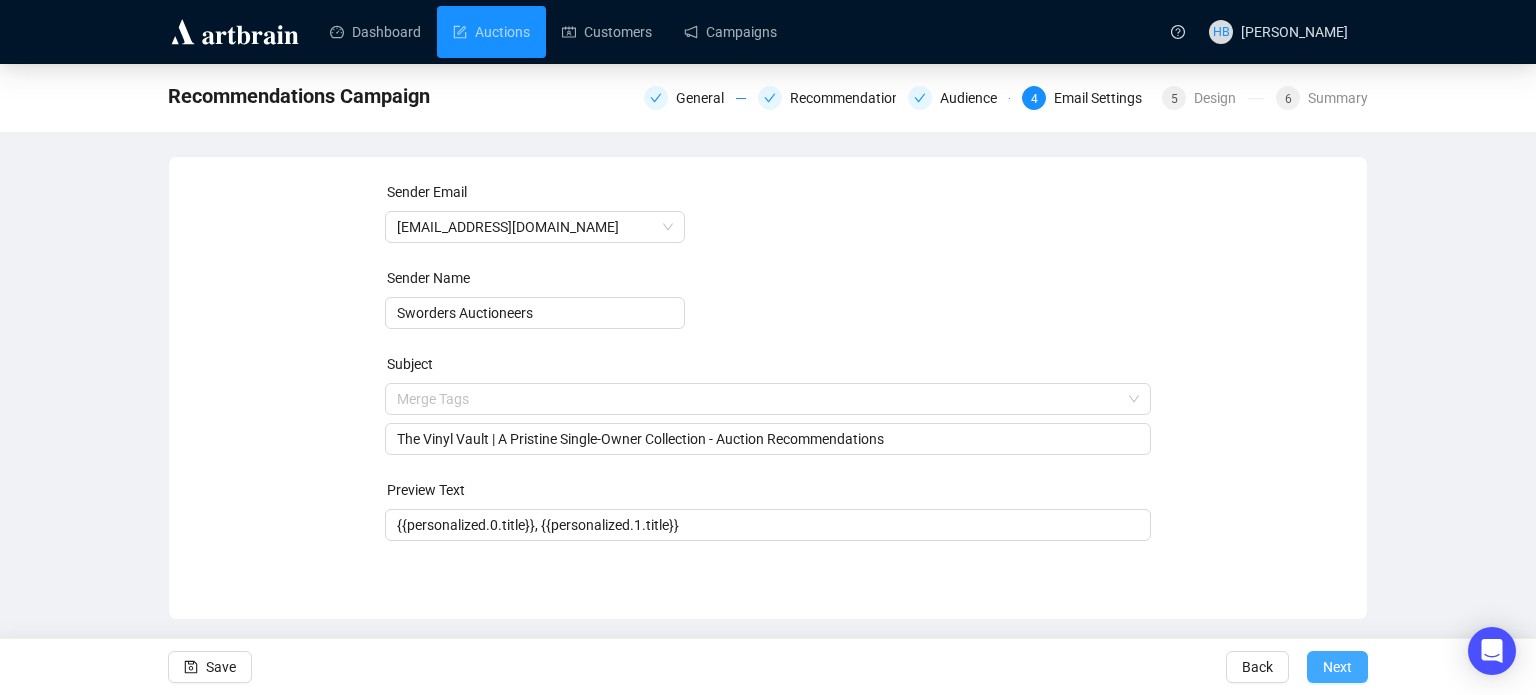 click on "Next" at bounding box center [1337, 667] 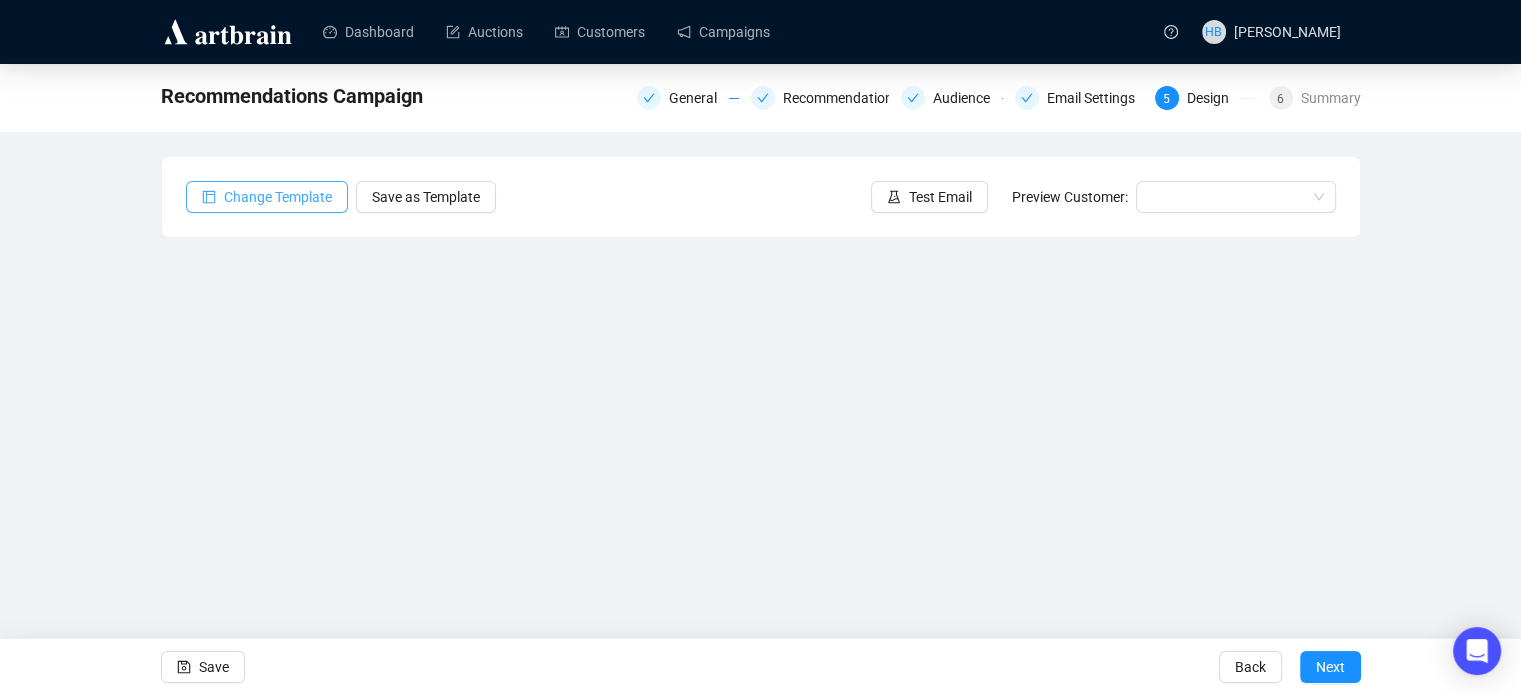 click on "Change Template" at bounding box center (278, 197) 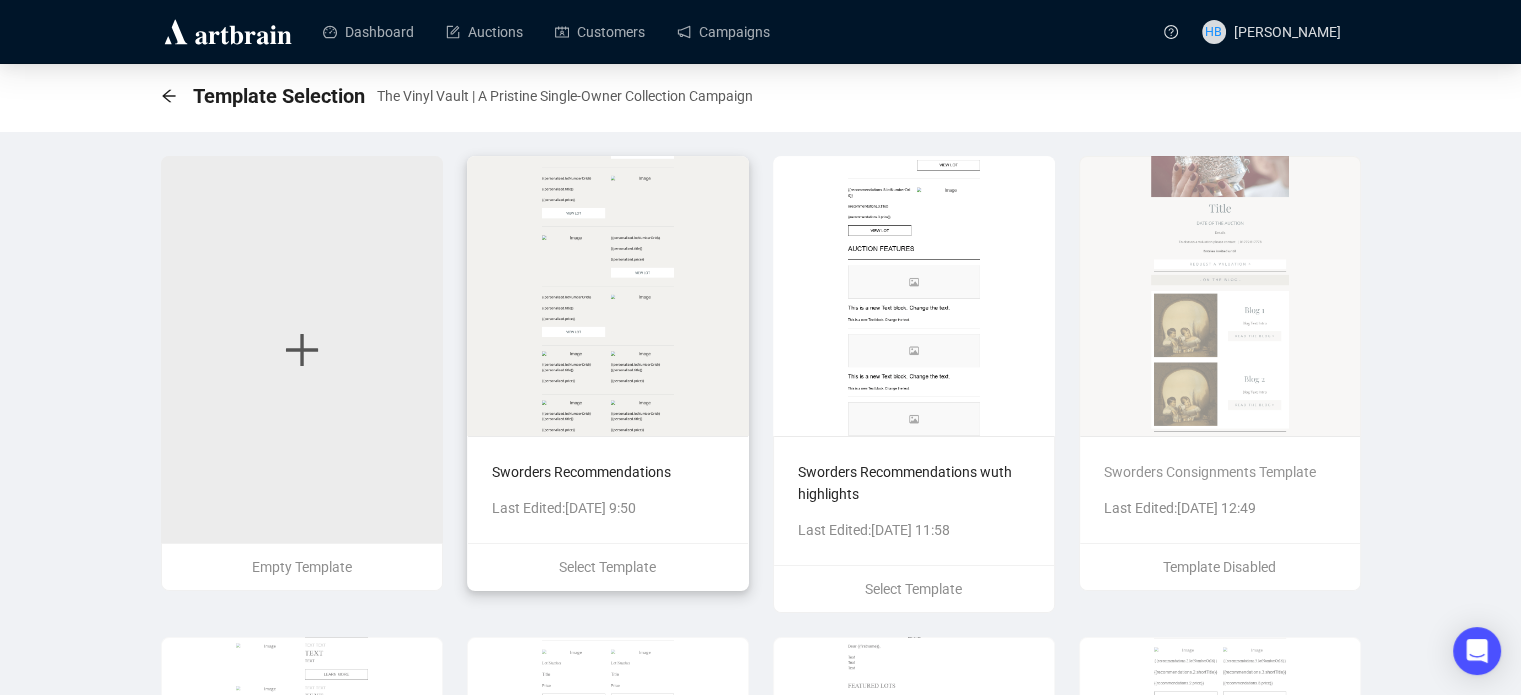 click at bounding box center (608, 296) 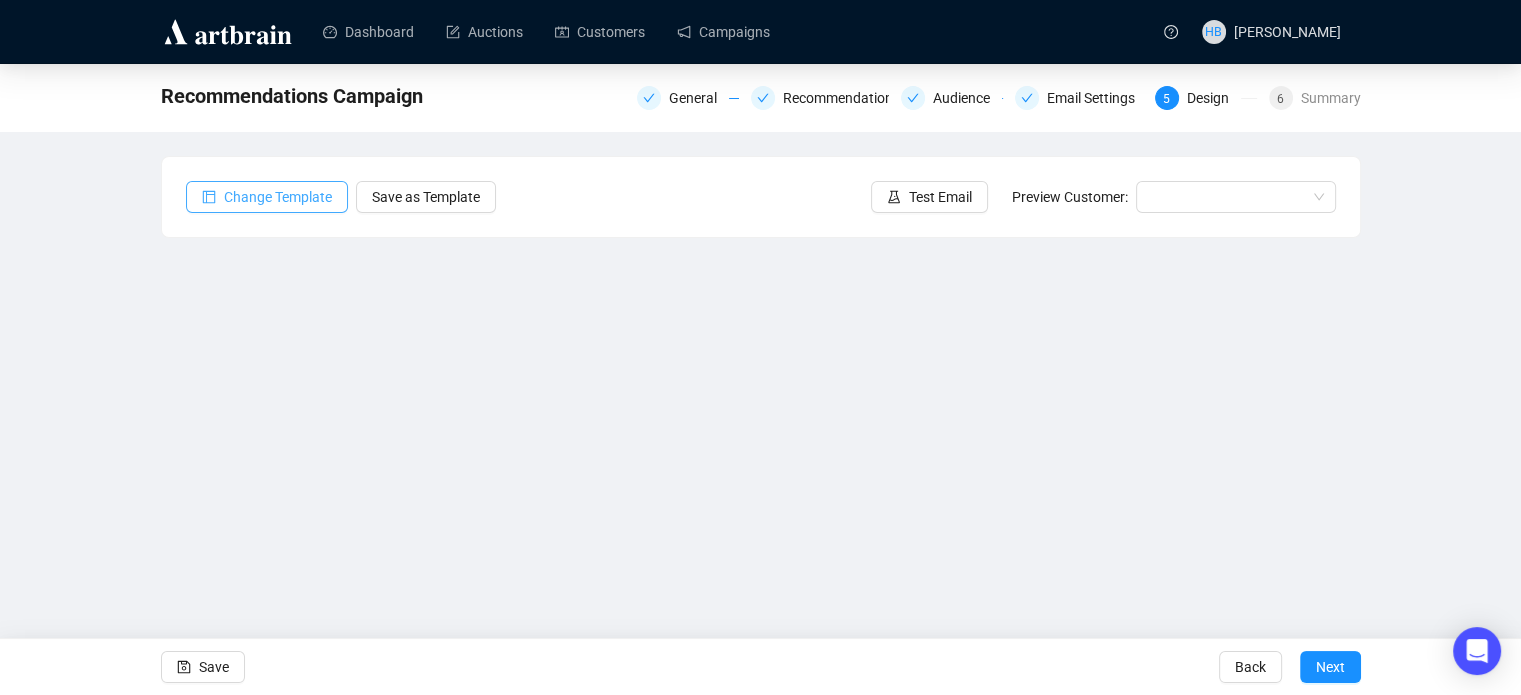 click on "Change Template" at bounding box center (278, 197) 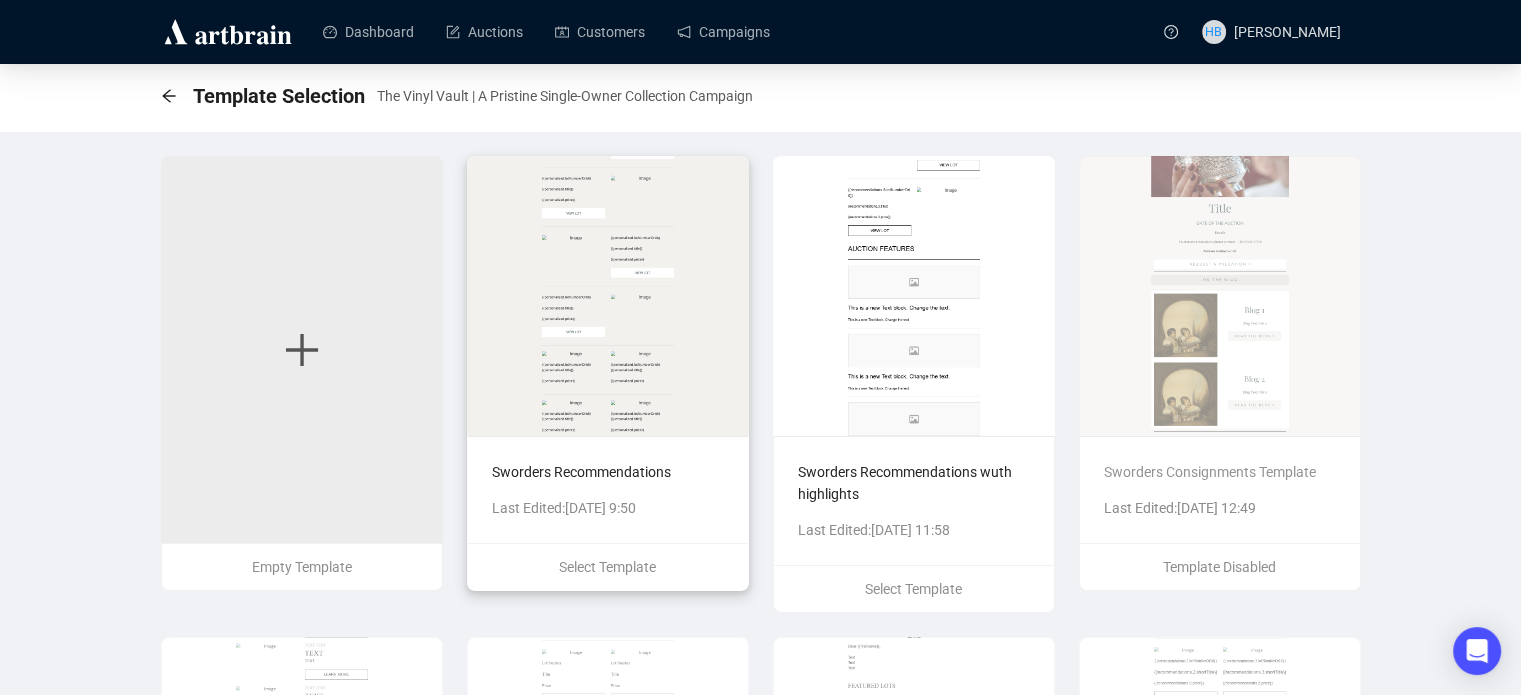 click at bounding box center (608, 296) 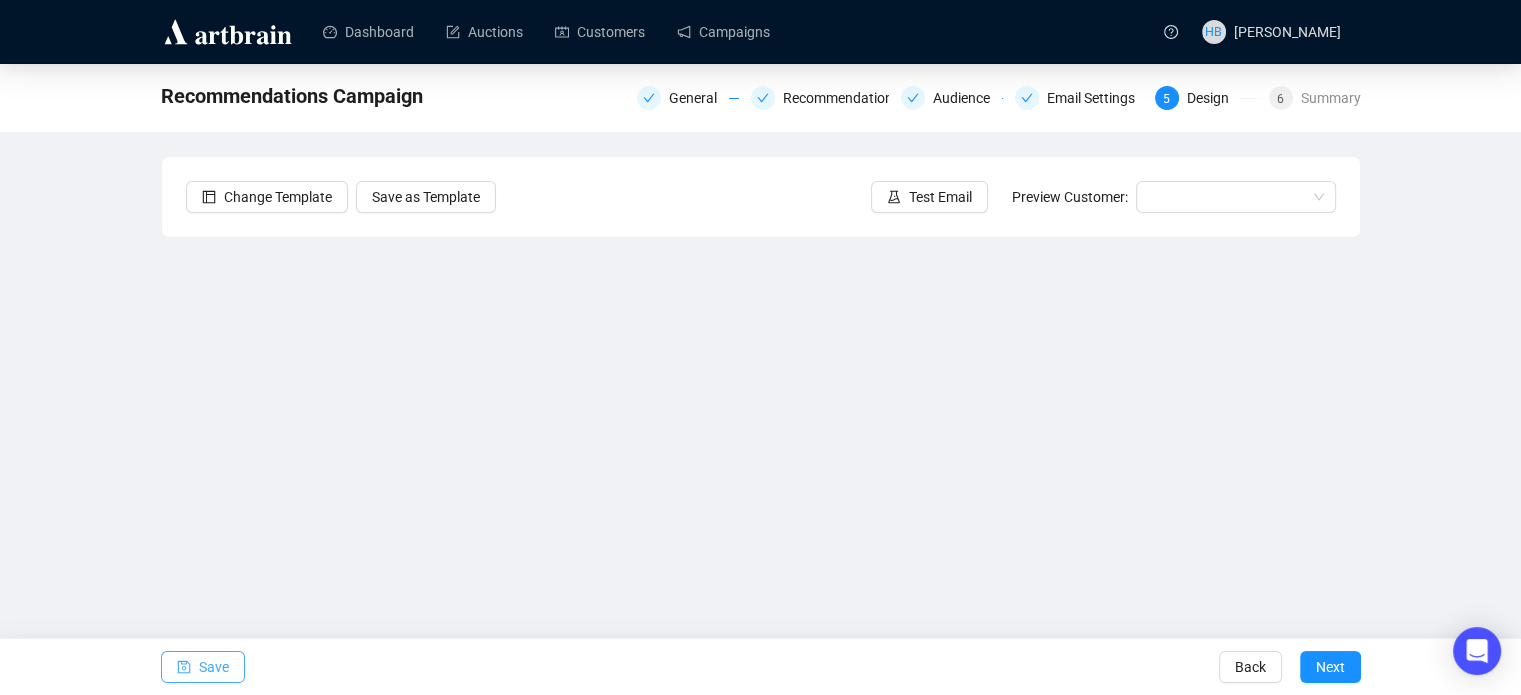 click on "Save" at bounding box center (214, 667) 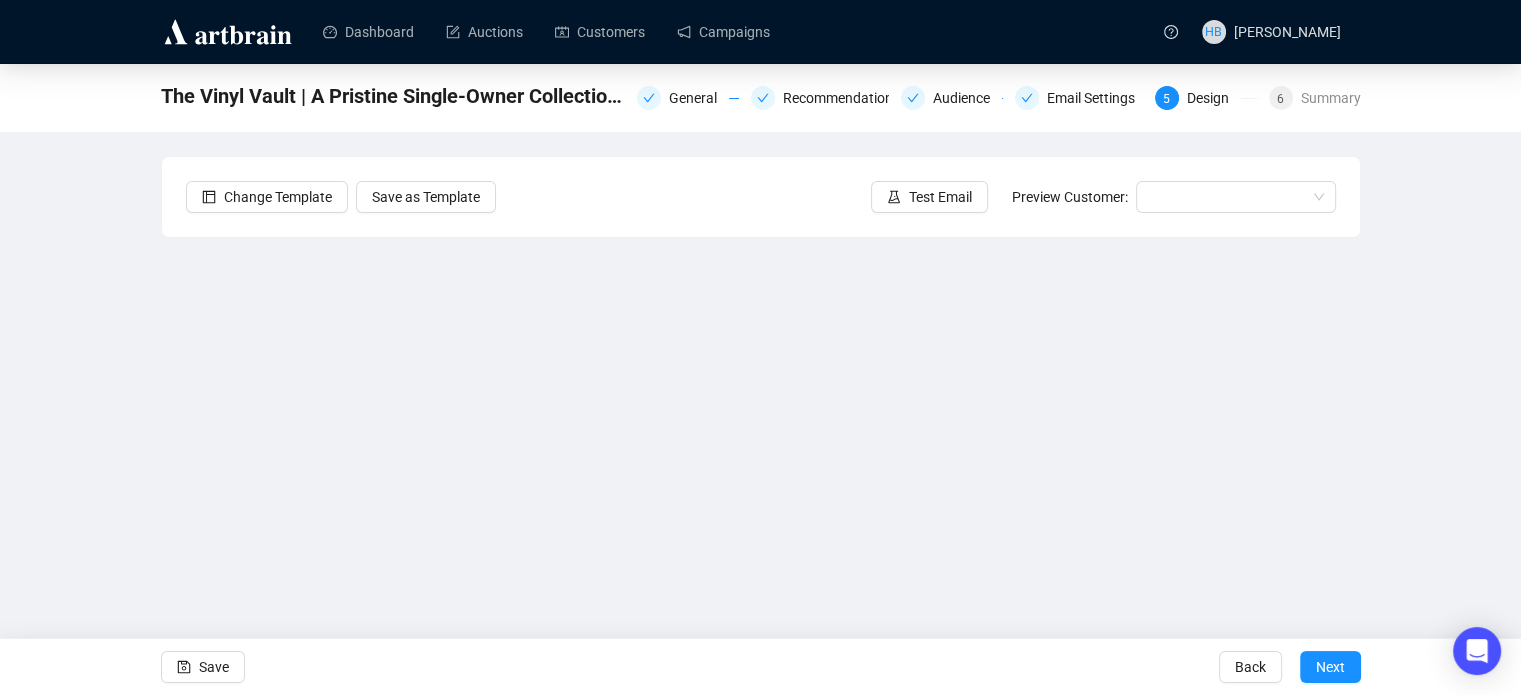 scroll, scrollTop: 48, scrollLeft: 0, axis: vertical 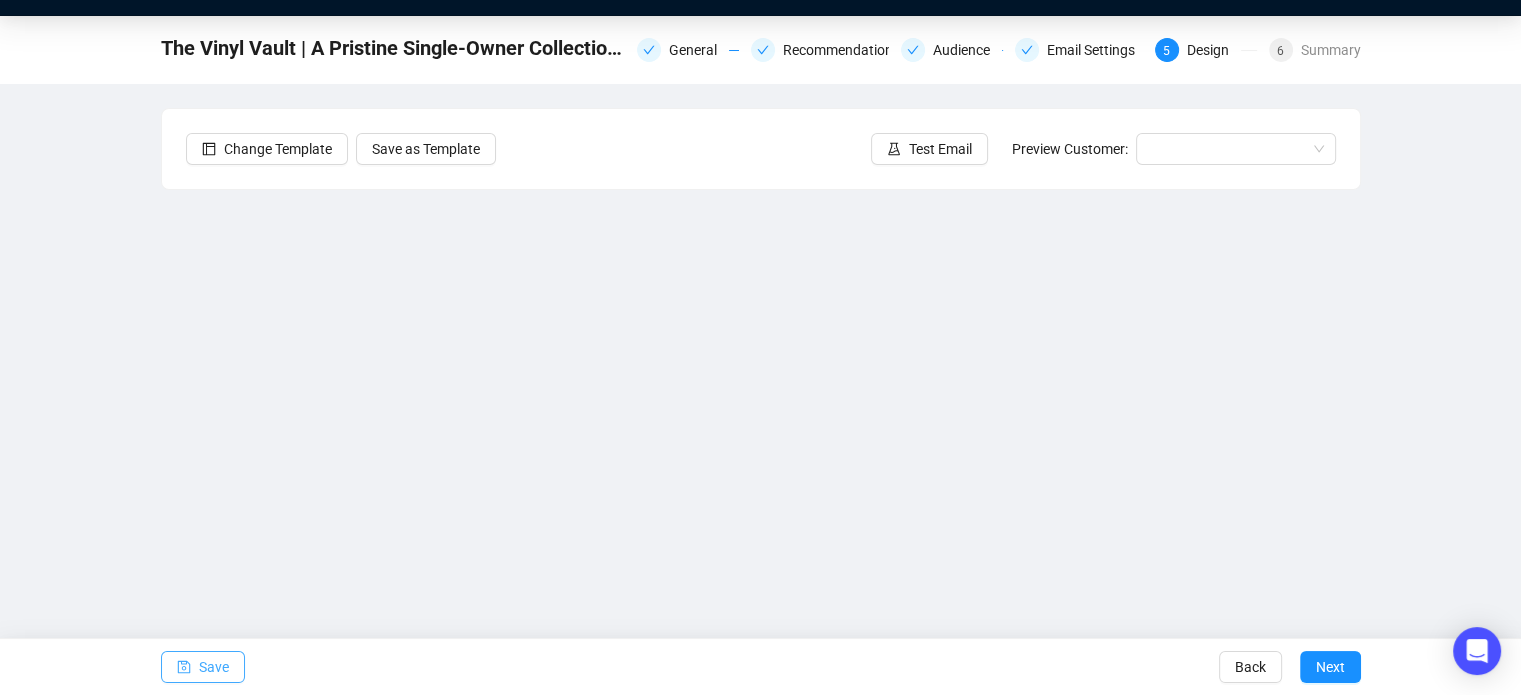 click on "Save" at bounding box center [203, 667] 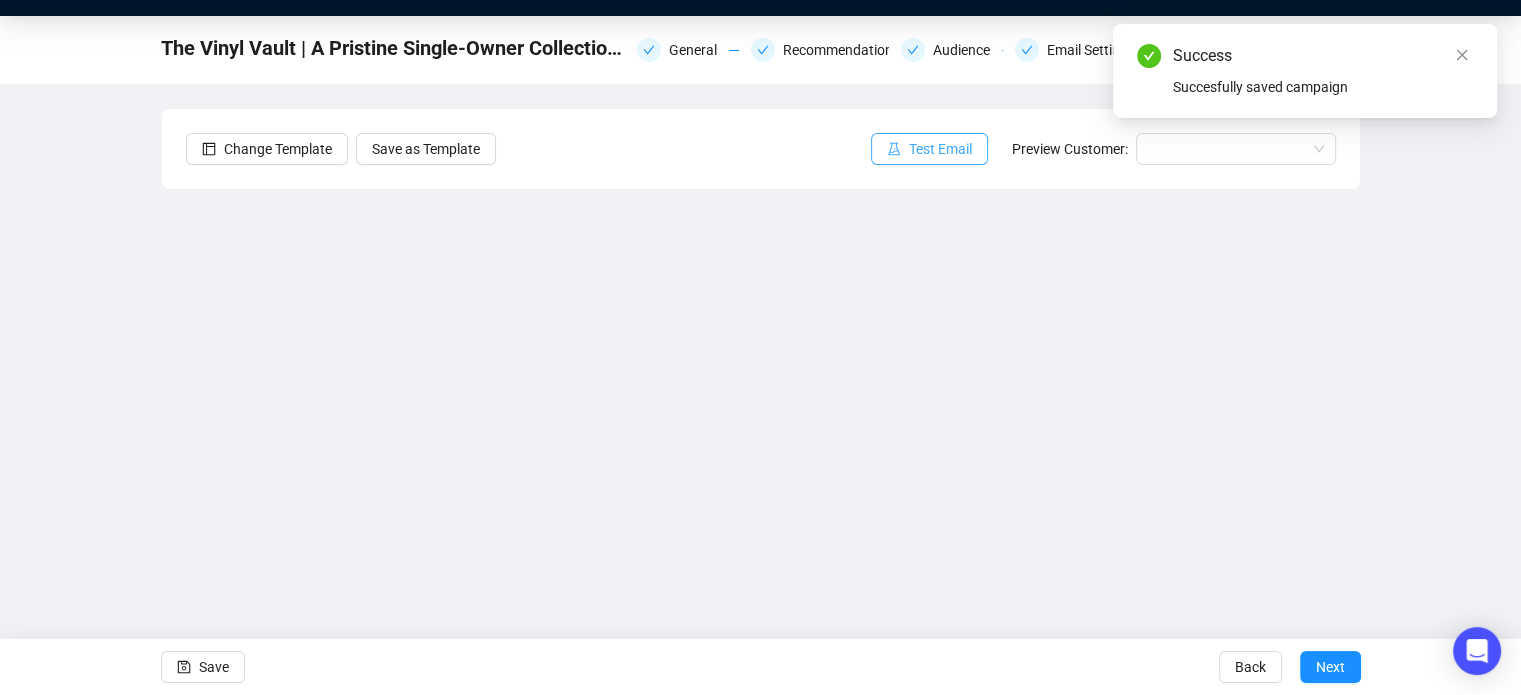 click 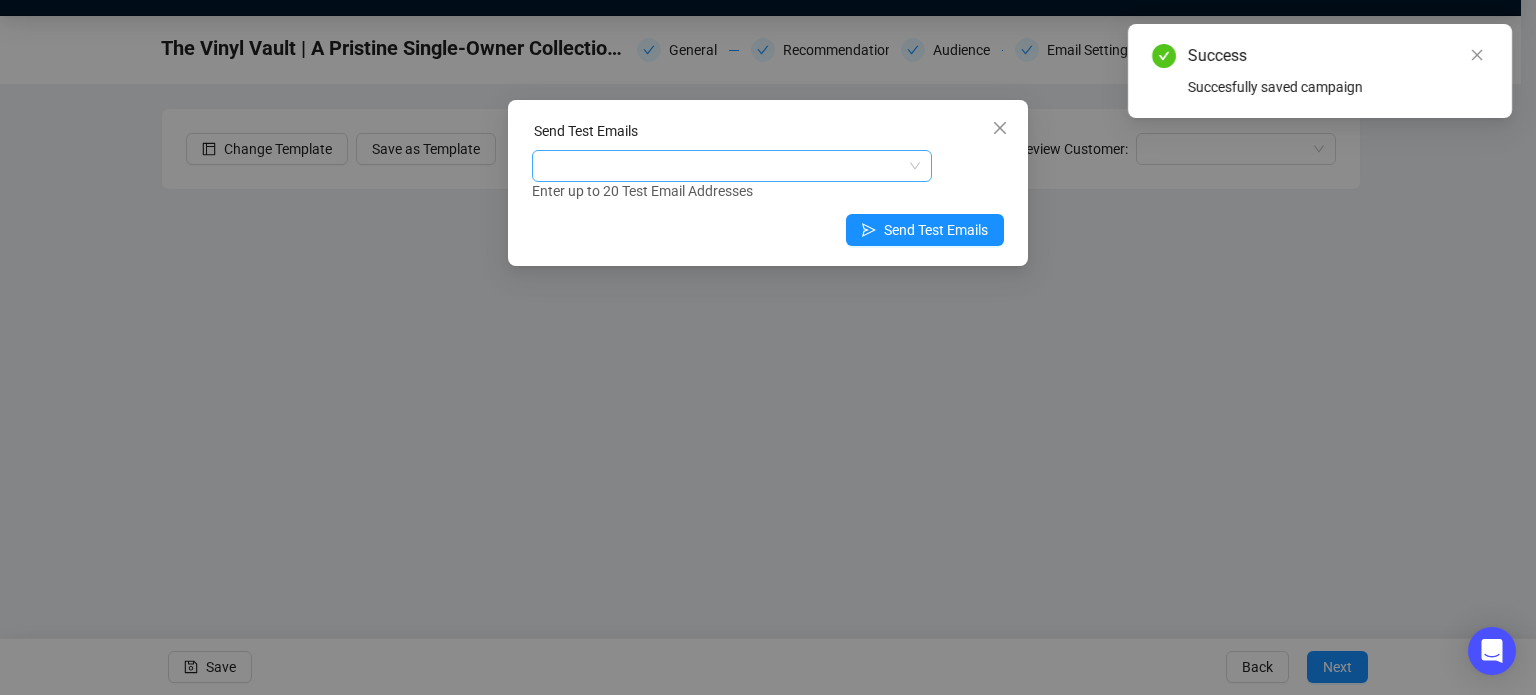 click at bounding box center [721, 166] 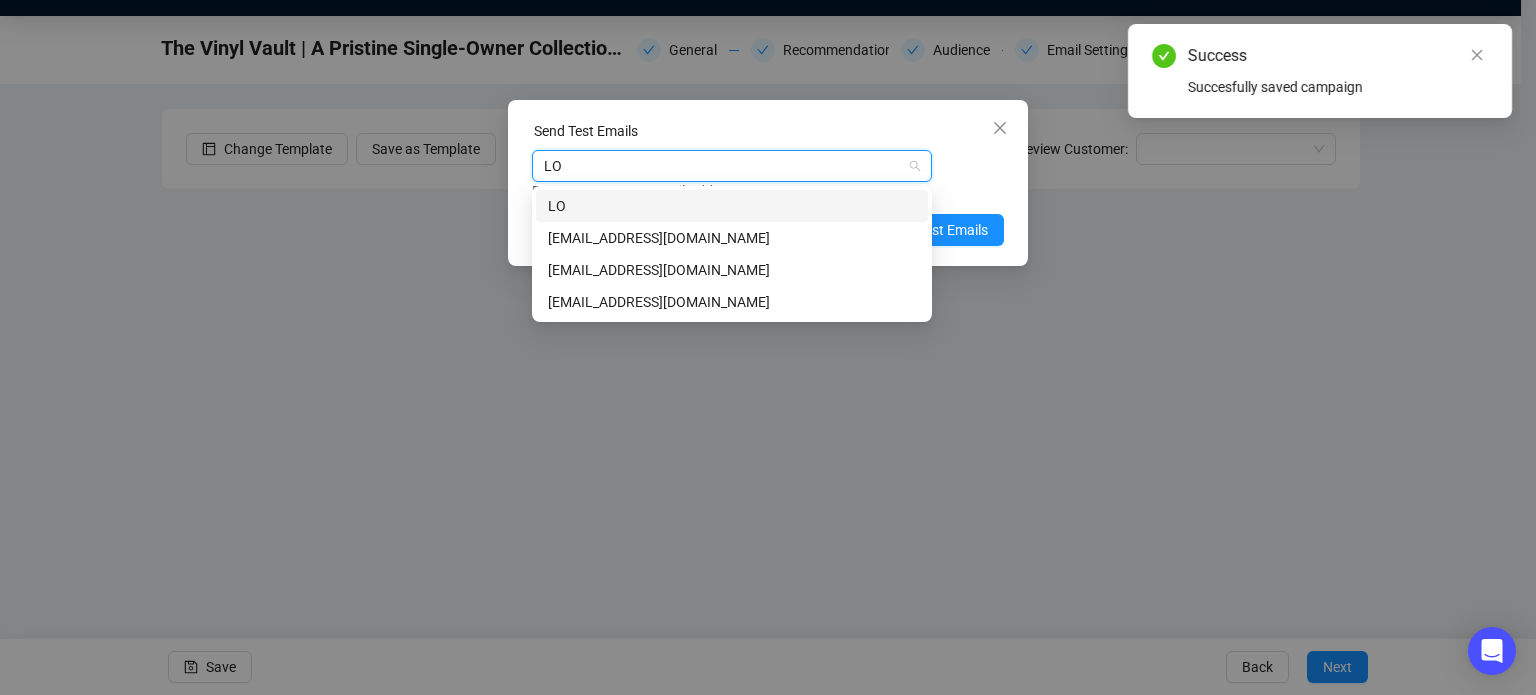 type on "LOU" 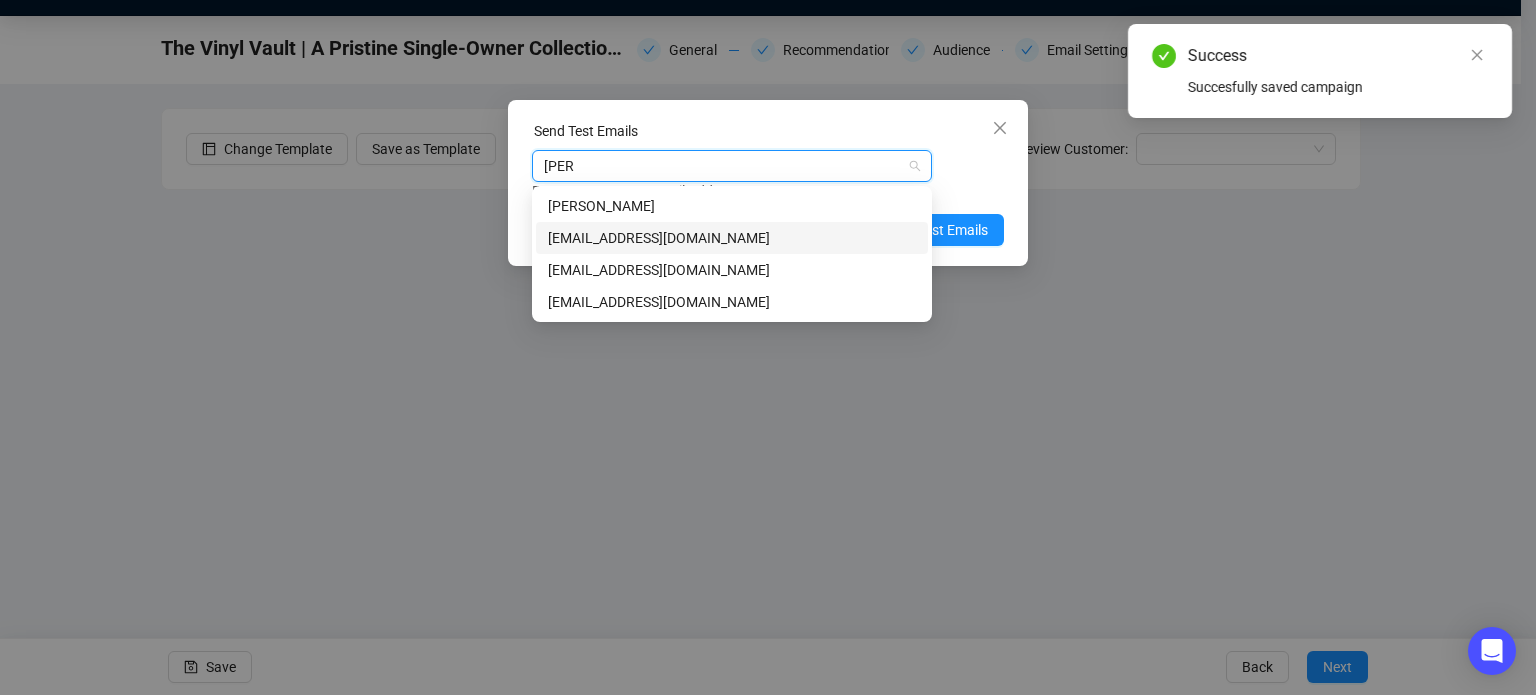 click on "louisamarriott@sworder.co.uk" at bounding box center (732, 238) 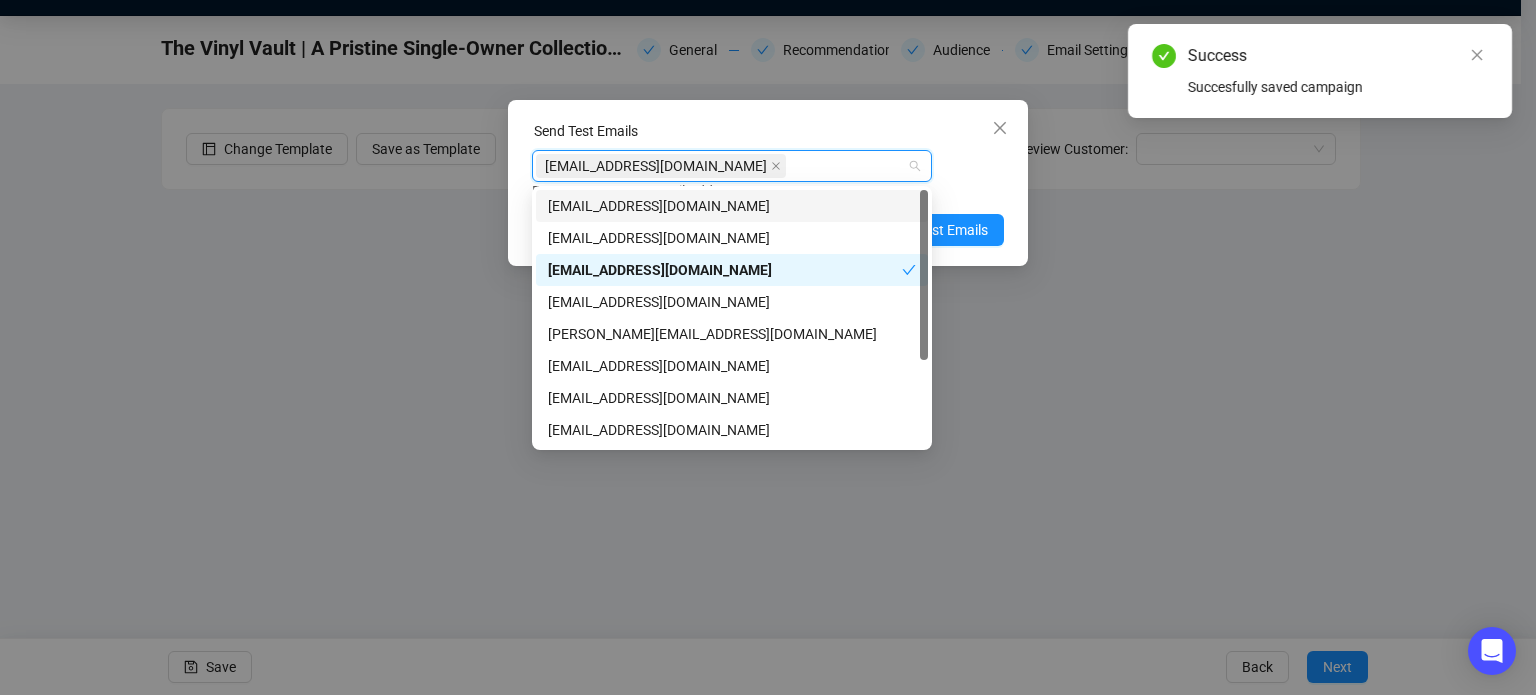 click on "louisamarriott@sworder.co.uk   Enter up to 20 Test Email Addresses" at bounding box center [768, 176] 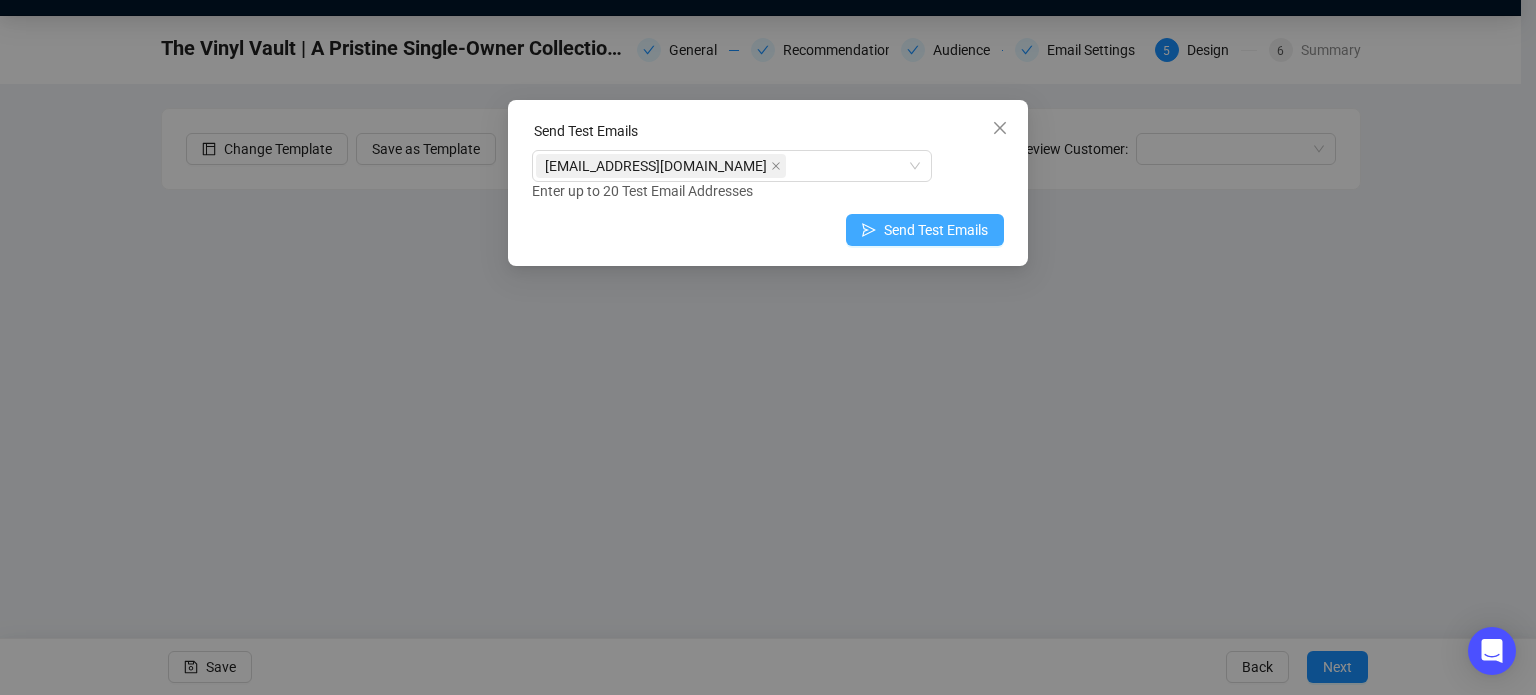 click on "Send Test Emails" at bounding box center (936, 230) 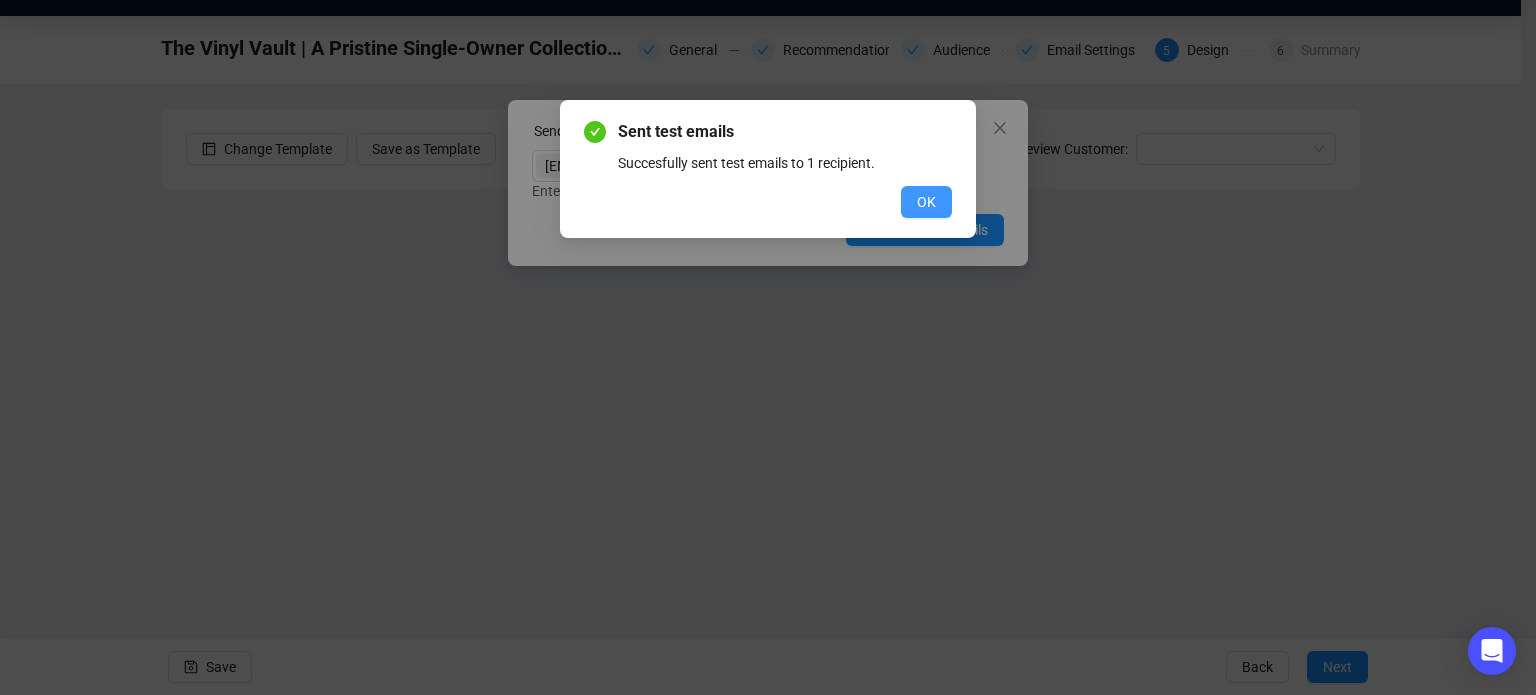 click on "OK" at bounding box center [926, 202] 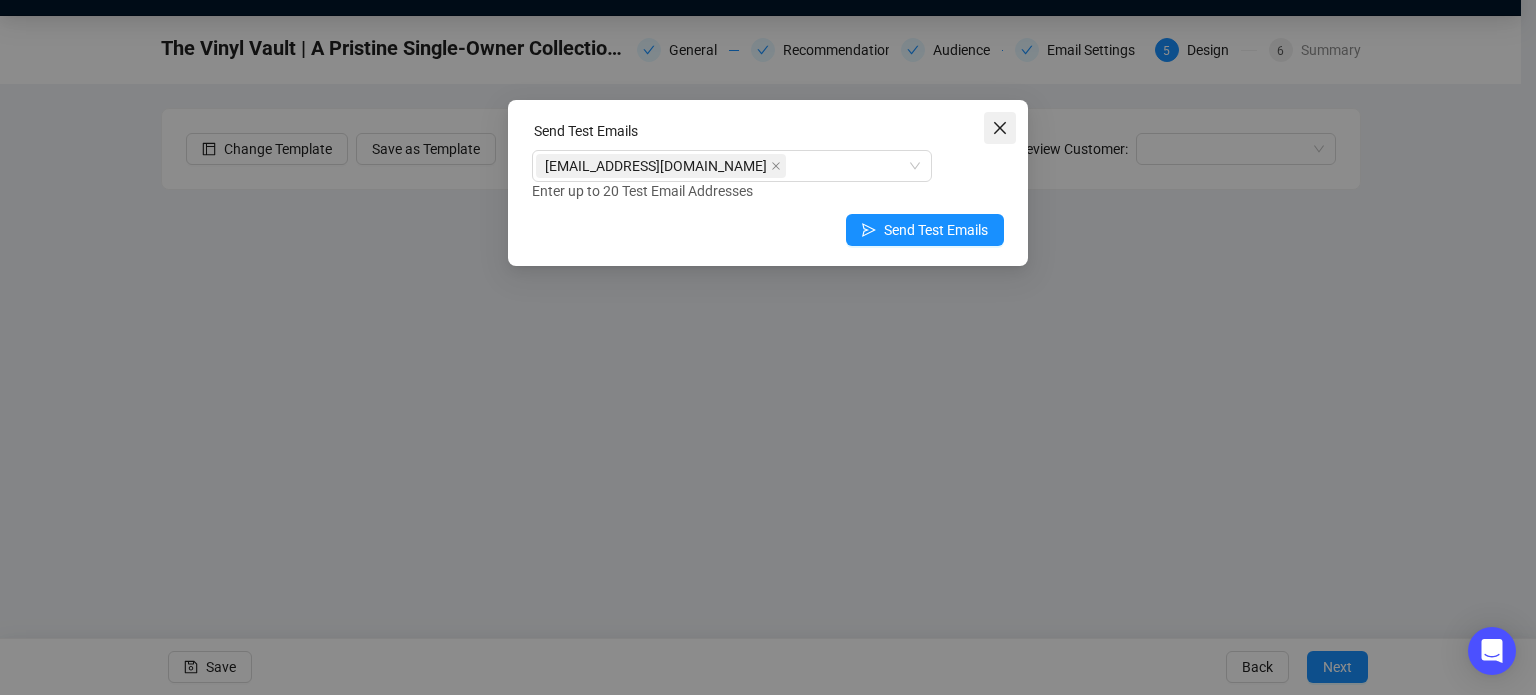 click 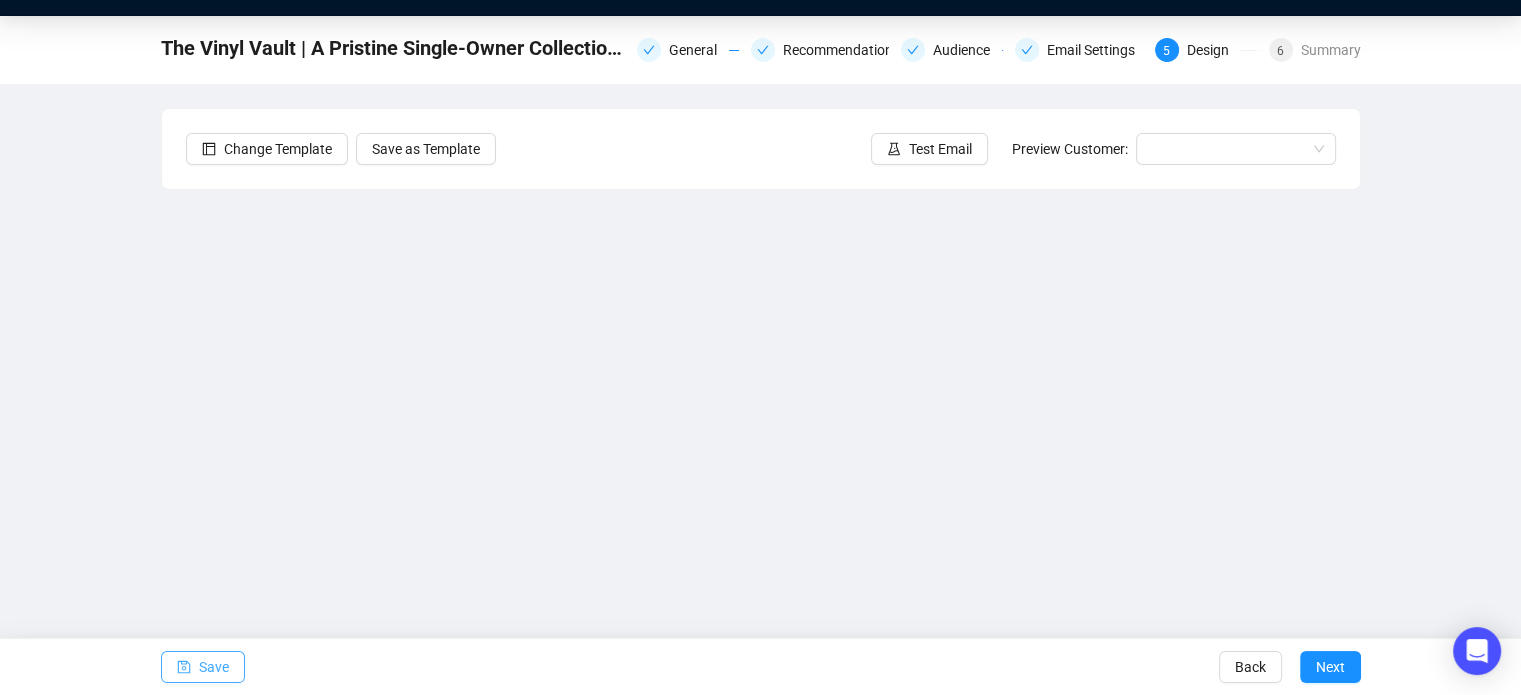 click on "Save" at bounding box center (214, 667) 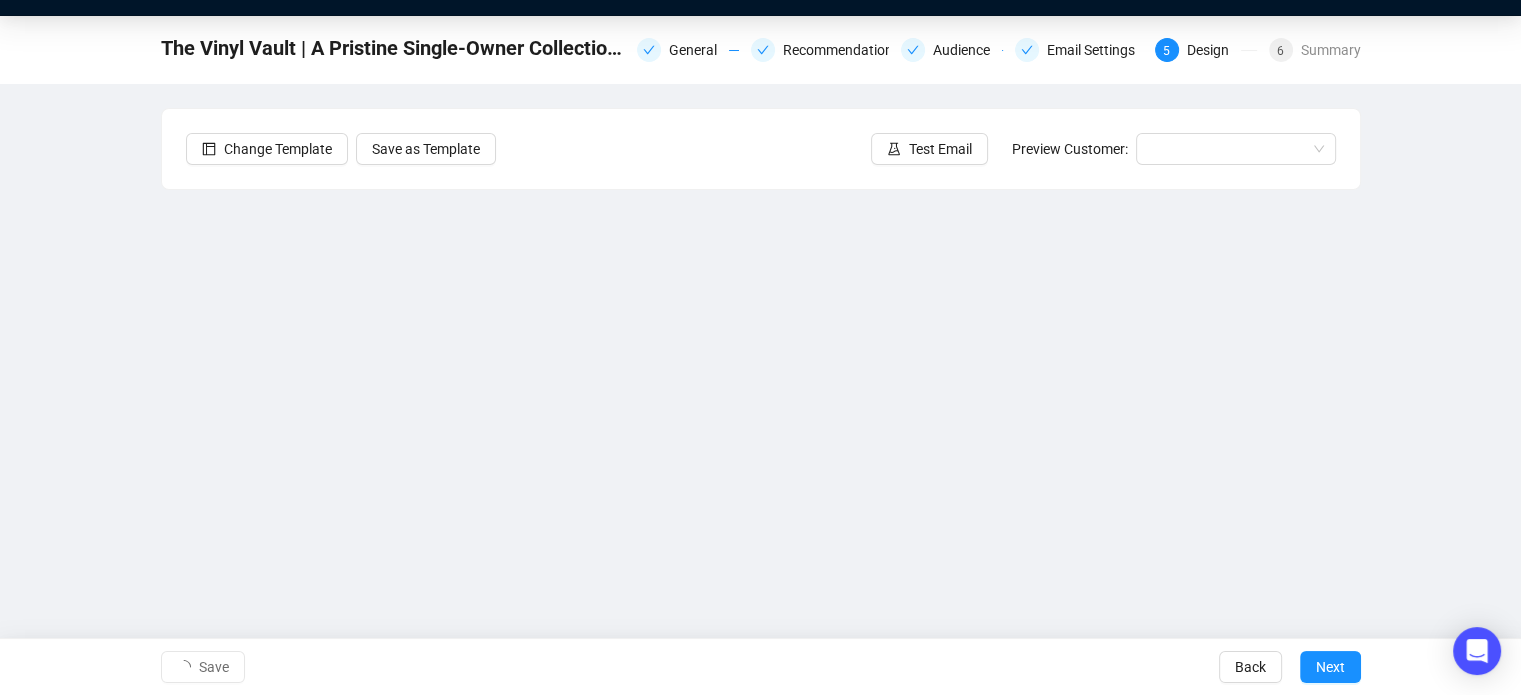 scroll, scrollTop: 0, scrollLeft: 0, axis: both 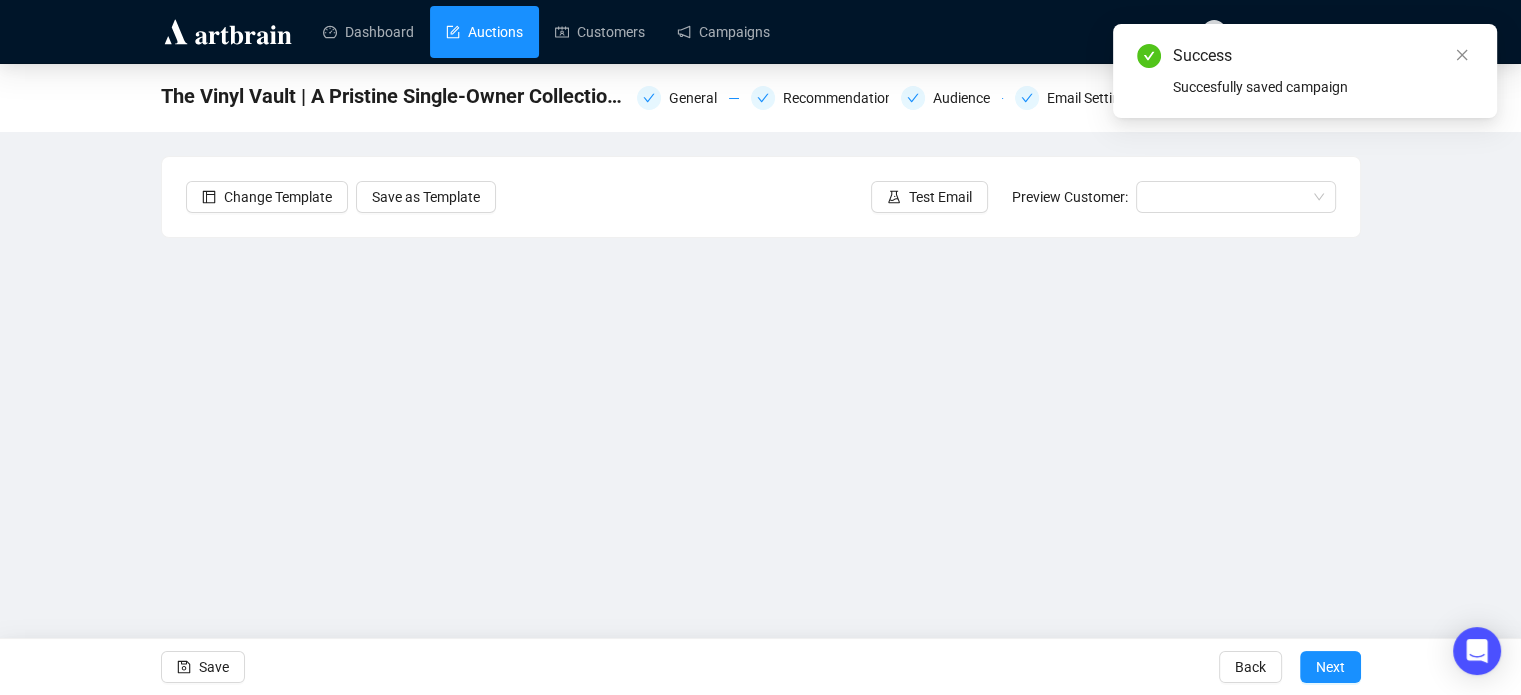 click on "Auctions" at bounding box center (484, 32) 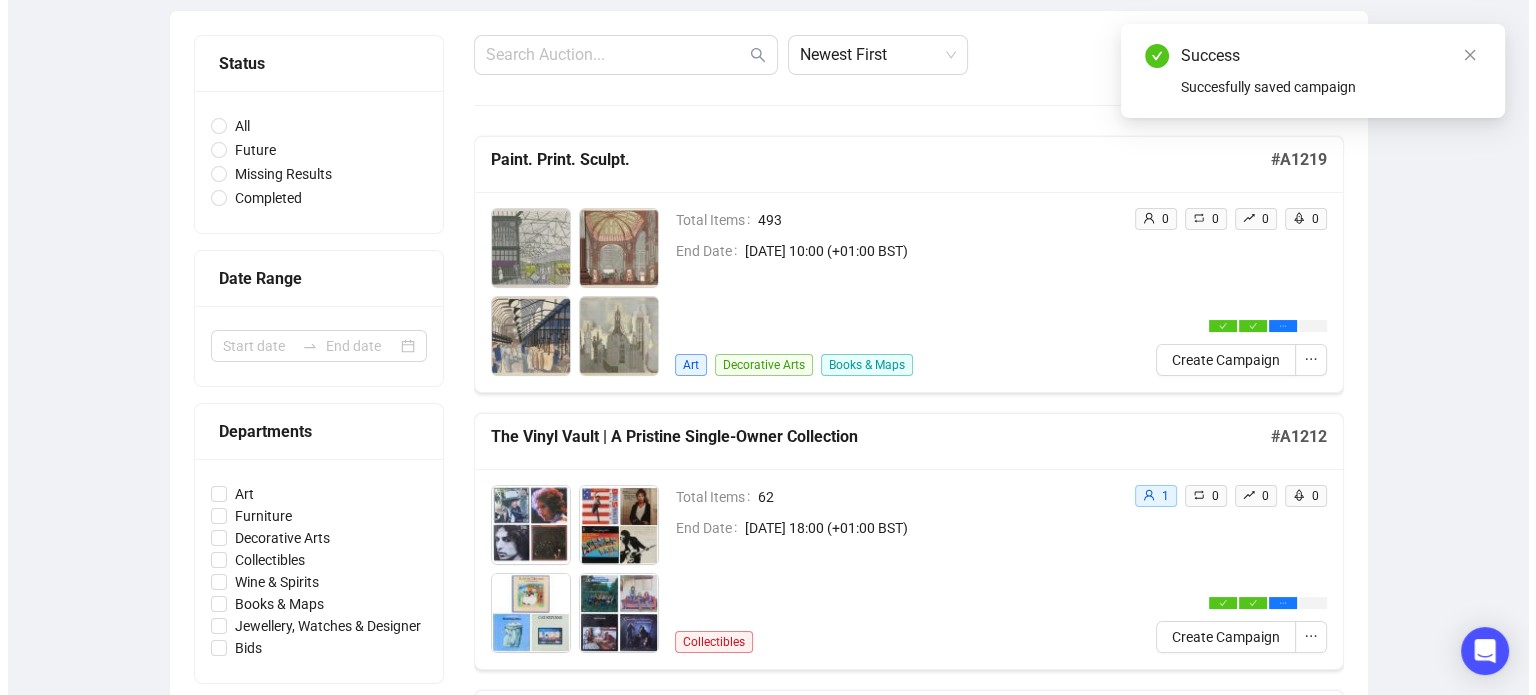 scroll, scrollTop: 183, scrollLeft: 0, axis: vertical 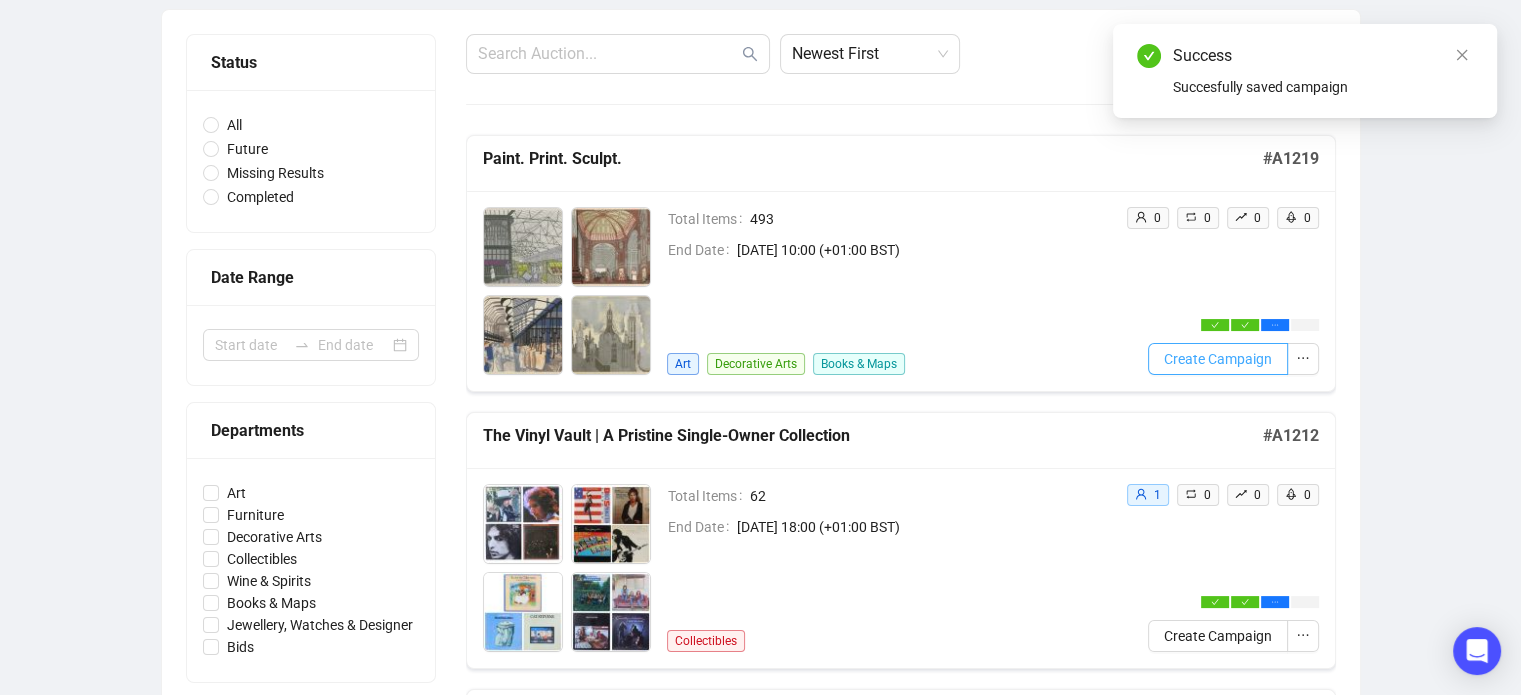 click on "Create Campaign" at bounding box center [1218, 359] 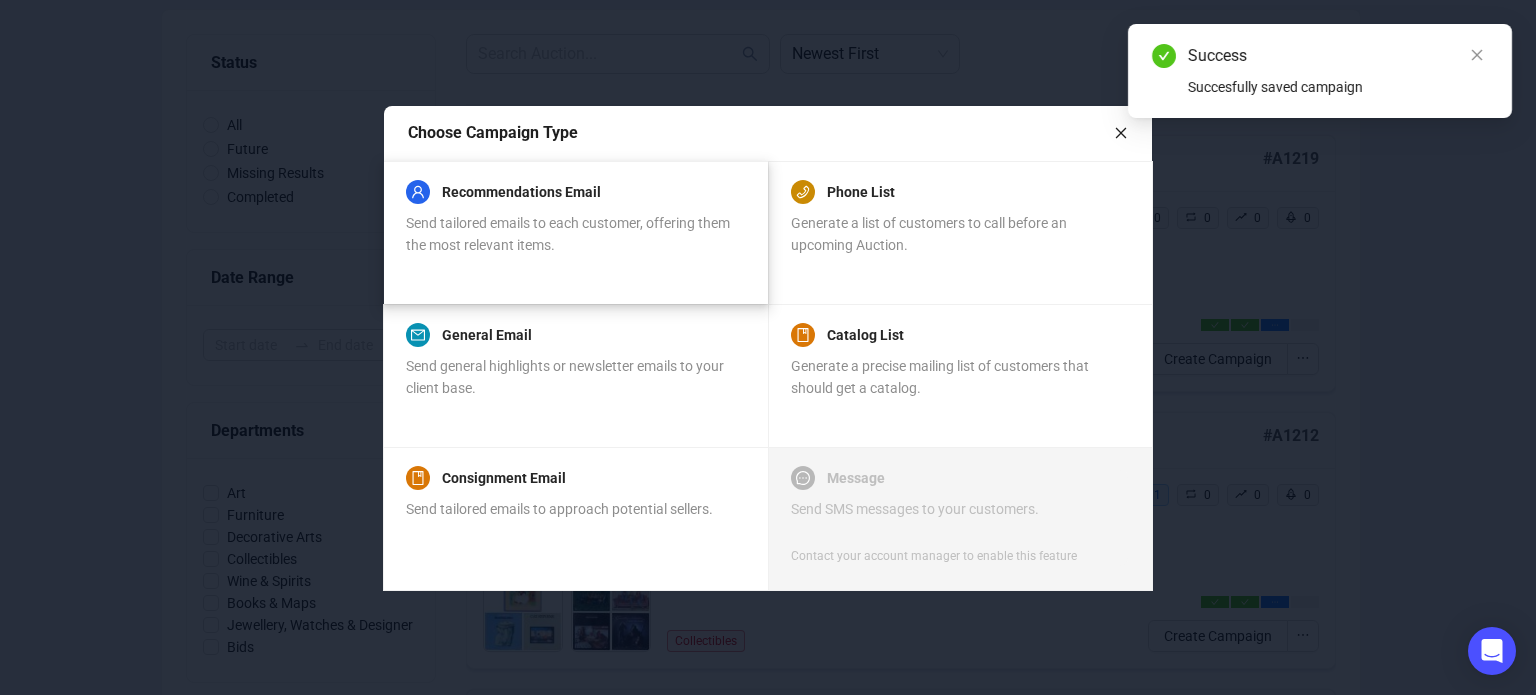 click on "Recommendations Email Send tailored emails to each customer, offering them the most relevant items." at bounding box center [575, 232] 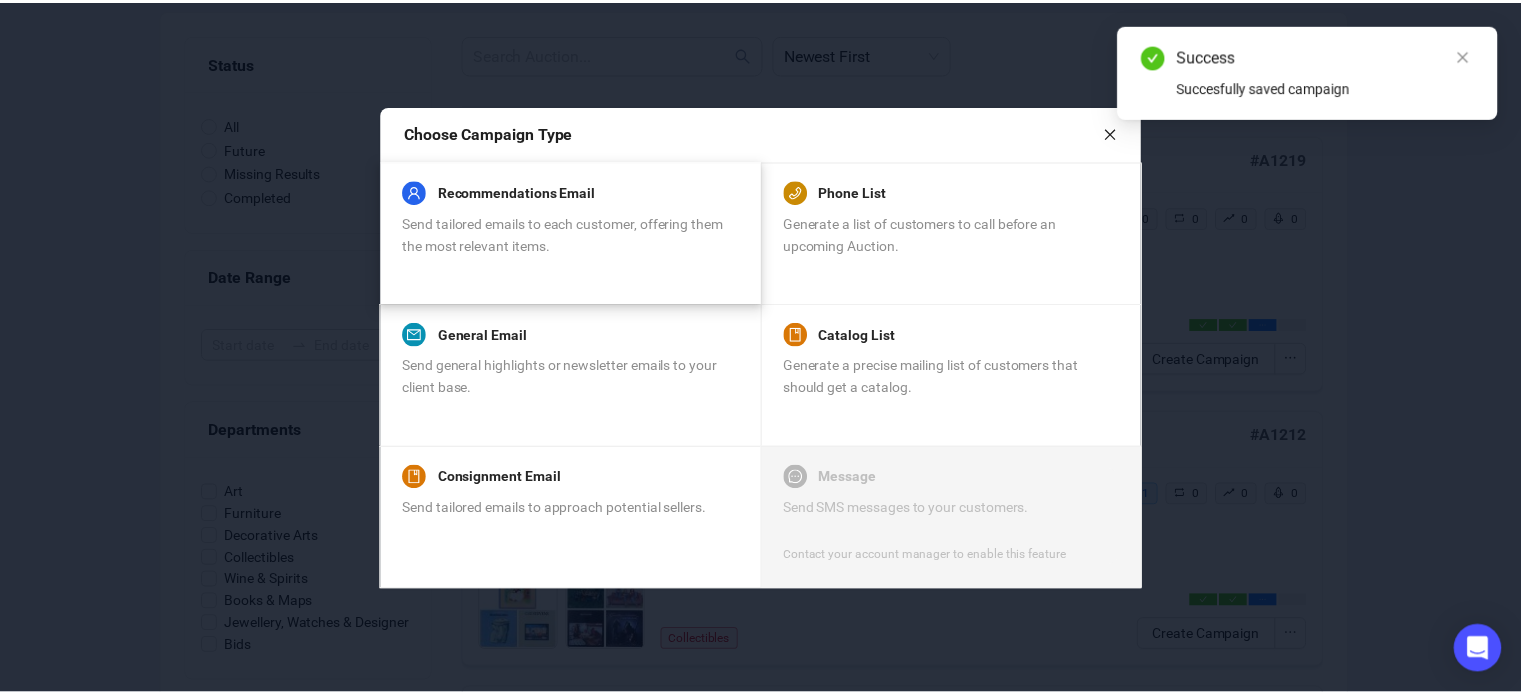 scroll, scrollTop: 0, scrollLeft: 0, axis: both 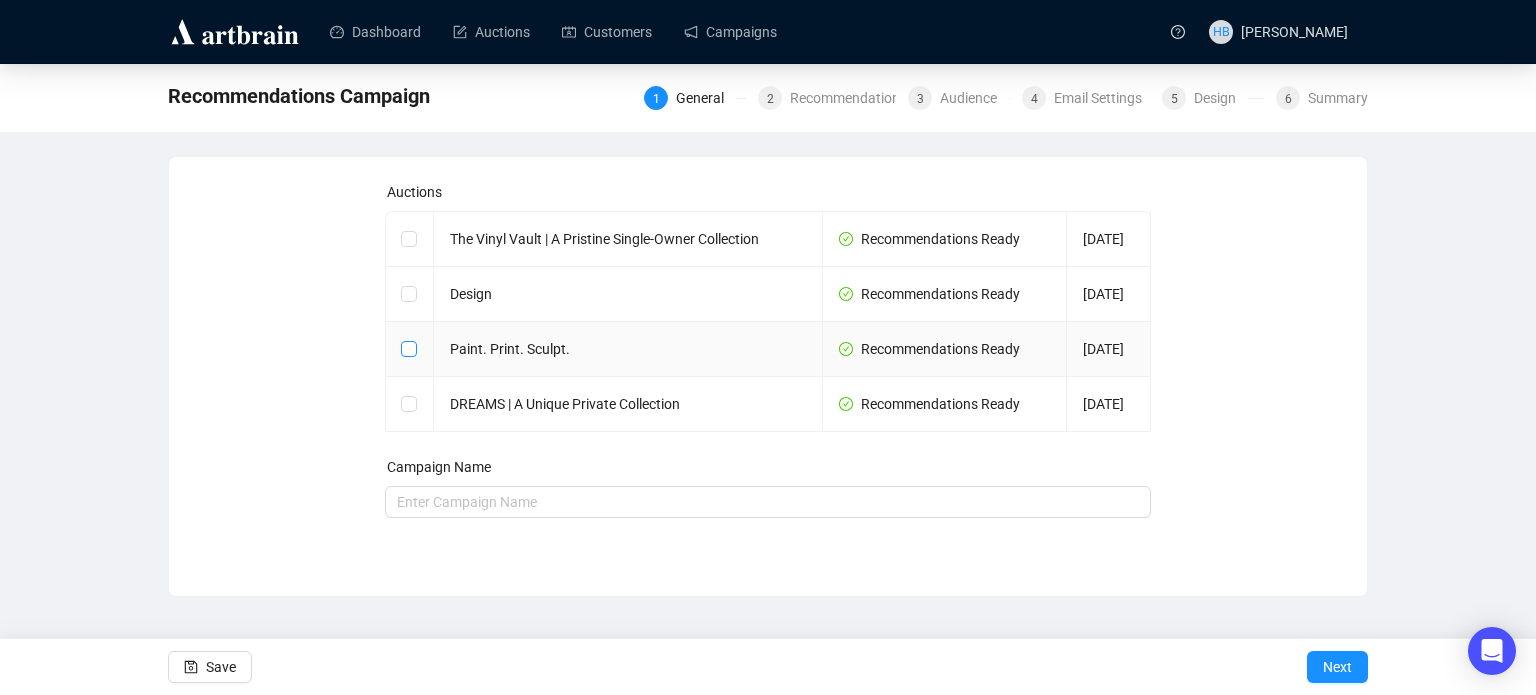click at bounding box center (408, 348) 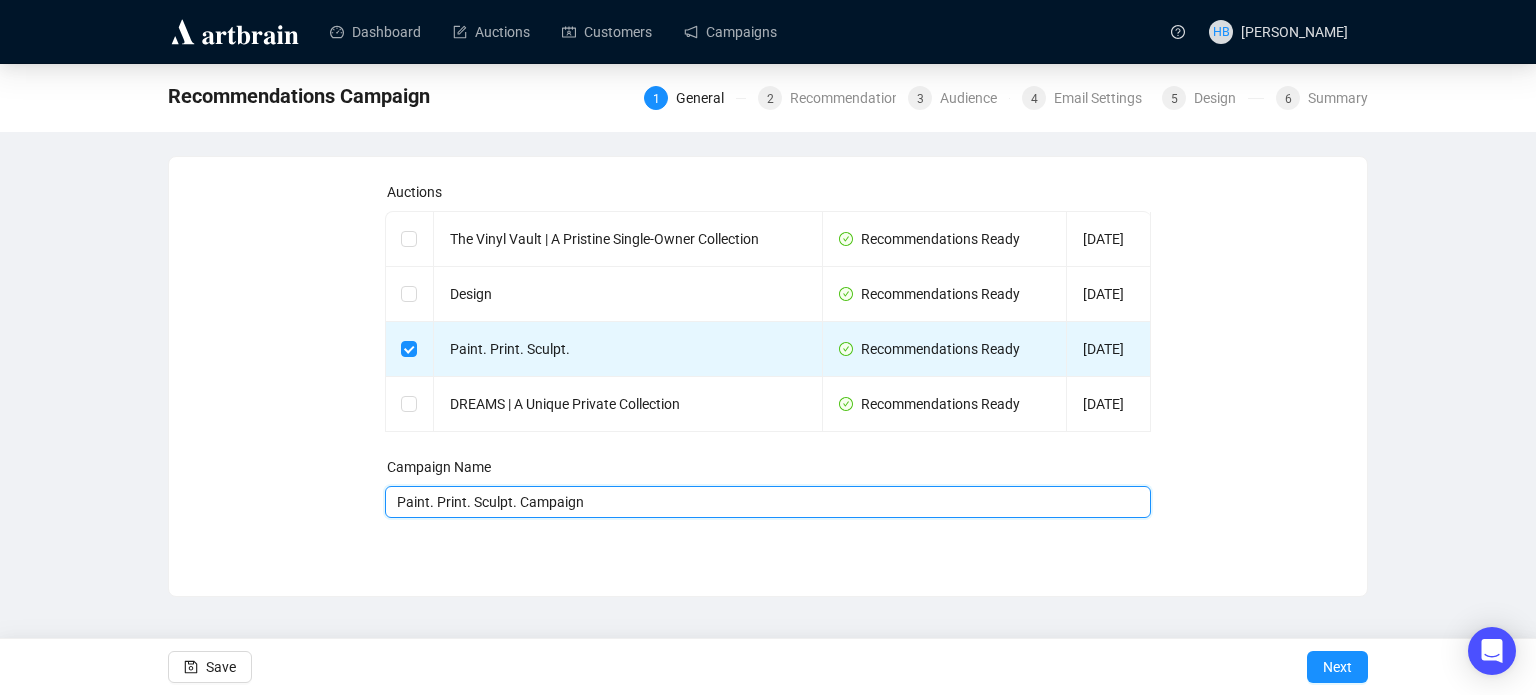 click on "Paint. Print. Sculpt. Campaign" at bounding box center (768, 502) 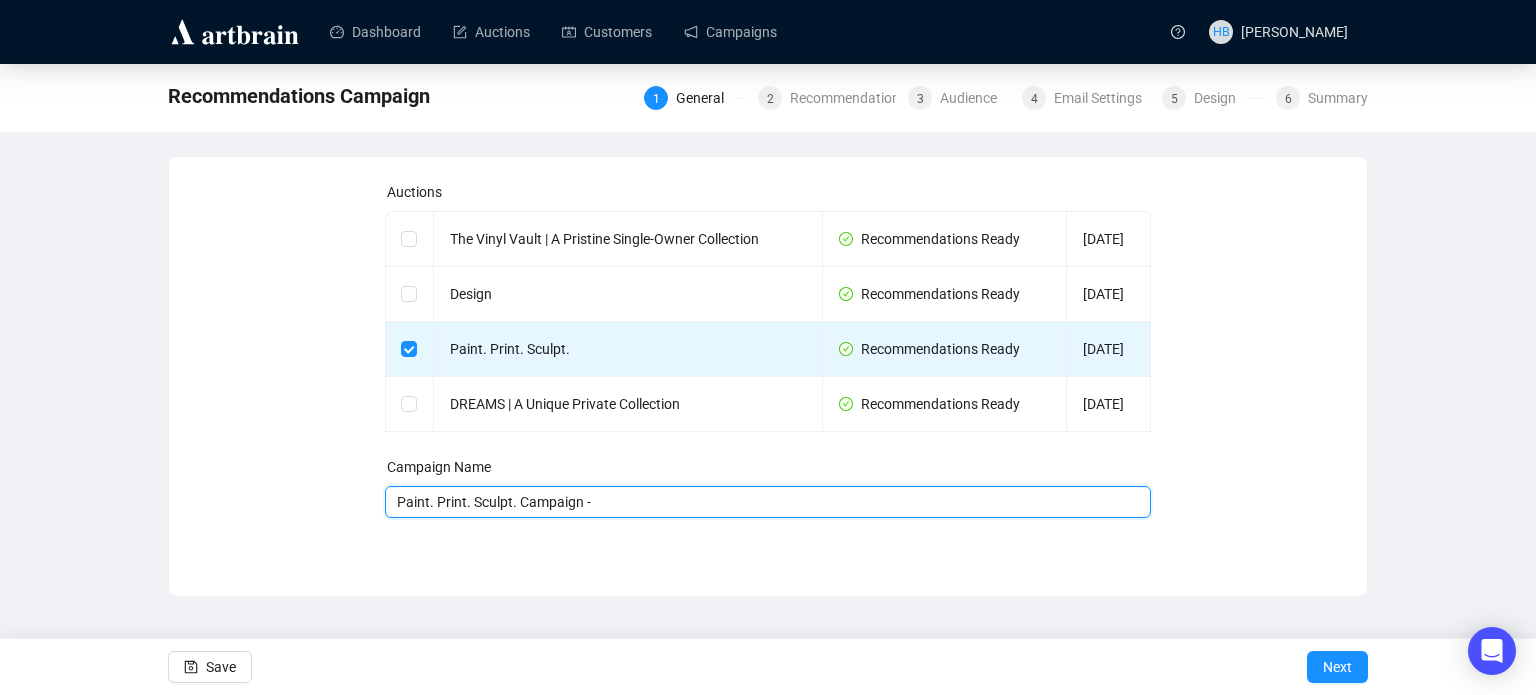 click on "Paint. Print. Sculpt. Campaign -" at bounding box center (768, 502) 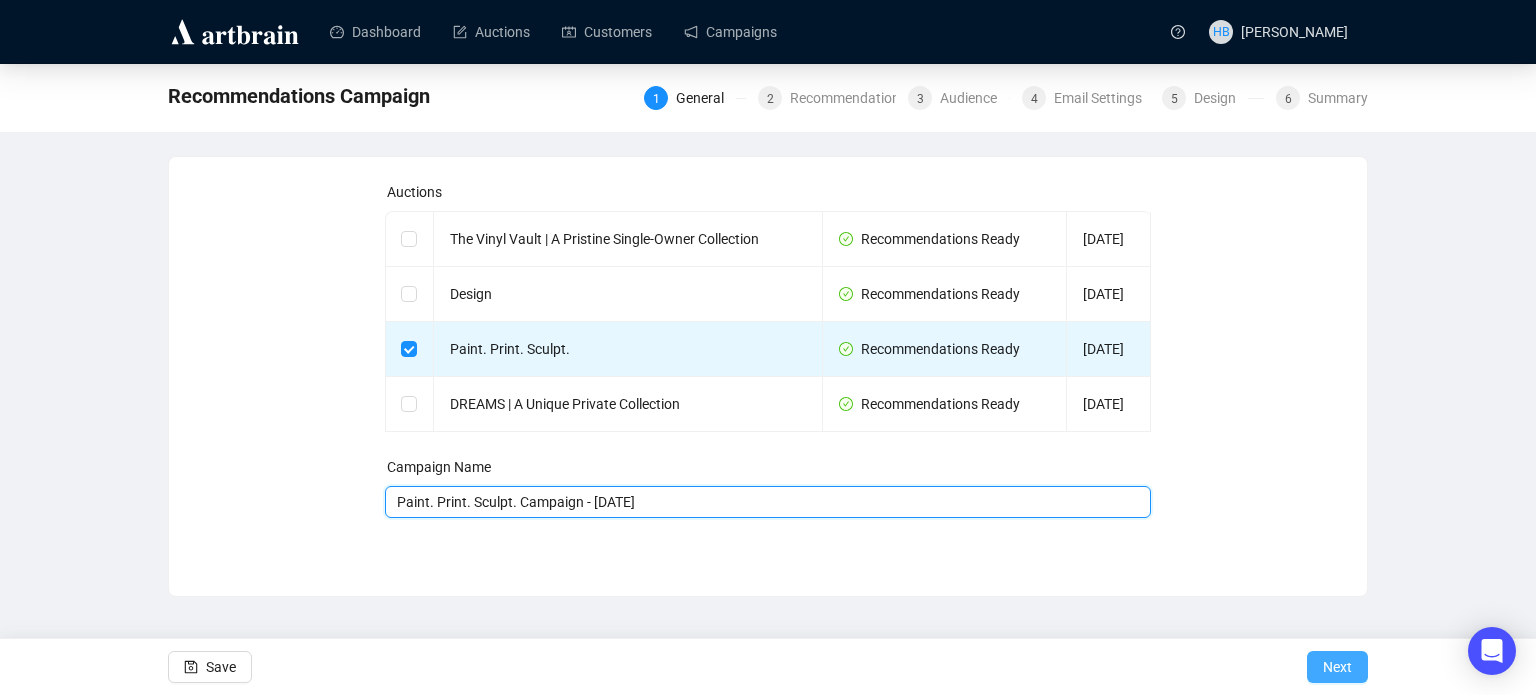 type on "Paint. Print. Sculpt. Campaign - 15 July" 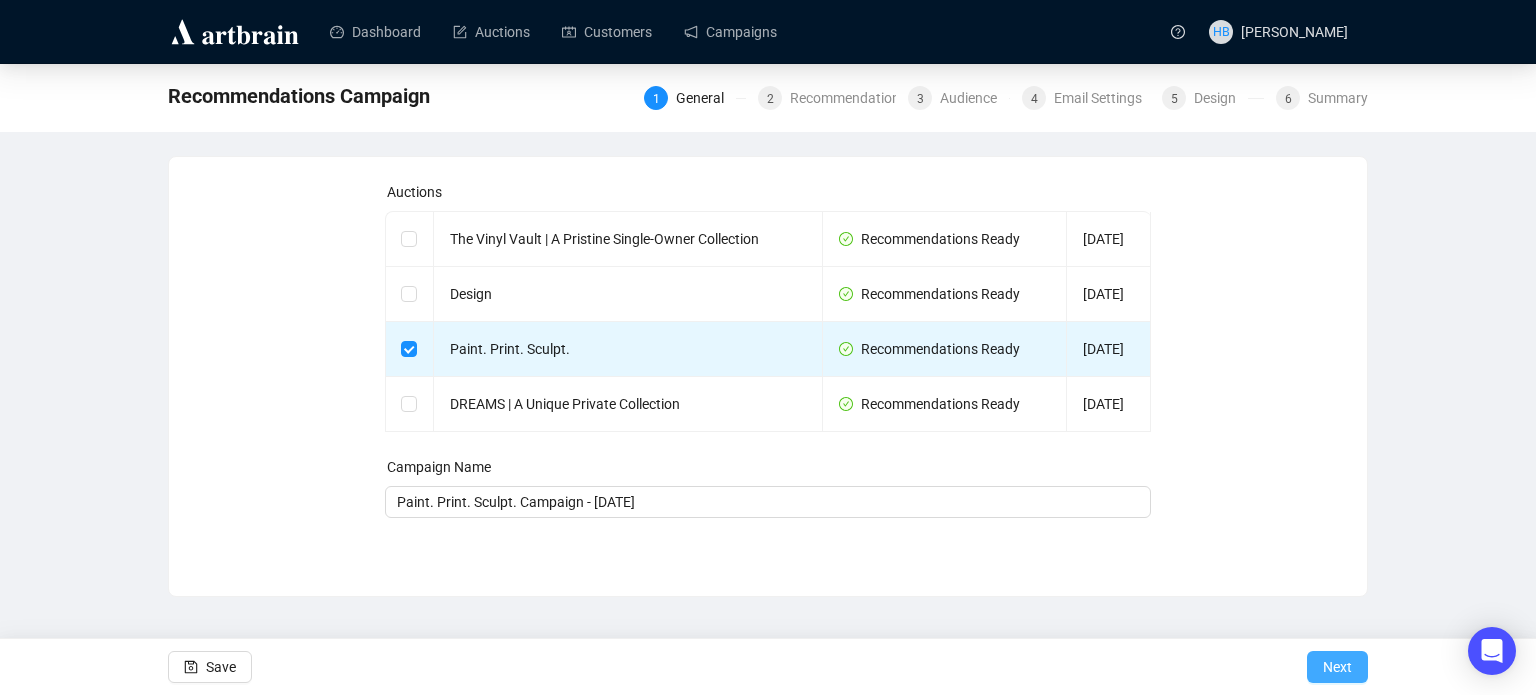 click on "Next" at bounding box center [1337, 667] 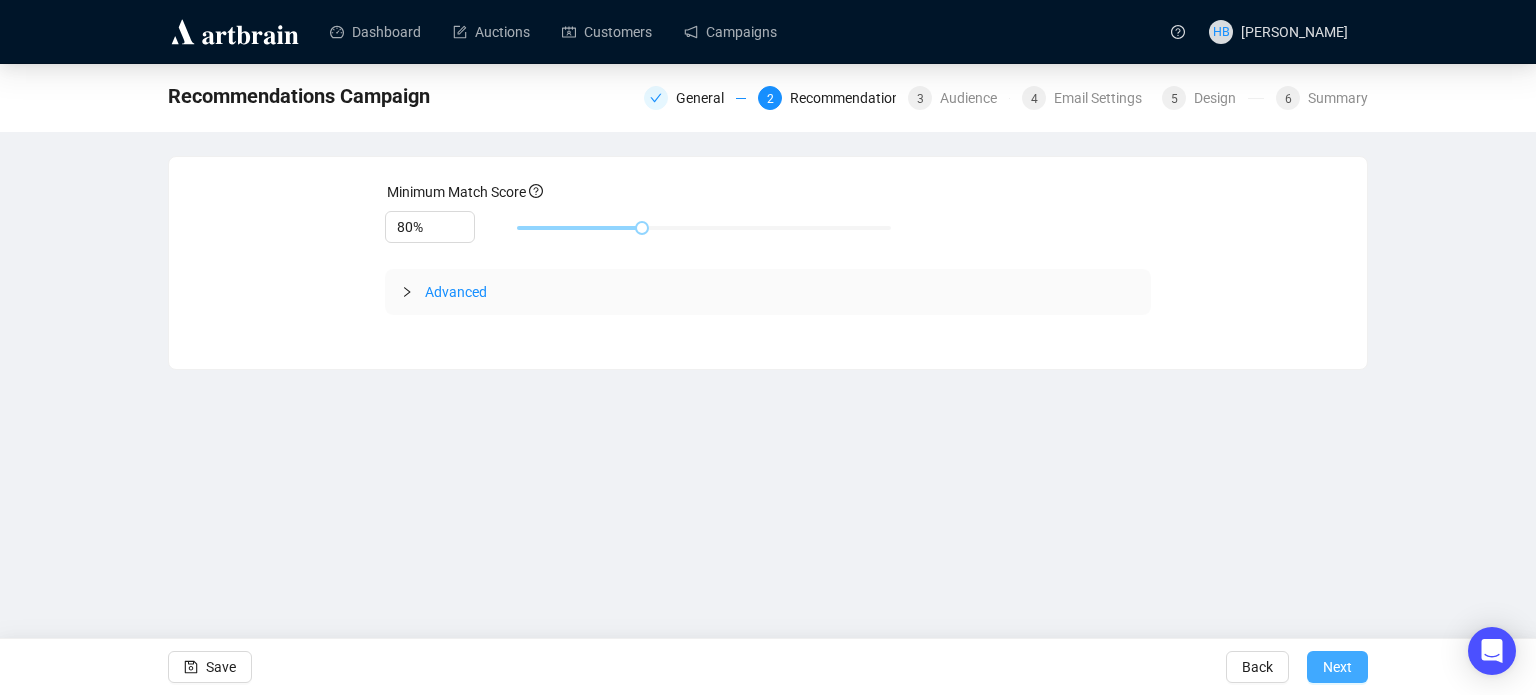 click on "Next" at bounding box center (1337, 667) 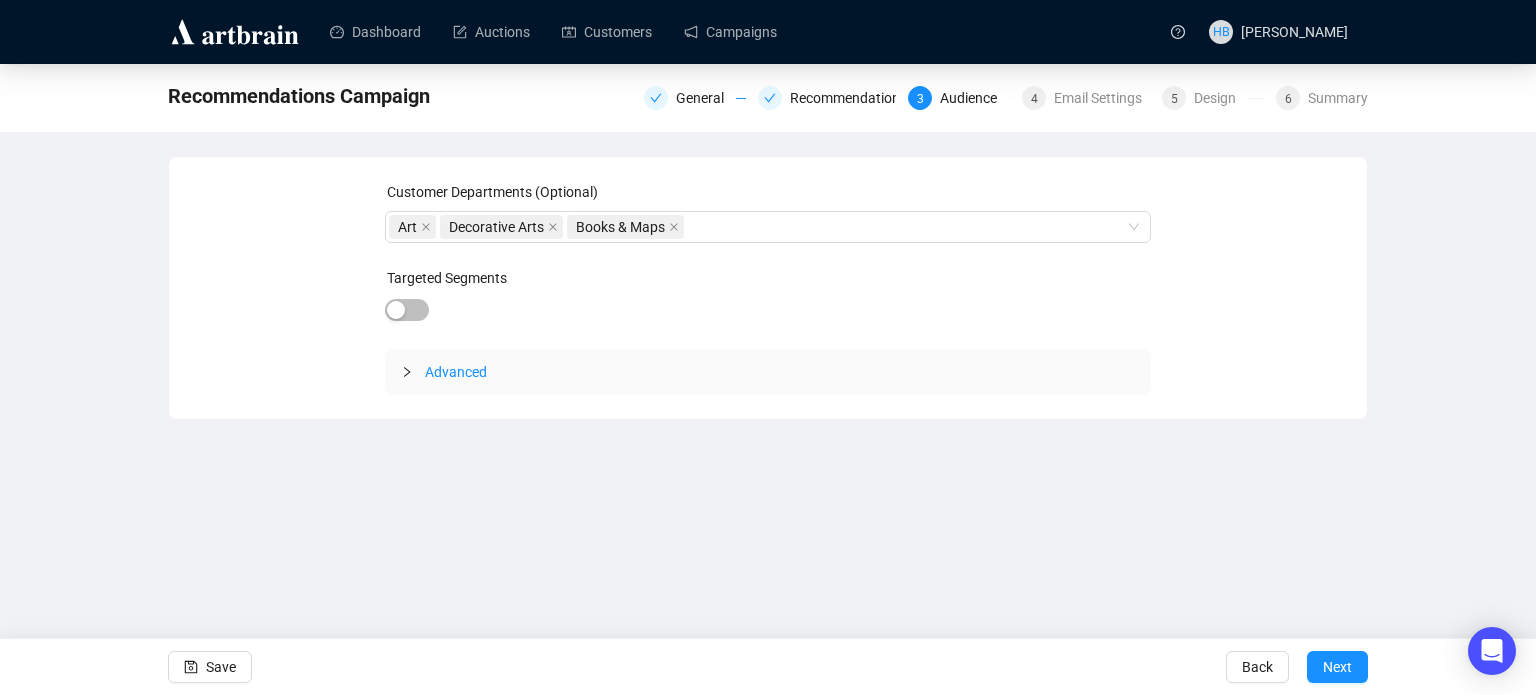 drag, startPoint x: 1346, startPoint y: 670, endPoint x: 1176, endPoint y: 557, distance: 204.12987 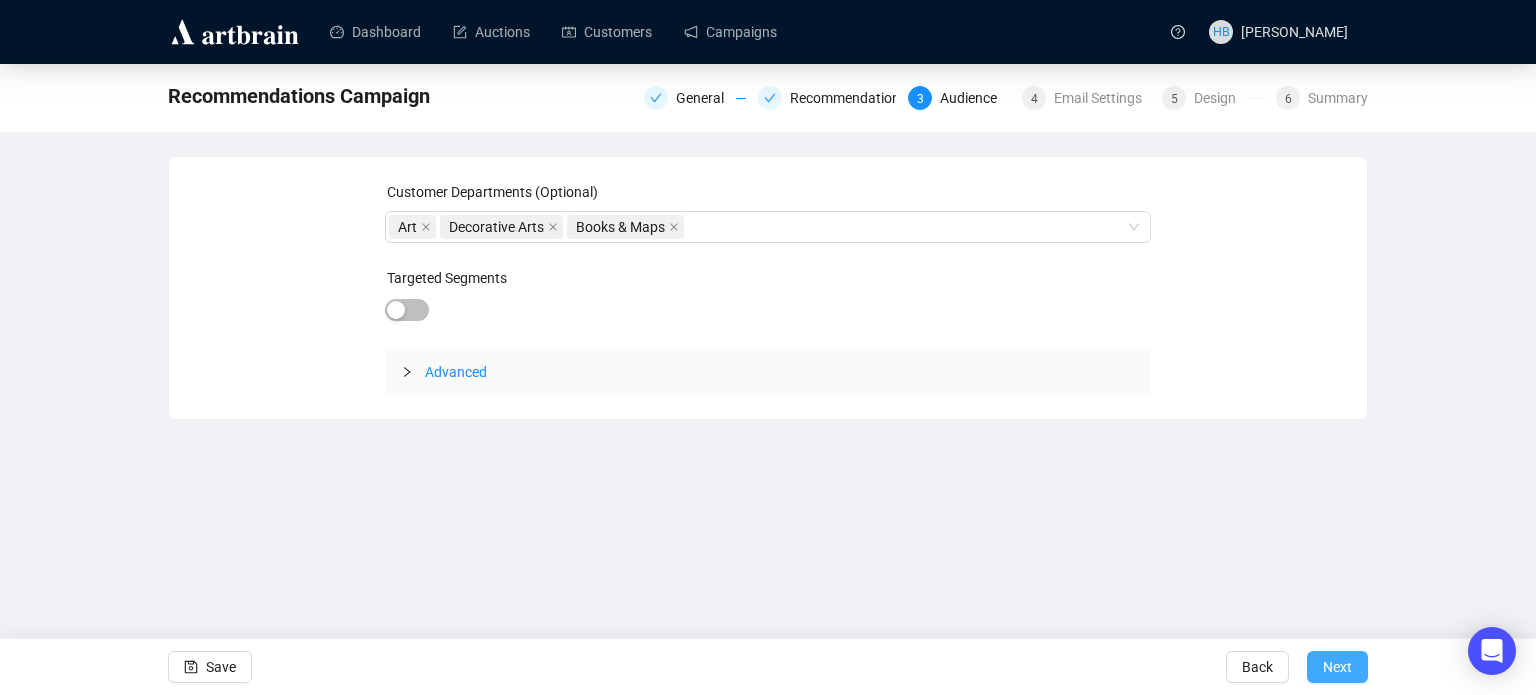 click on "Next" at bounding box center [1337, 667] 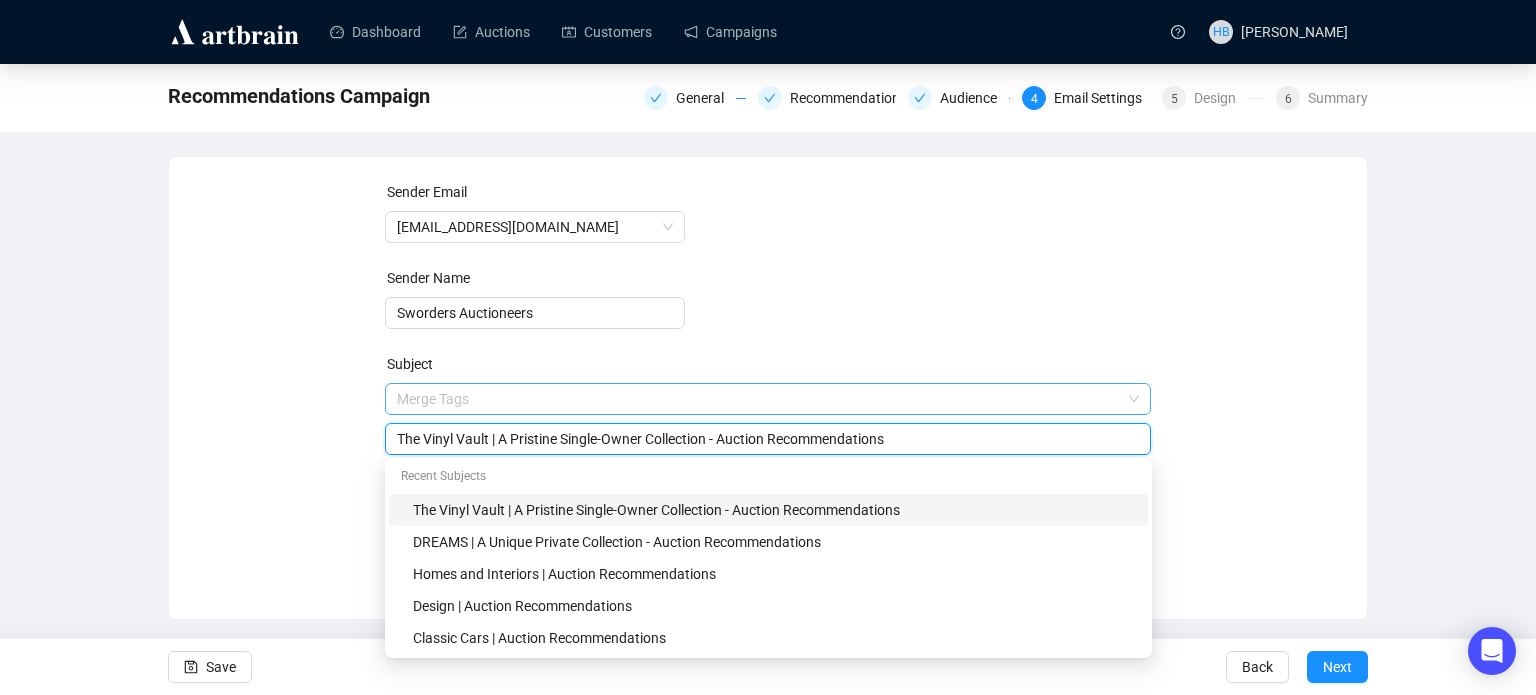 drag, startPoint x: 710, startPoint y: 402, endPoint x: 436, endPoint y: 395, distance: 274.08942 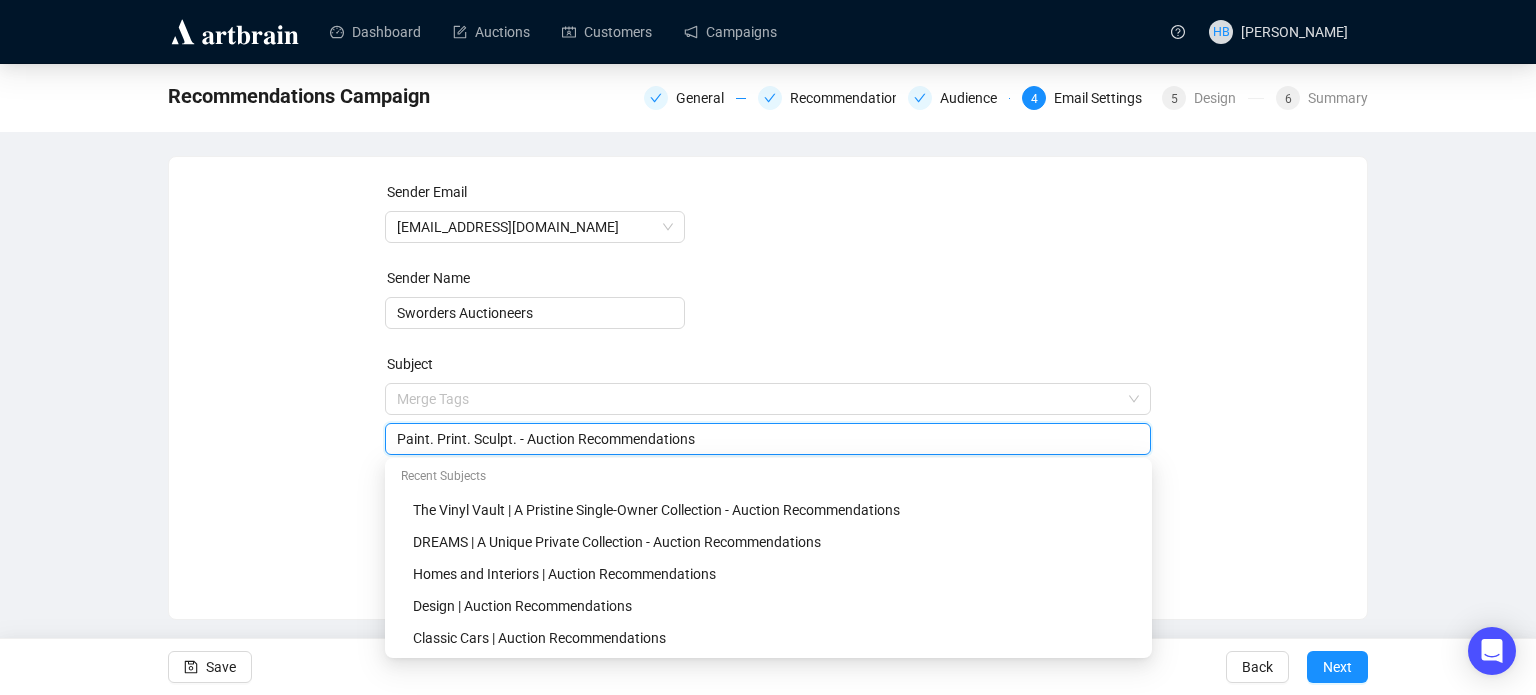 type on "Paint. Print. Sculpt. - Auction Recommendations" 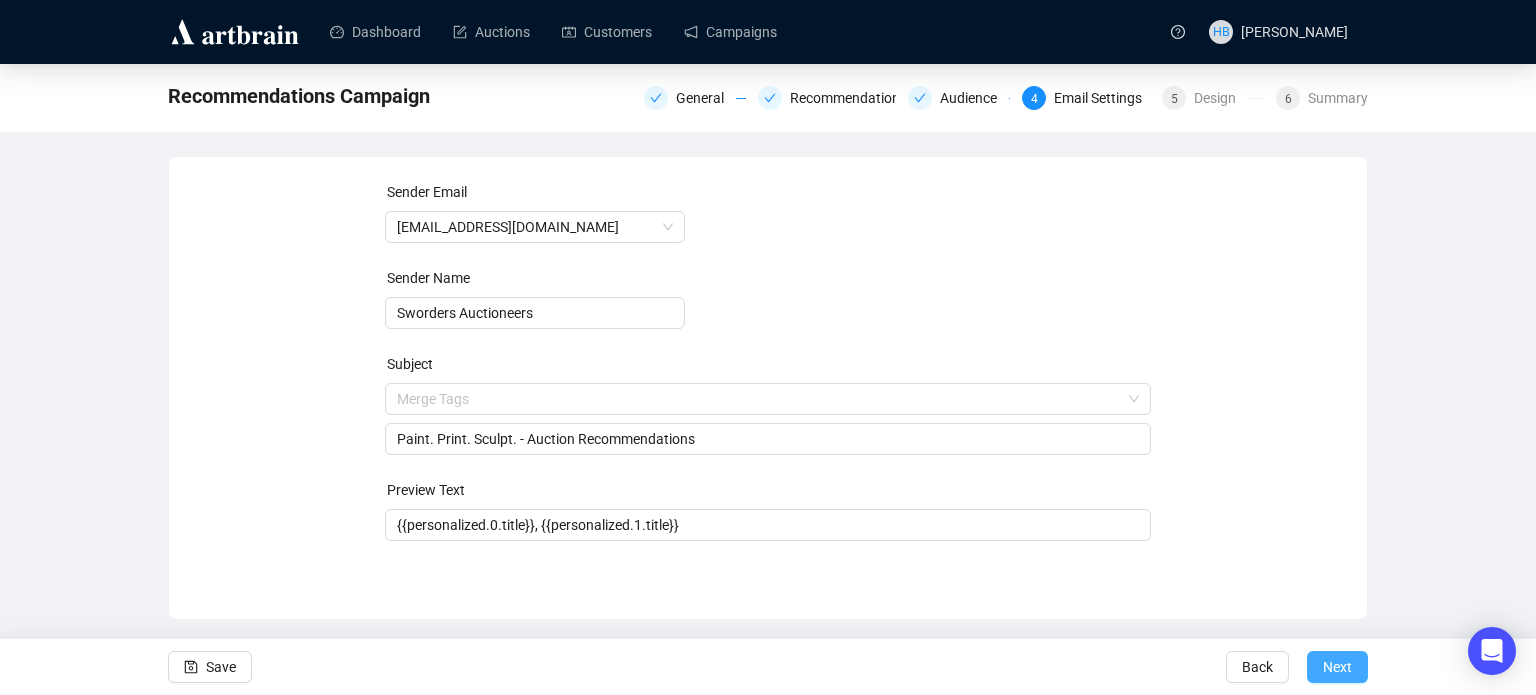 click on "Next" at bounding box center [1337, 667] 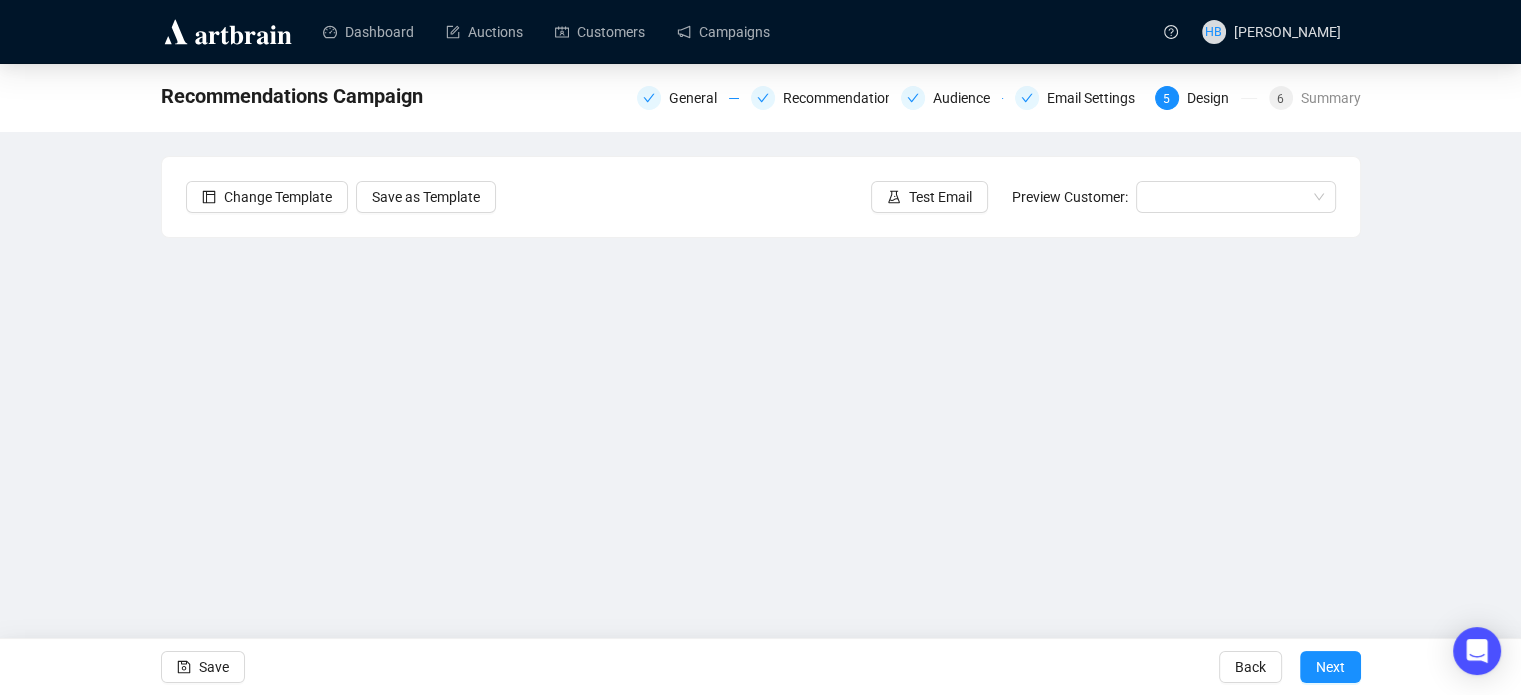 scroll, scrollTop: 48, scrollLeft: 0, axis: vertical 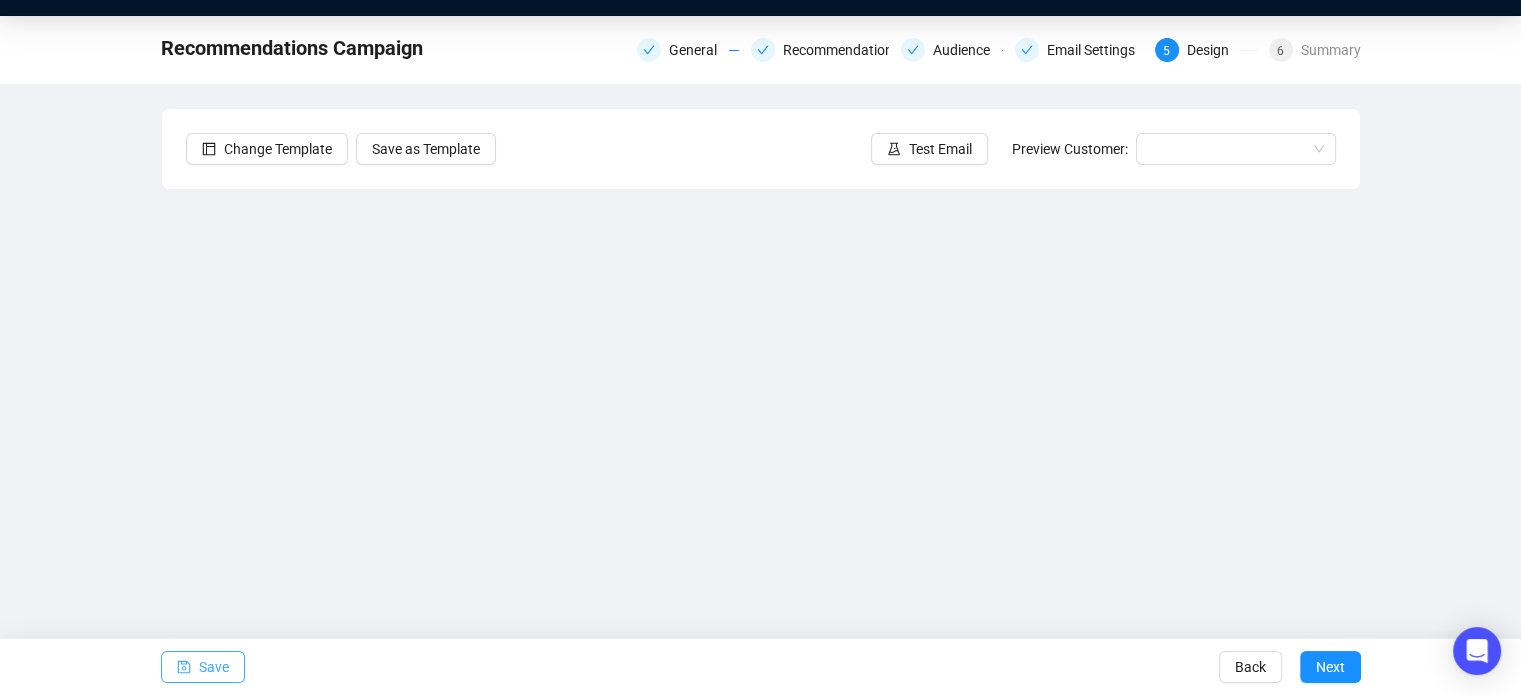 click on "Save" at bounding box center [214, 667] 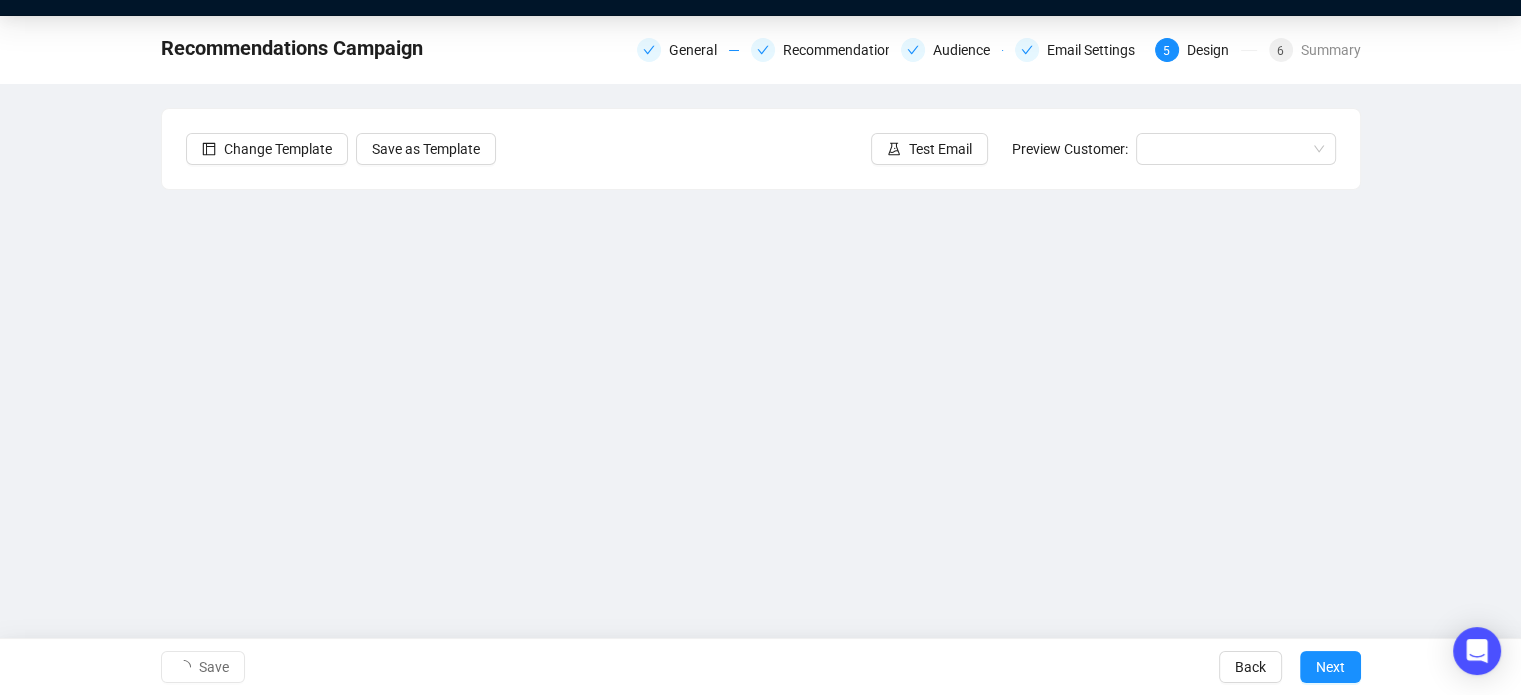 scroll, scrollTop: 0, scrollLeft: 0, axis: both 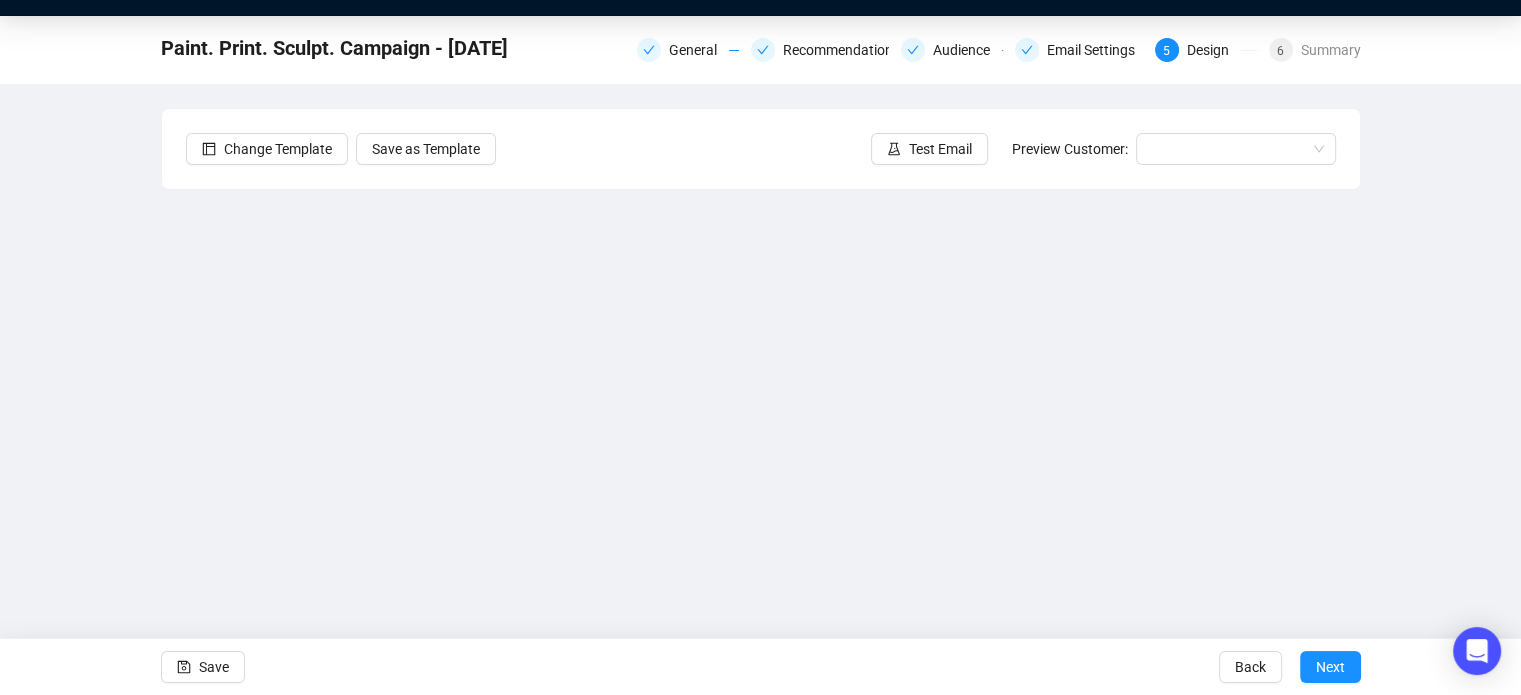 click on "Save Back Next" at bounding box center (760, 666) 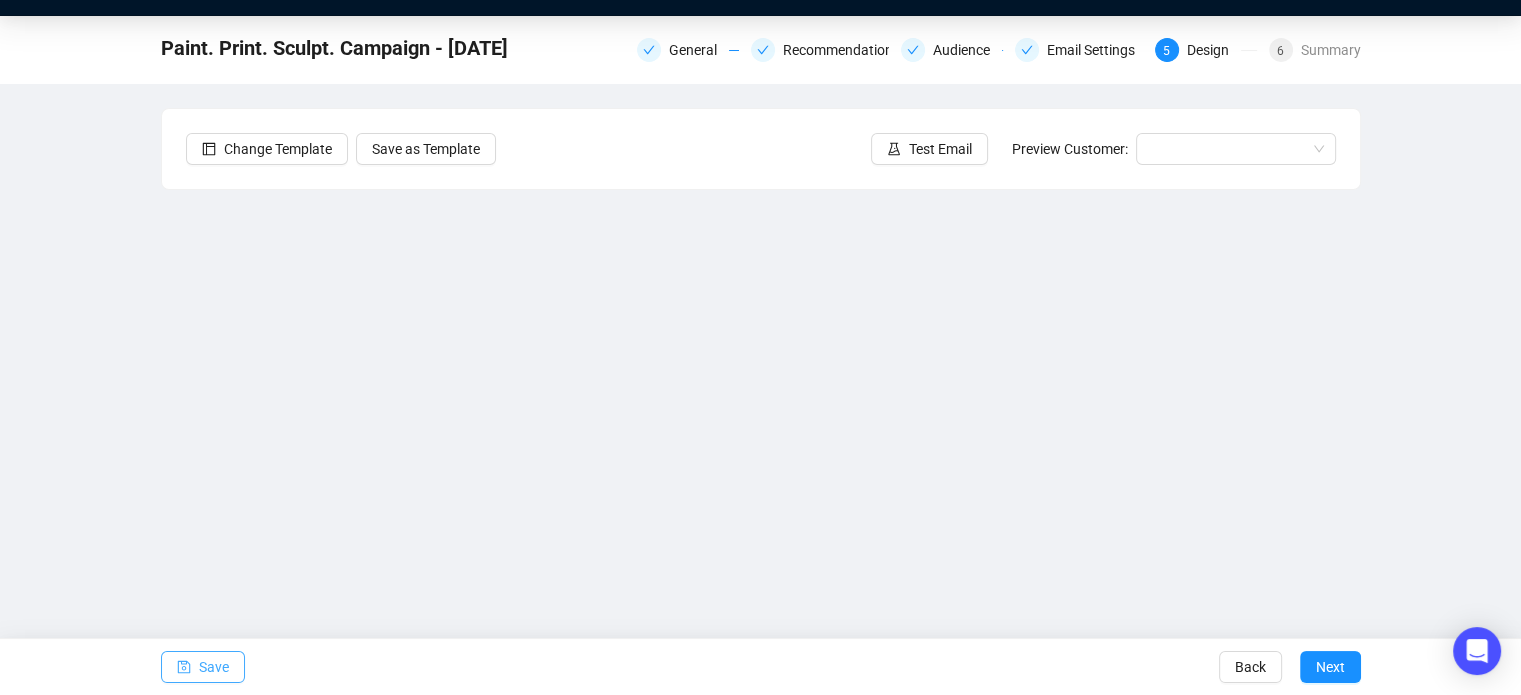 click 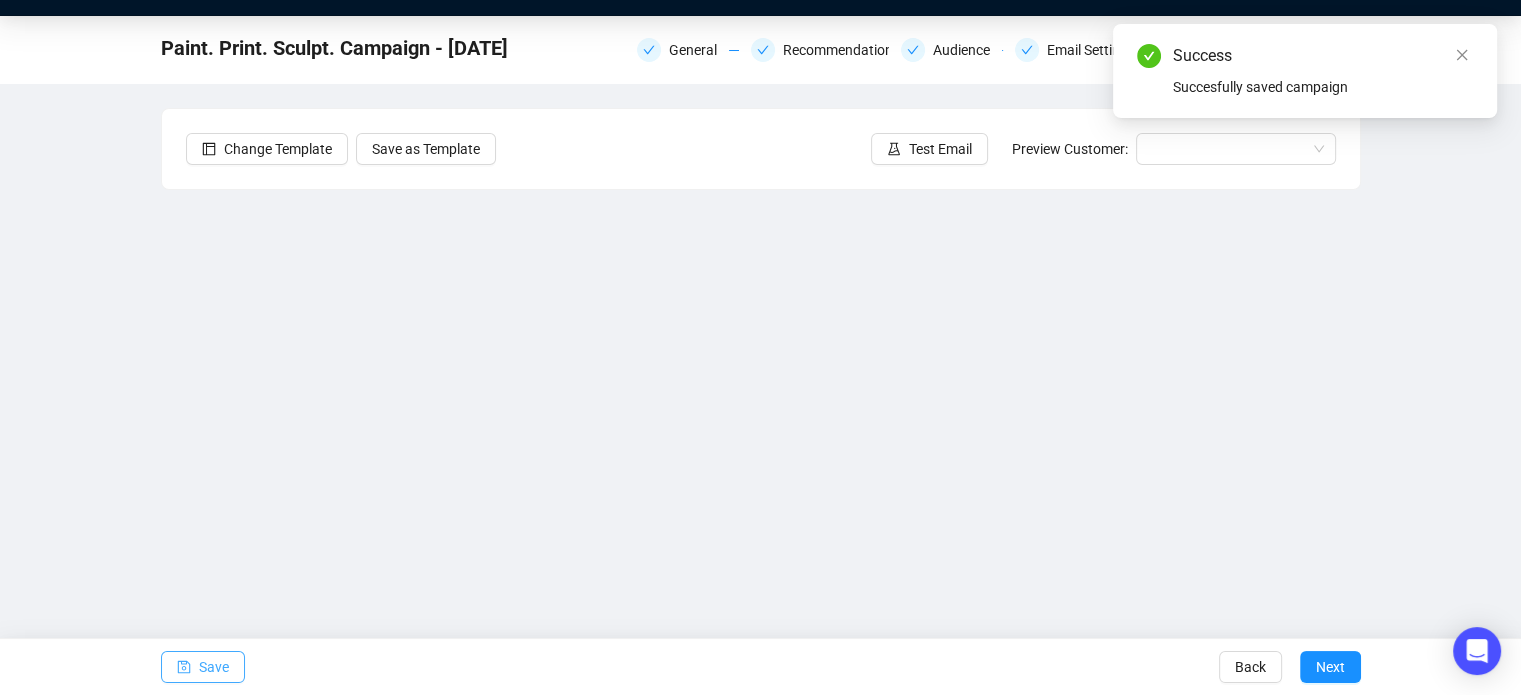 click on "Save" at bounding box center (214, 667) 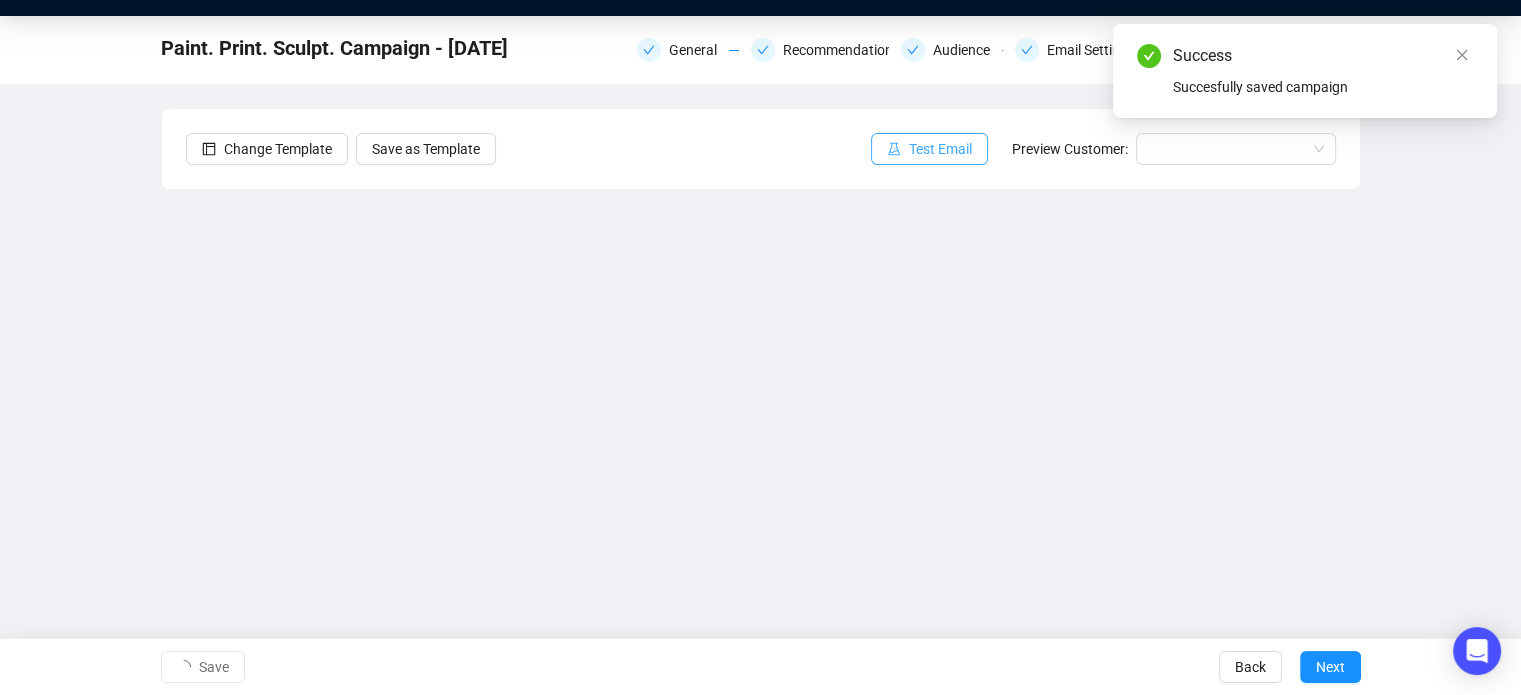 click on "Test Email" at bounding box center (940, 149) 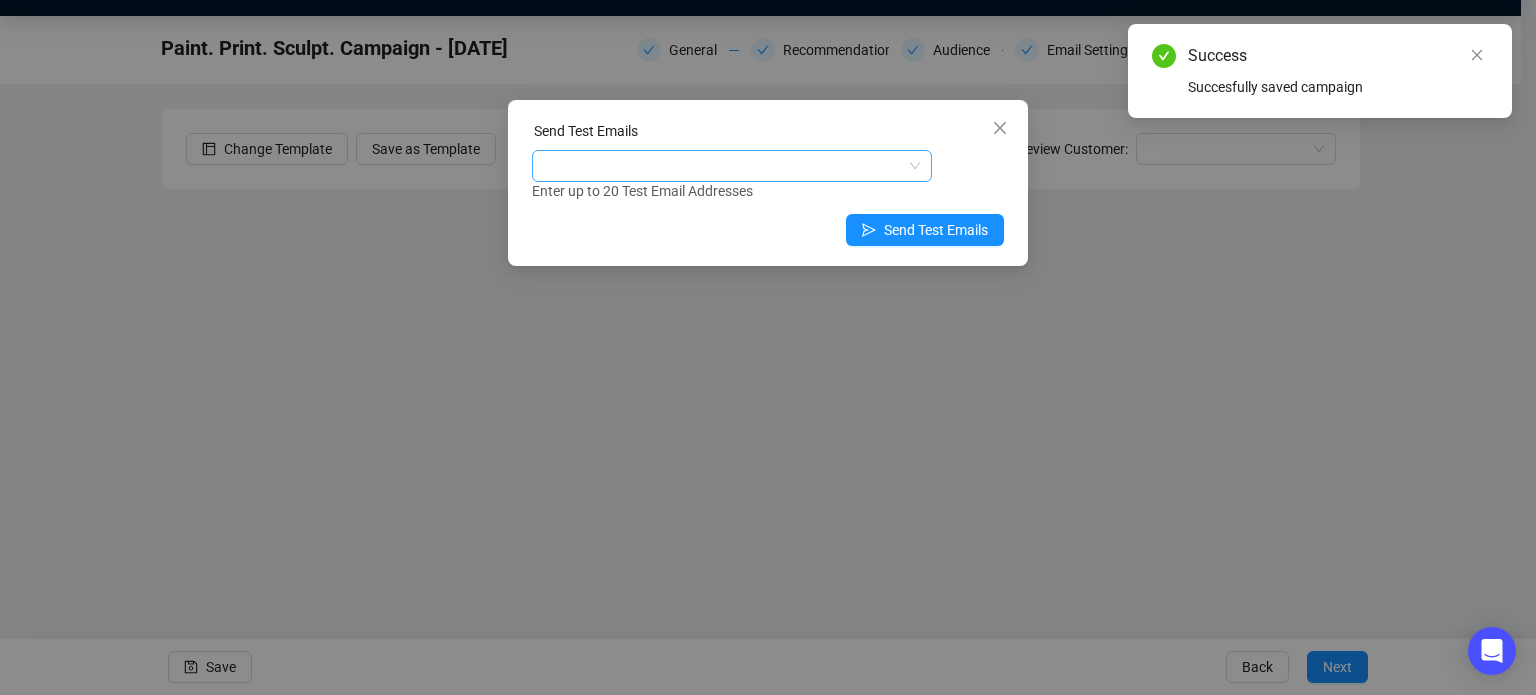 click at bounding box center [721, 166] 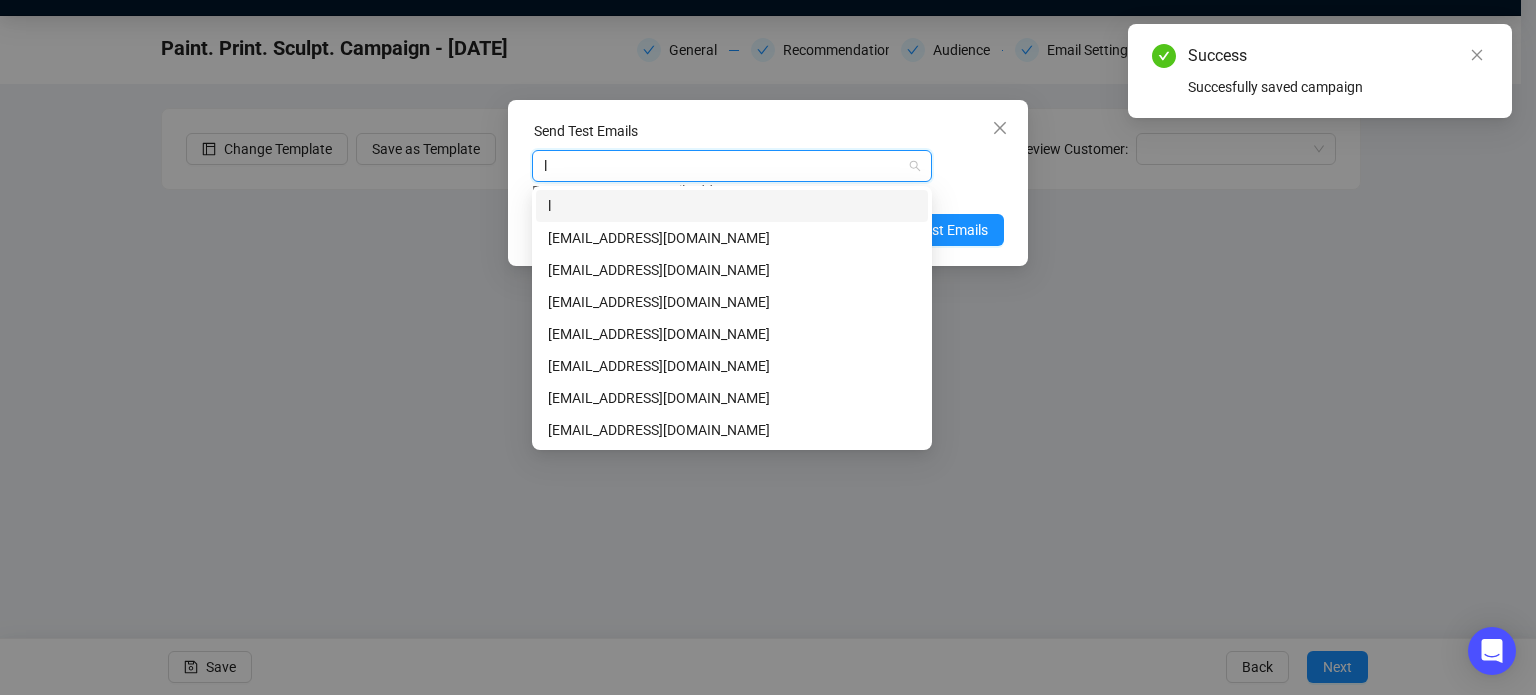 type on "lo" 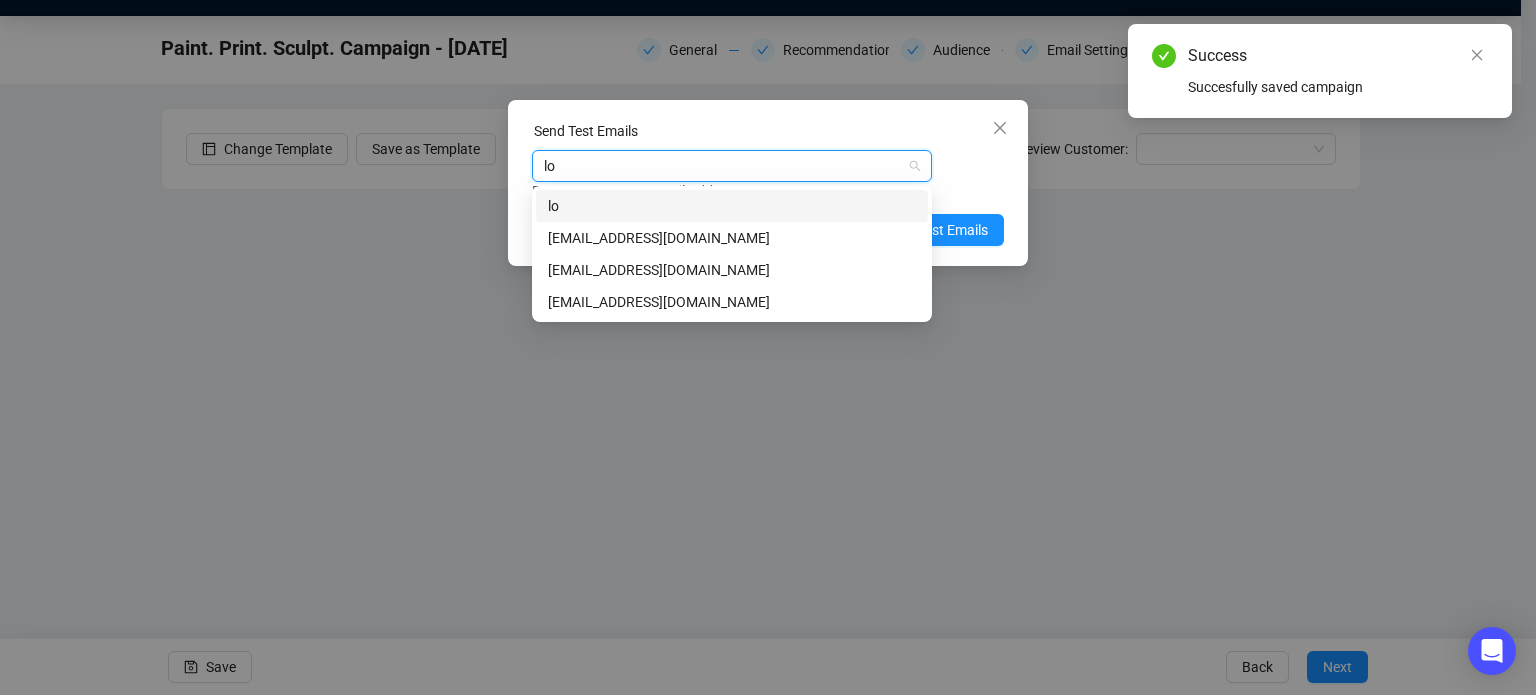 click on "louisamarriott@sworder.co.uk" at bounding box center [732, 238] 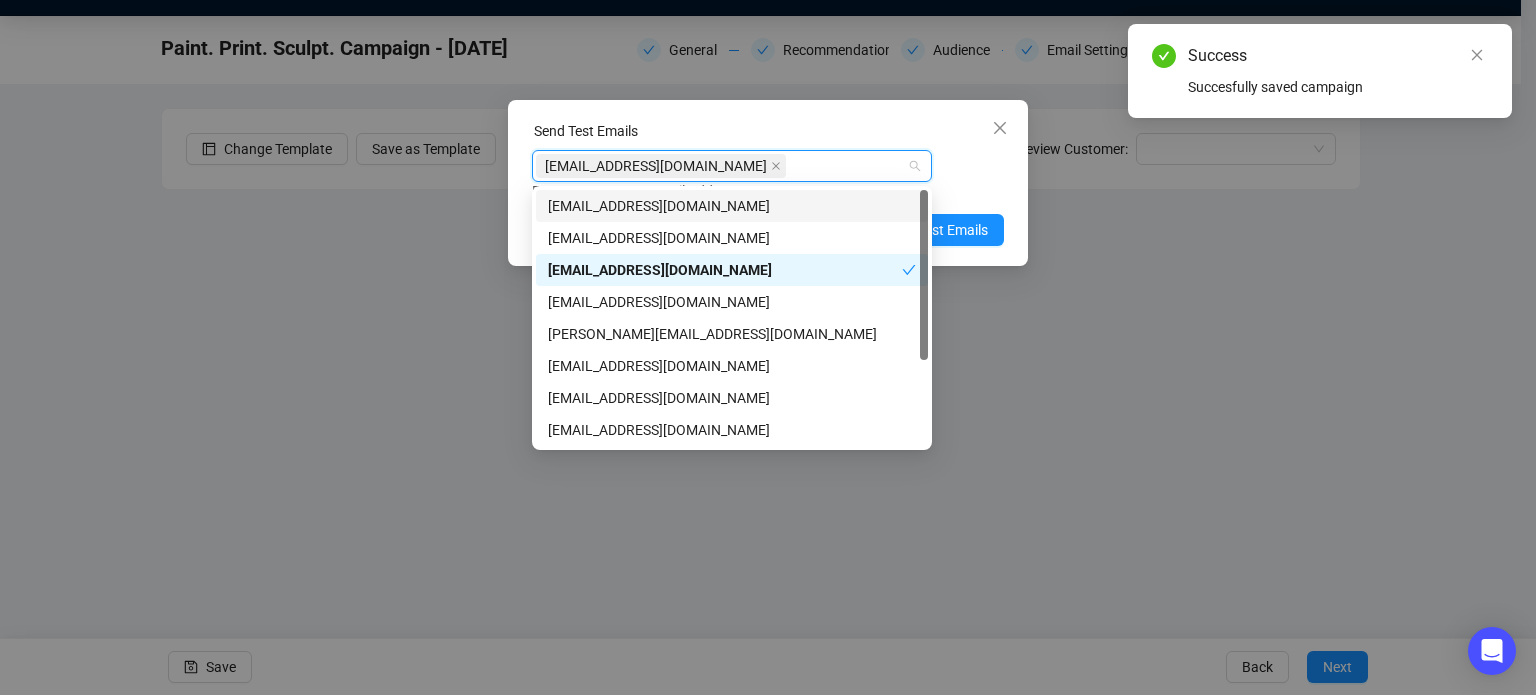 click on "Enter up to 20 Test Email Addresses" at bounding box center (768, 191) 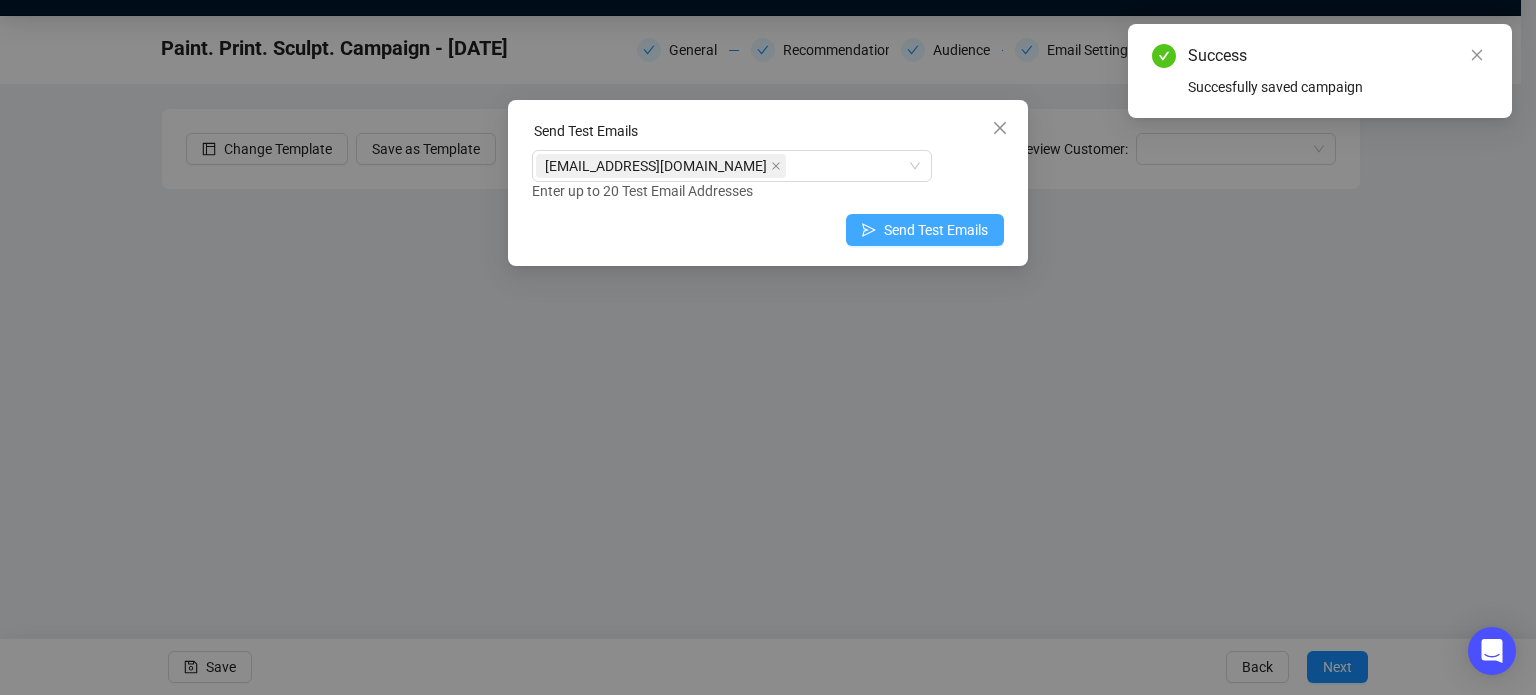 click on "Send Test Emails" at bounding box center [936, 230] 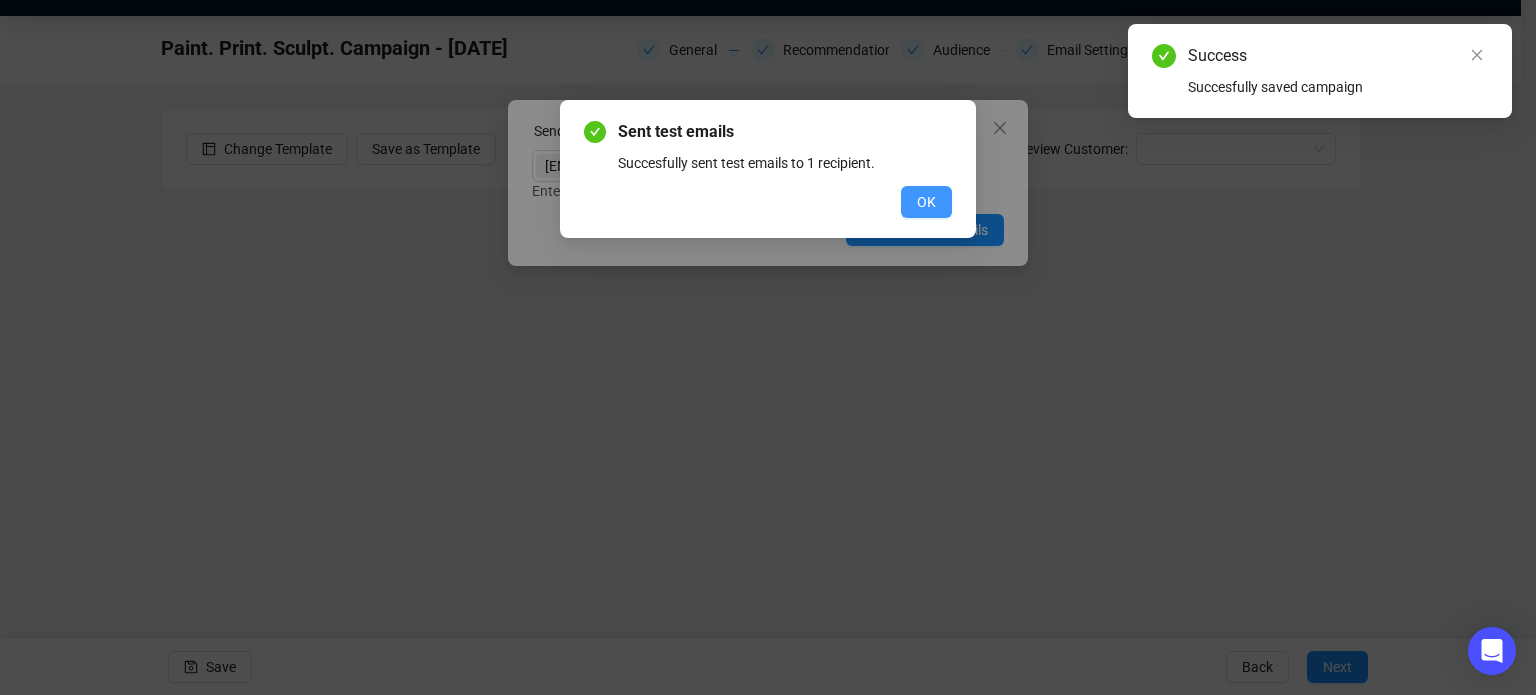click on "OK" at bounding box center (926, 202) 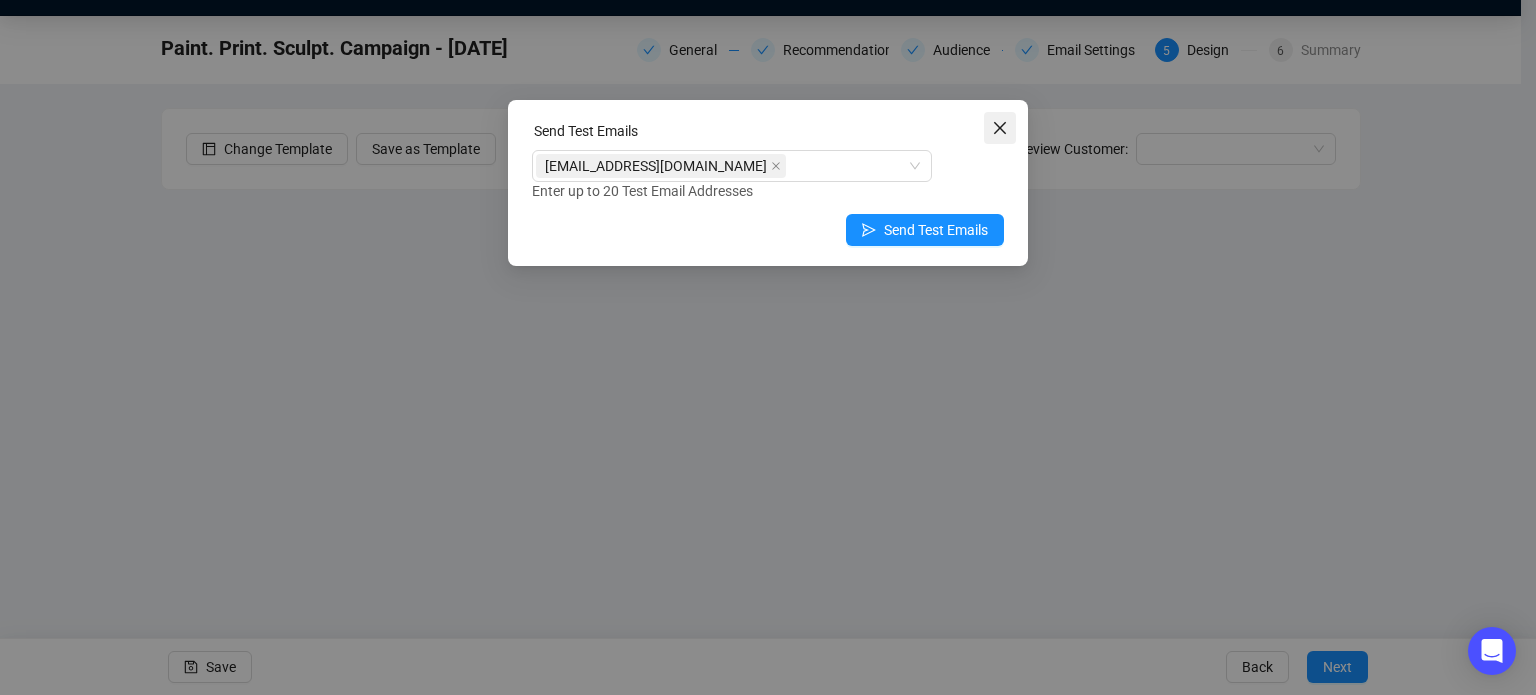 click 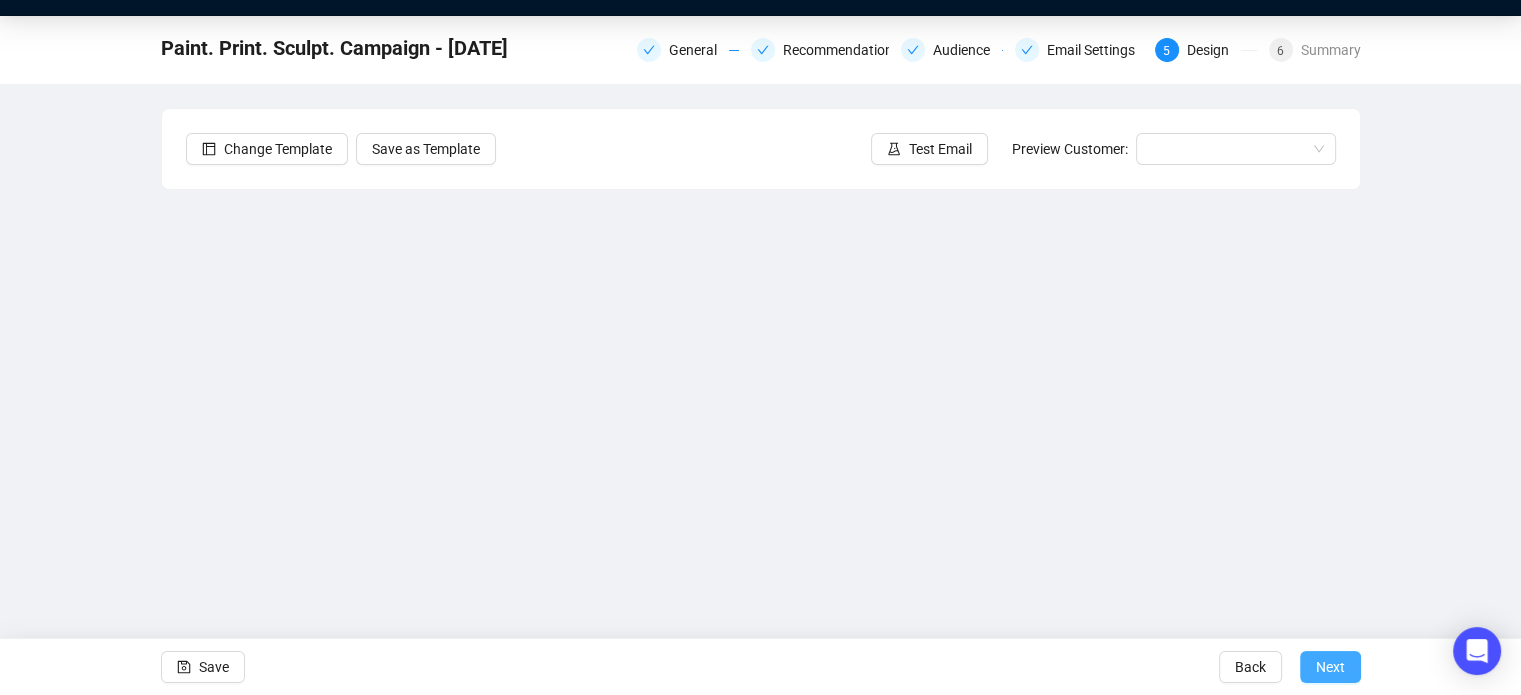 click on "Next" at bounding box center [1330, 667] 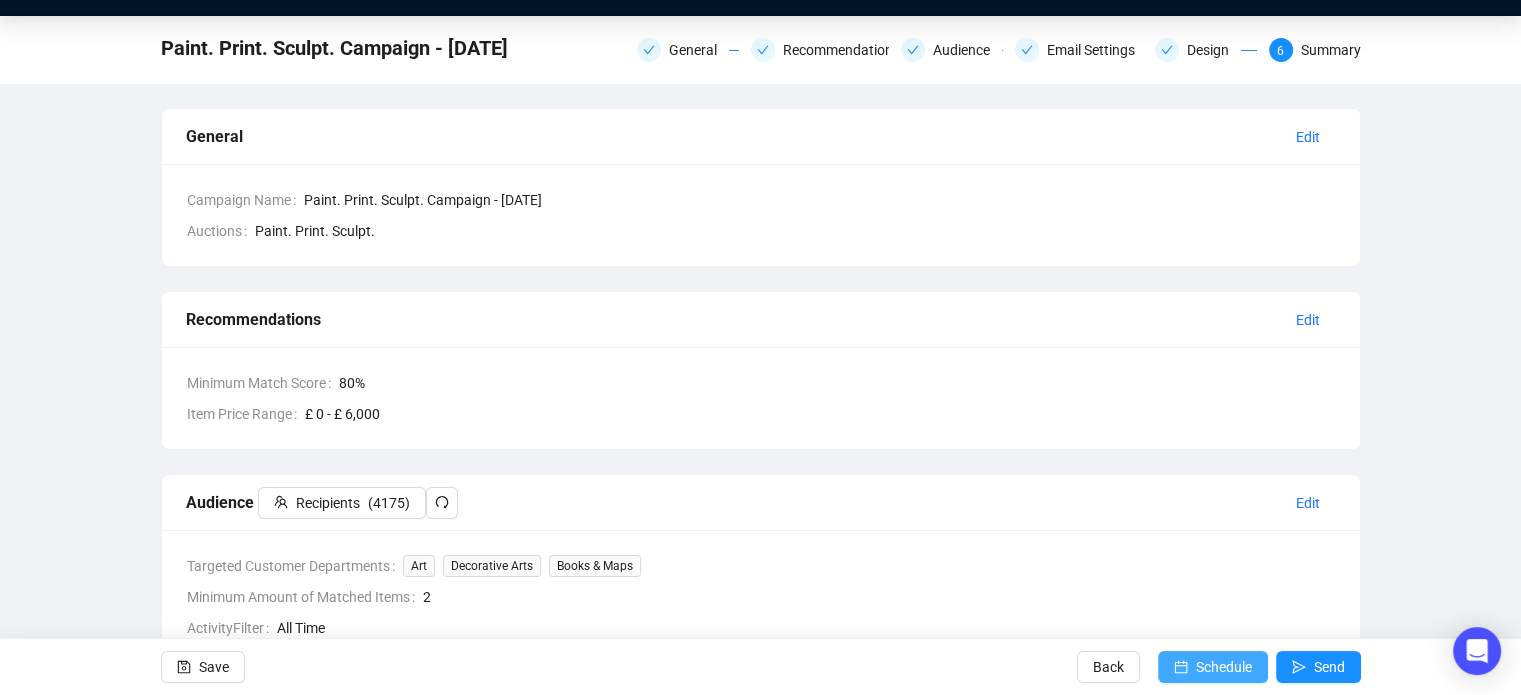 click on "Schedule" at bounding box center [1224, 667] 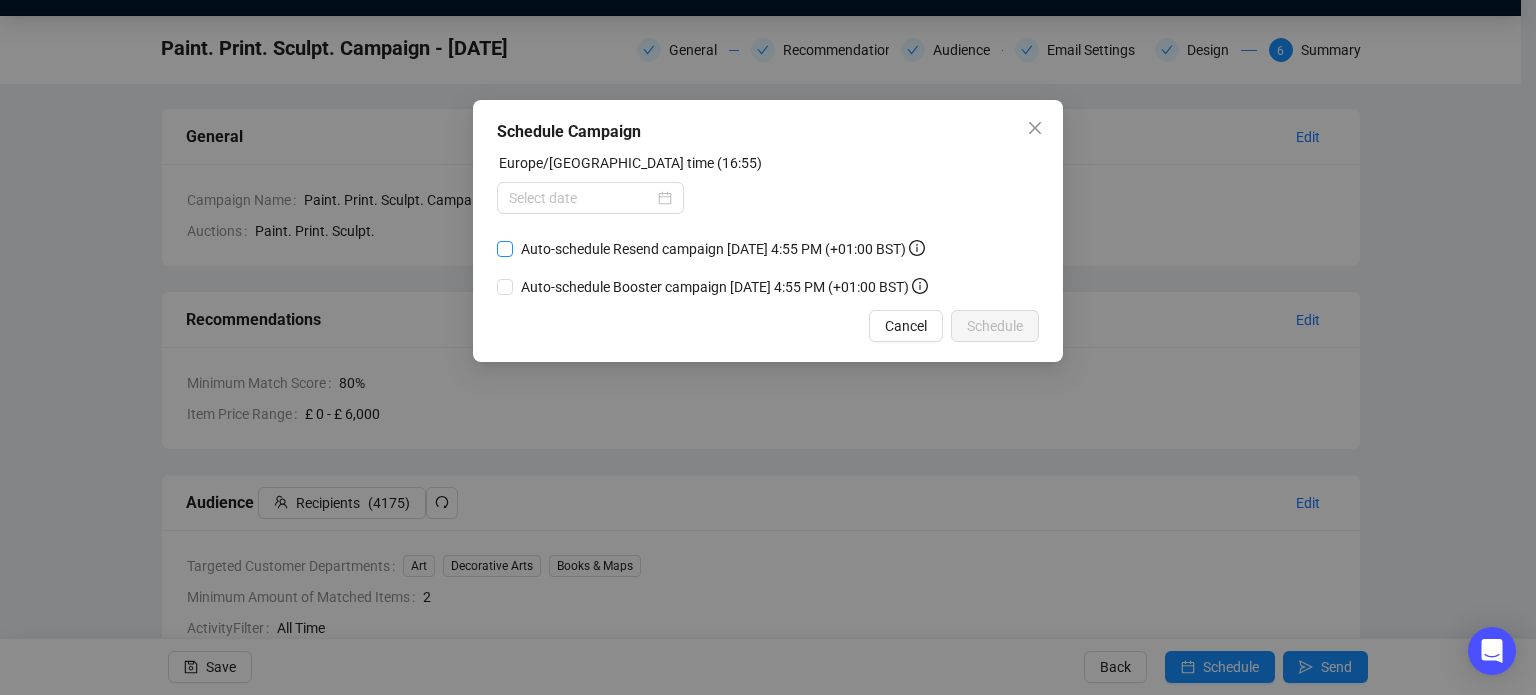 click on "Auto-schedule Resend campaign   July 5, 2025 4:55 PM (+01:00 BST)" at bounding box center [723, 249] 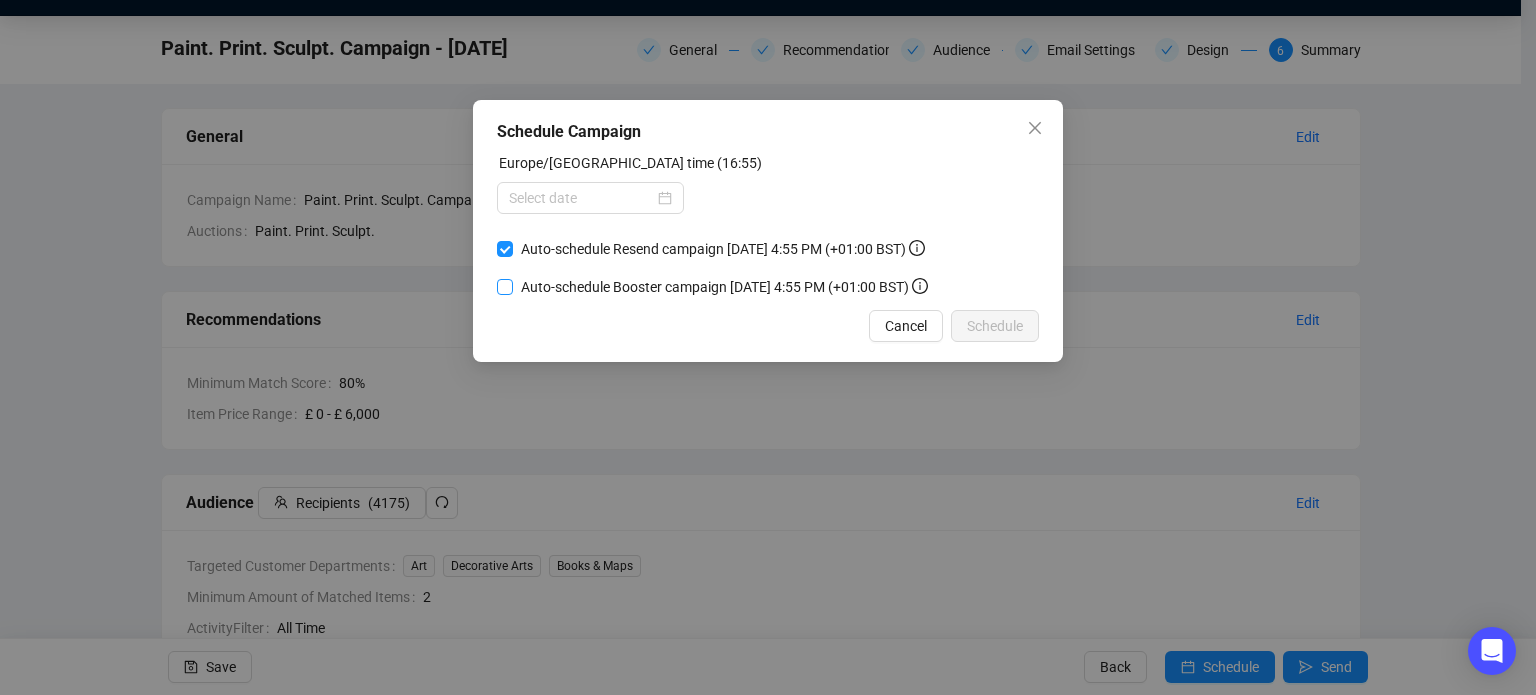click on "Auto-schedule Booster campaign   July 7, 2025 4:55 PM (+01:00 BST)" at bounding box center (724, 287) 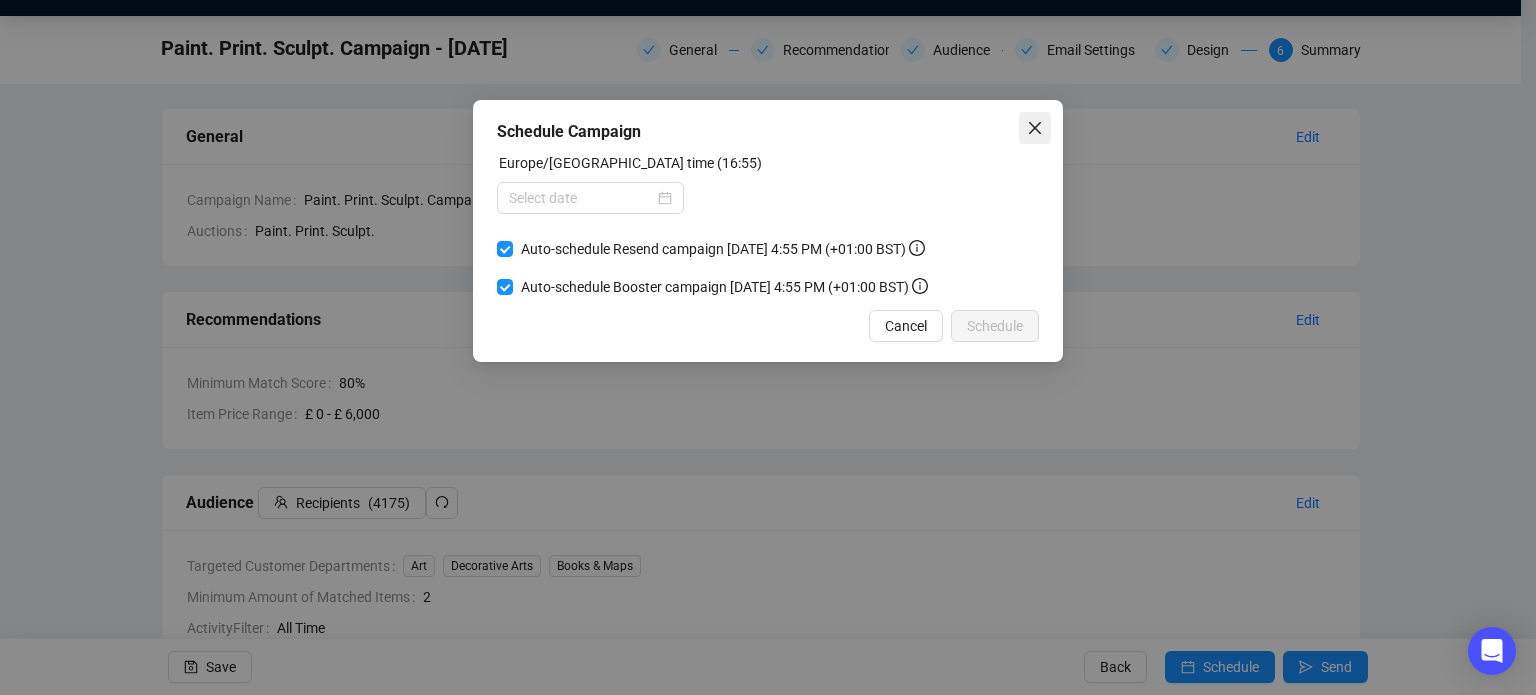 click 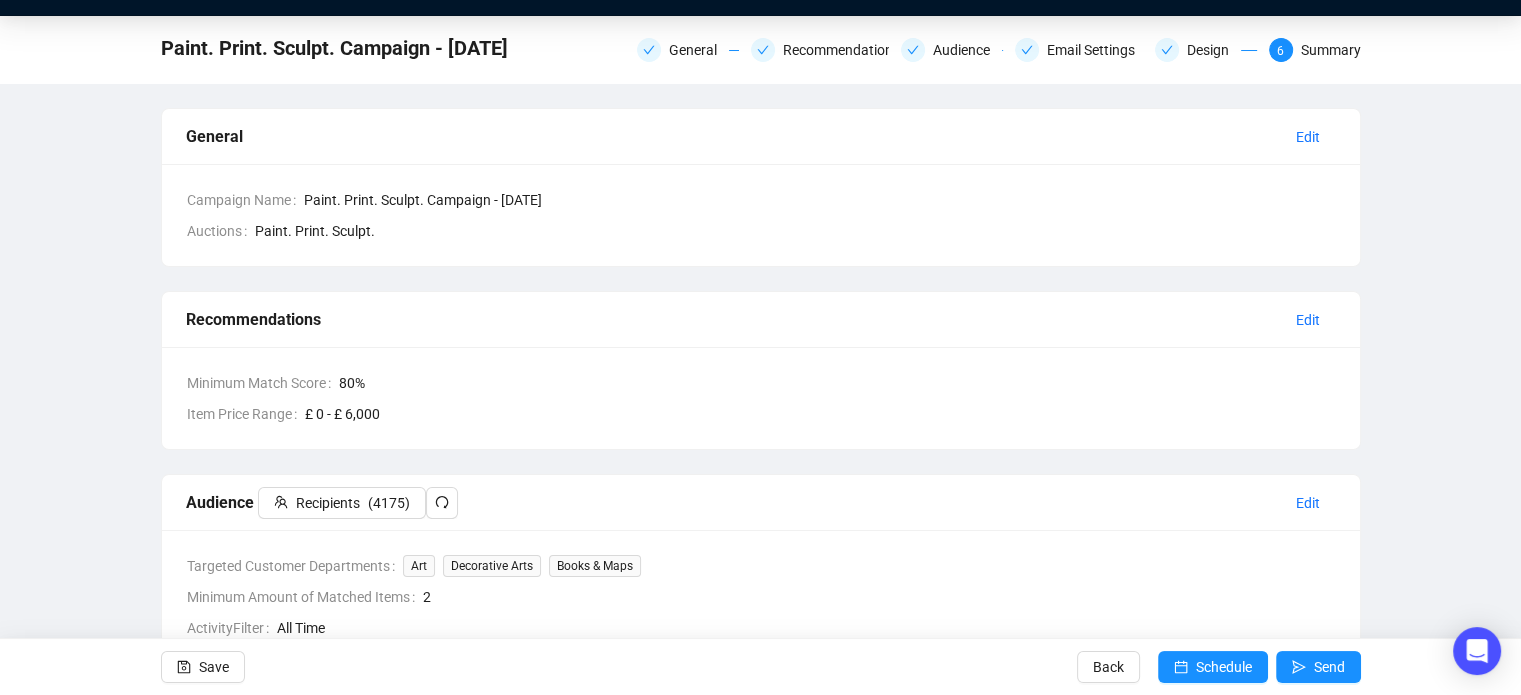 scroll, scrollTop: 0, scrollLeft: 0, axis: both 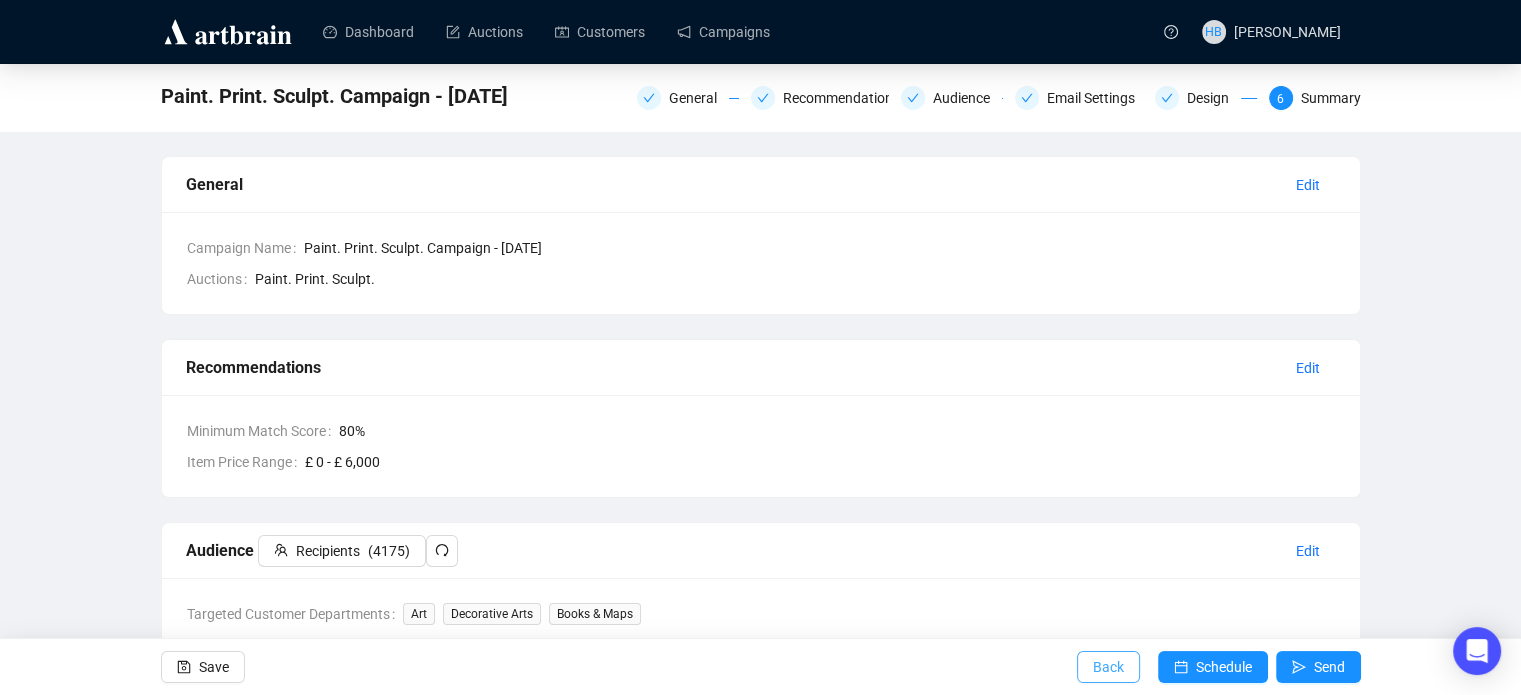 click on "Back" at bounding box center (1108, 667) 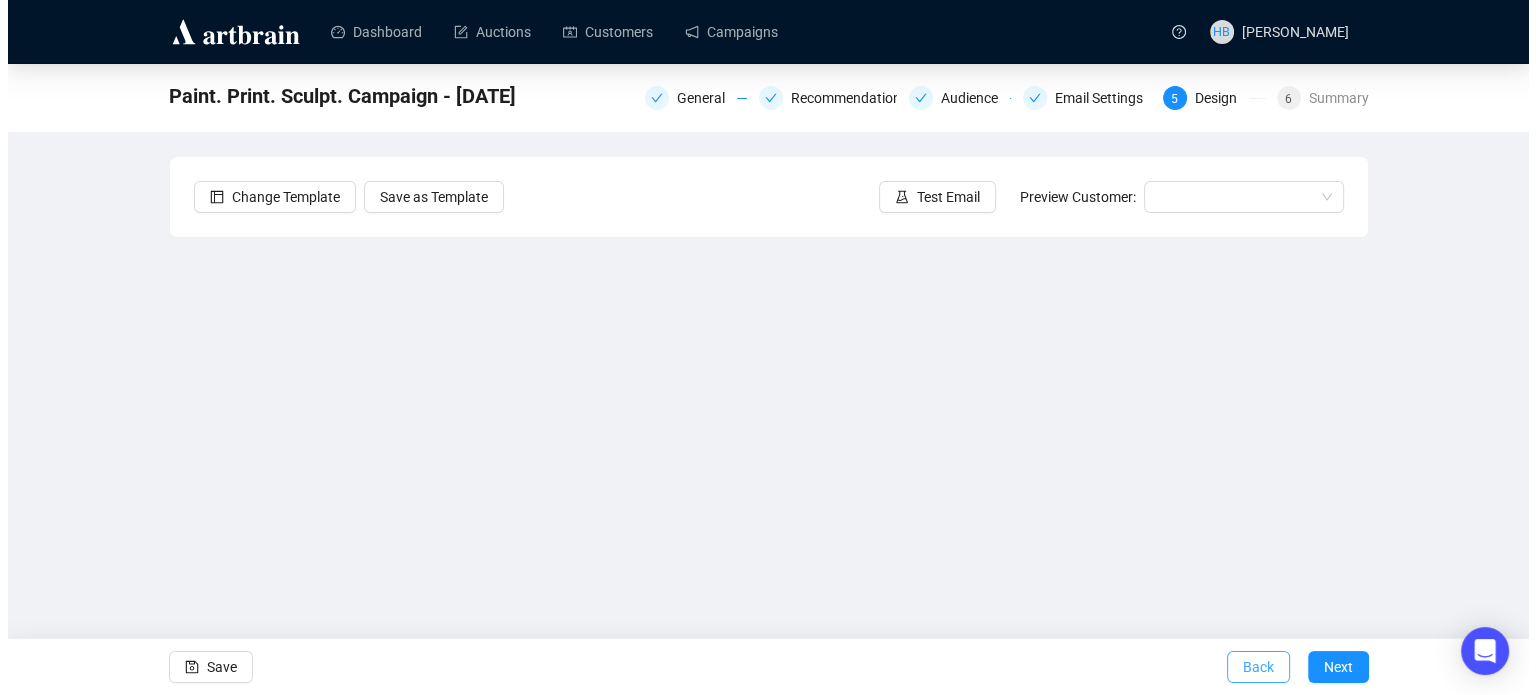 scroll, scrollTop: 48, scrollLeft: 0, axis: vertical 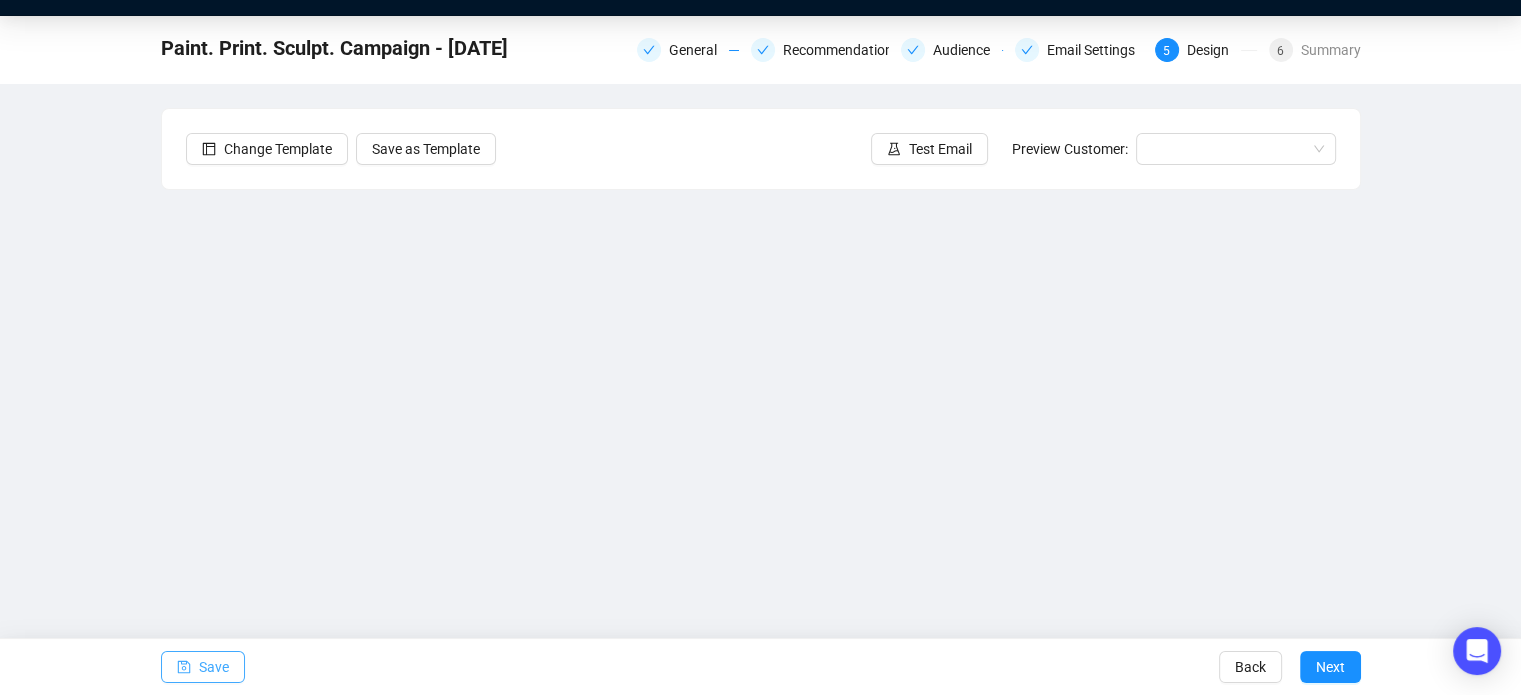 click on "Save" at bounding box center [214, 667] 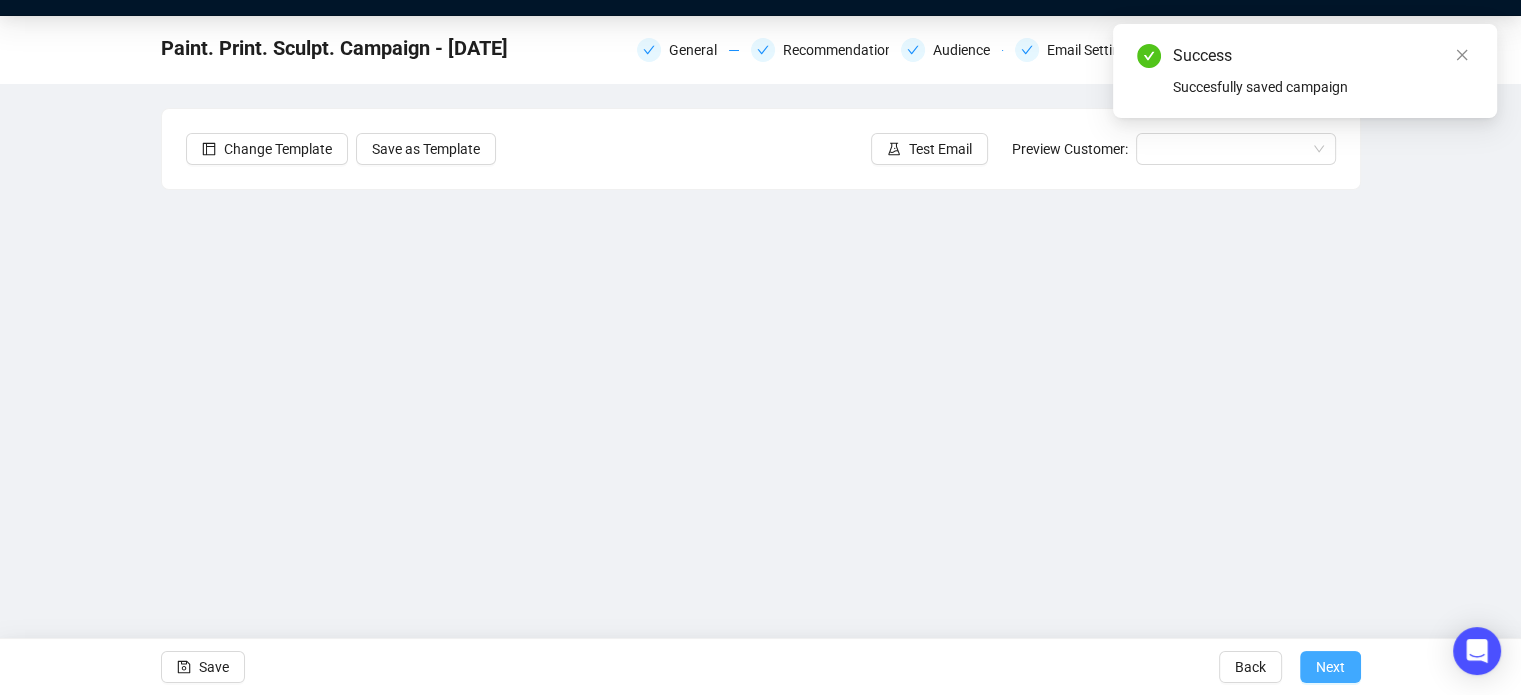 click on "Next" at bounding box center [1330, 667] 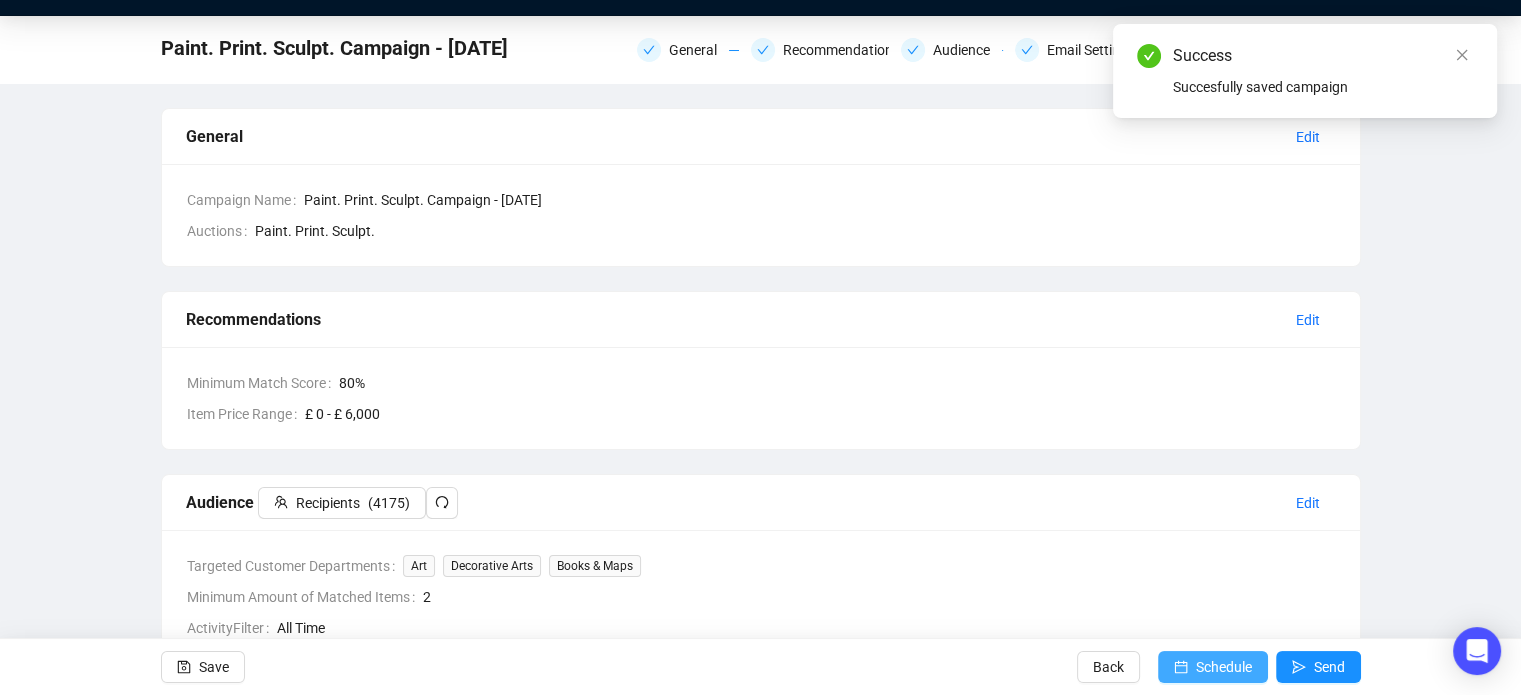 click on "Schedule" at bounding box center [1224, 667] 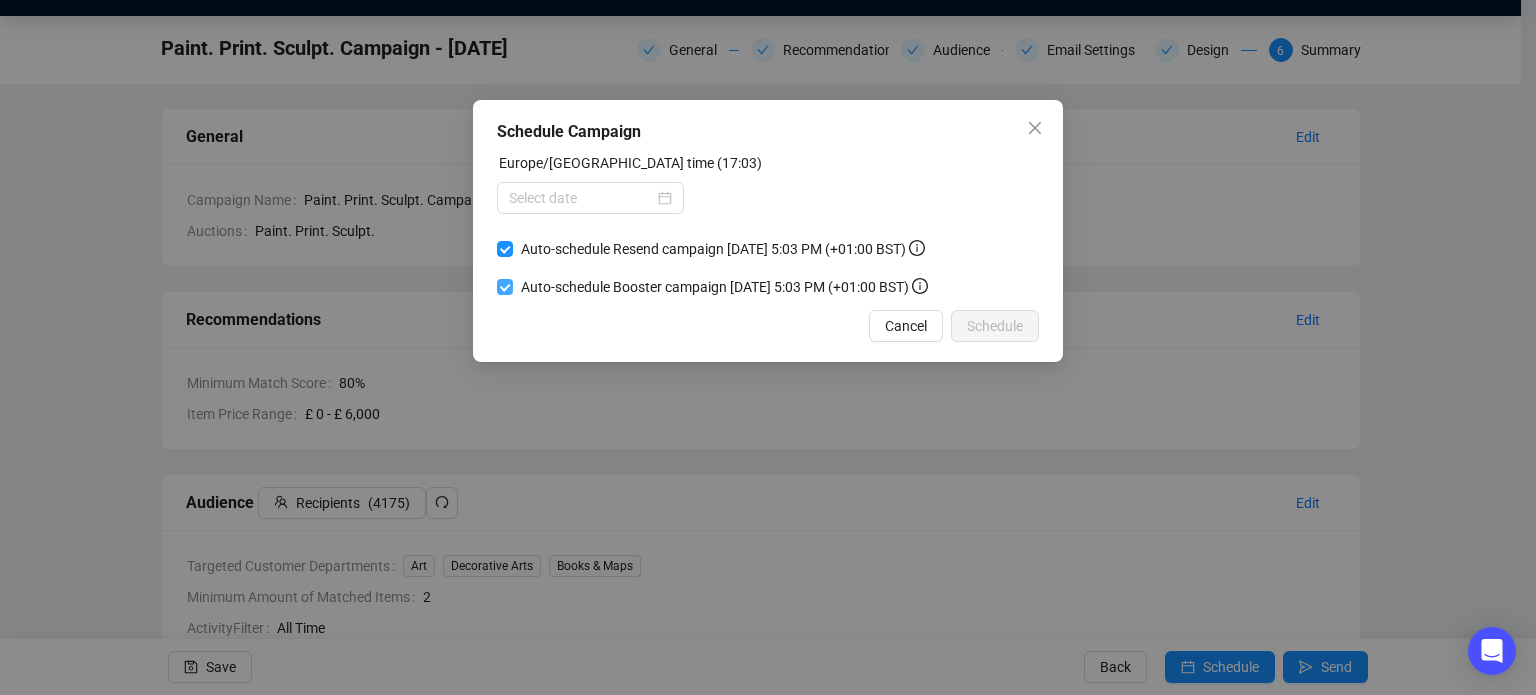 click on "Auto-schedule Booster campaign   July 7, 2025 5:03 PM (+01:00 BST)" at bounding box center [724, 287] 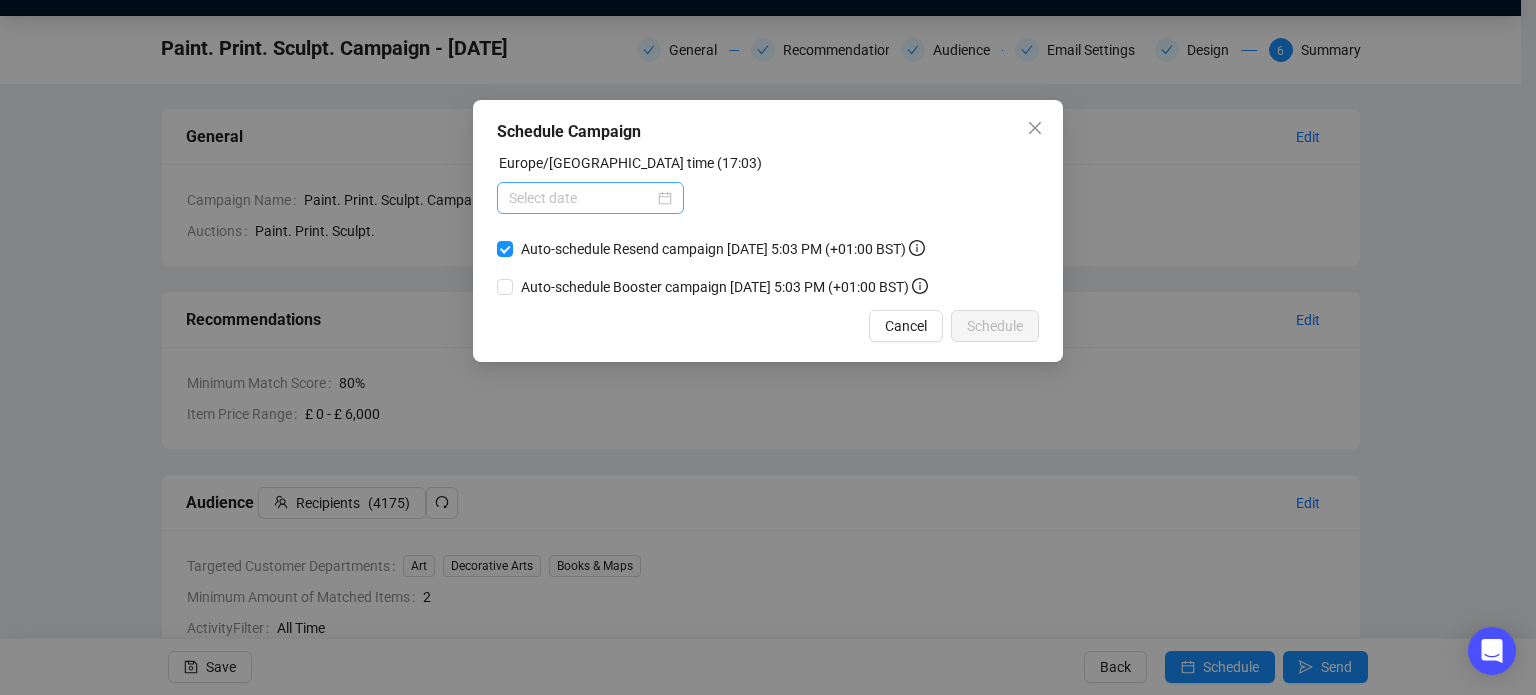 click at bounding box center [590, 198] 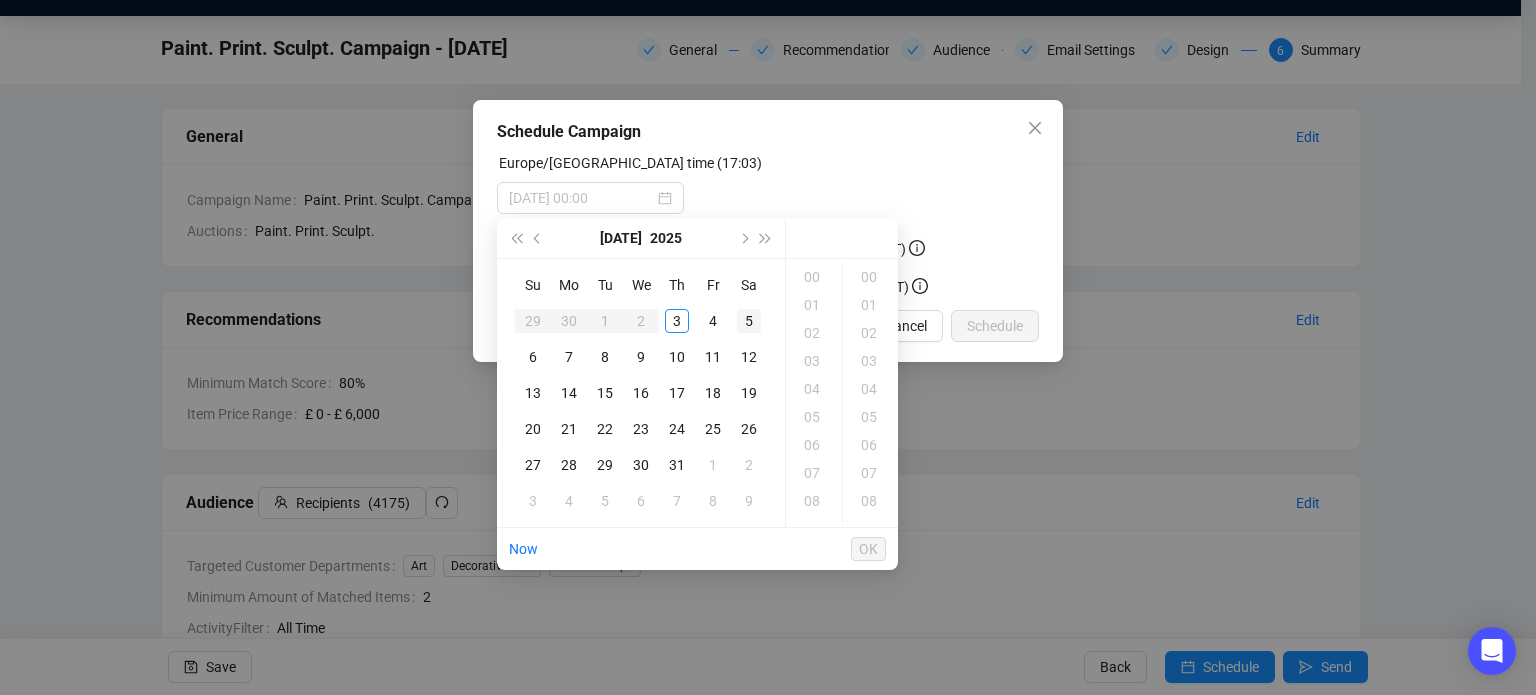 click on "5" at bounding box center (749, 321) 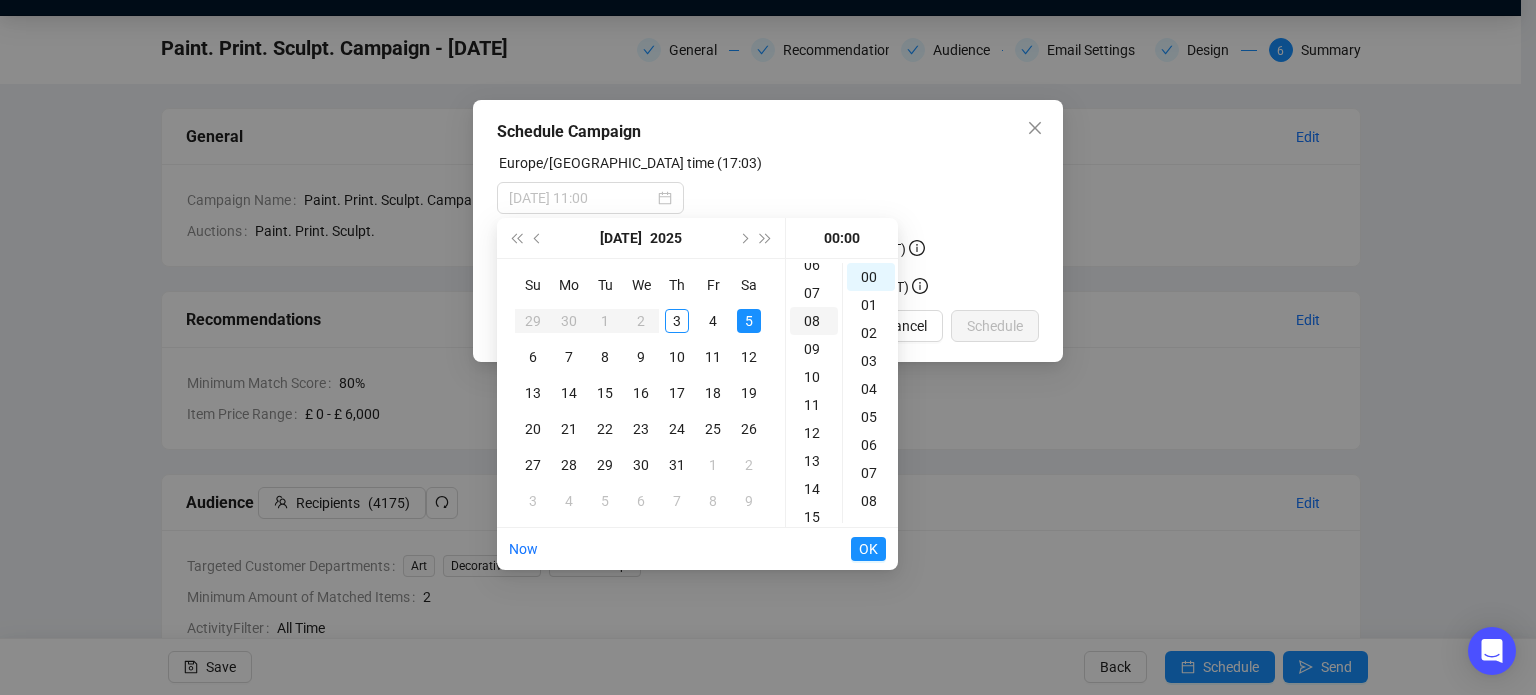 scroll, scrollTop: 182, scrollLeft: 0, axis: vertical 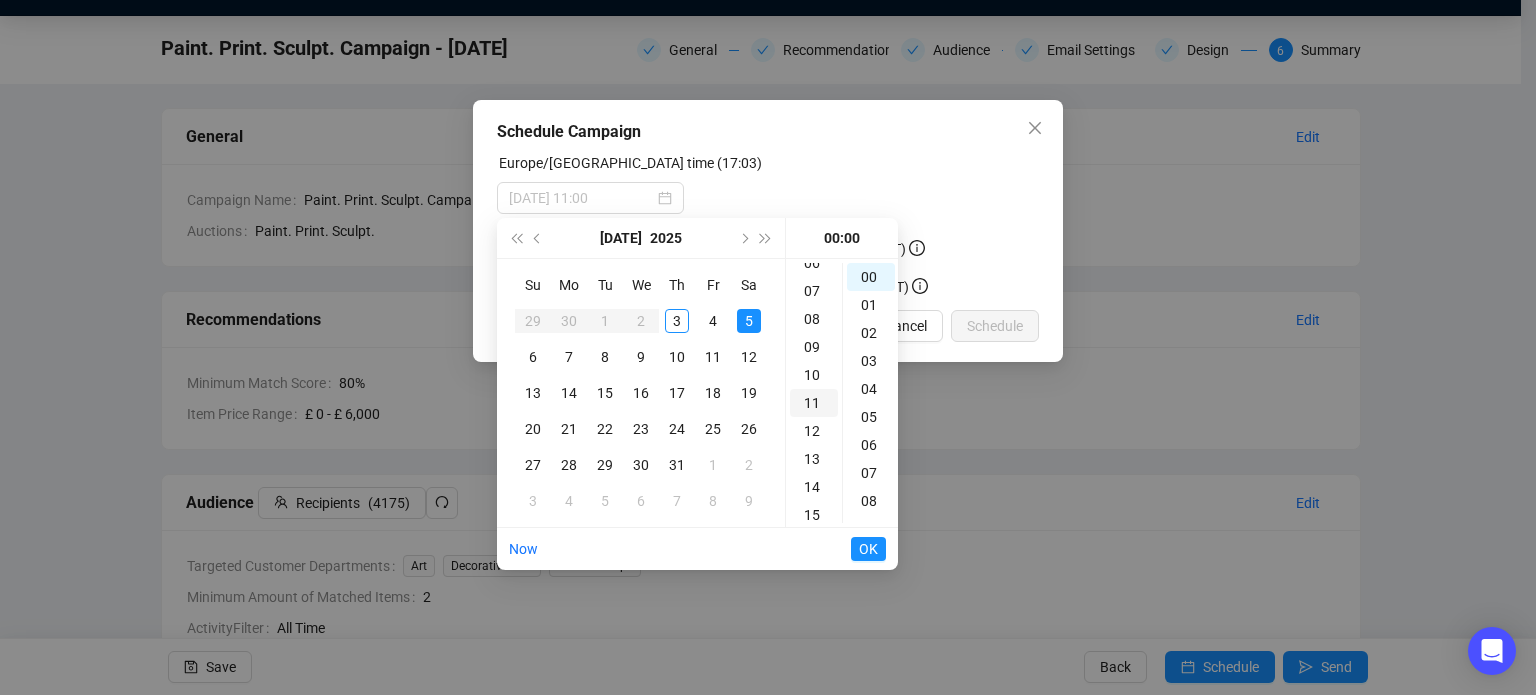 click on "11" at bounding box center [814, 403] 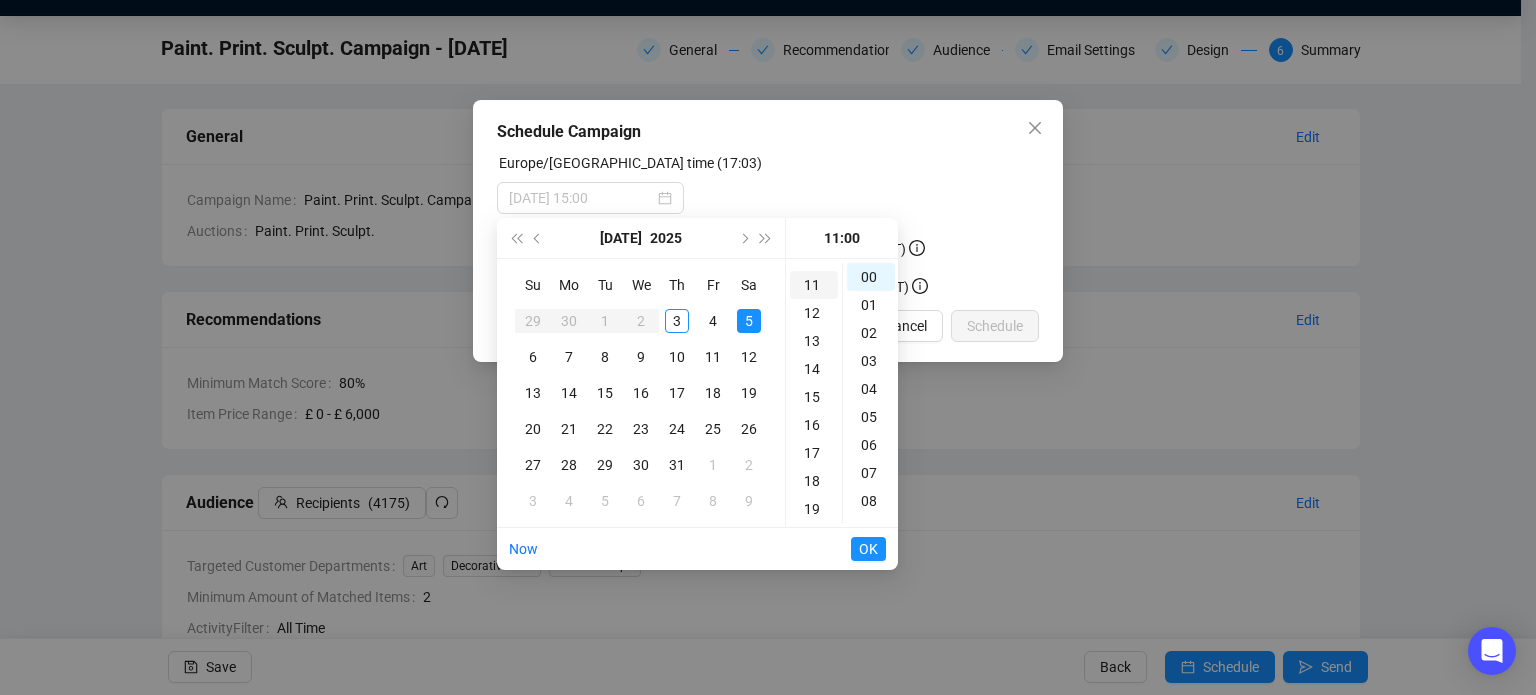 scroll, scrollTop: 308, scrollLeft: 0, axis: vertical 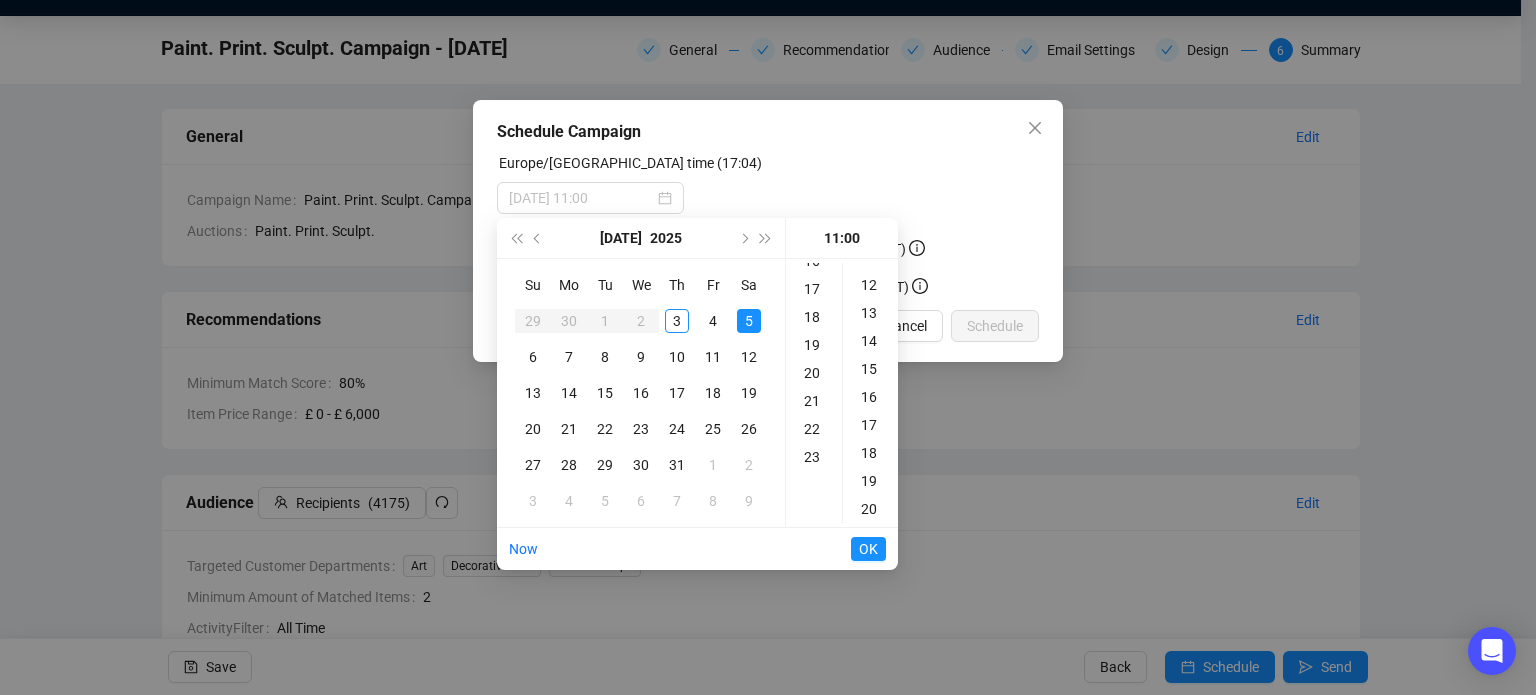 click on "5" at bounding box center [749, 321] 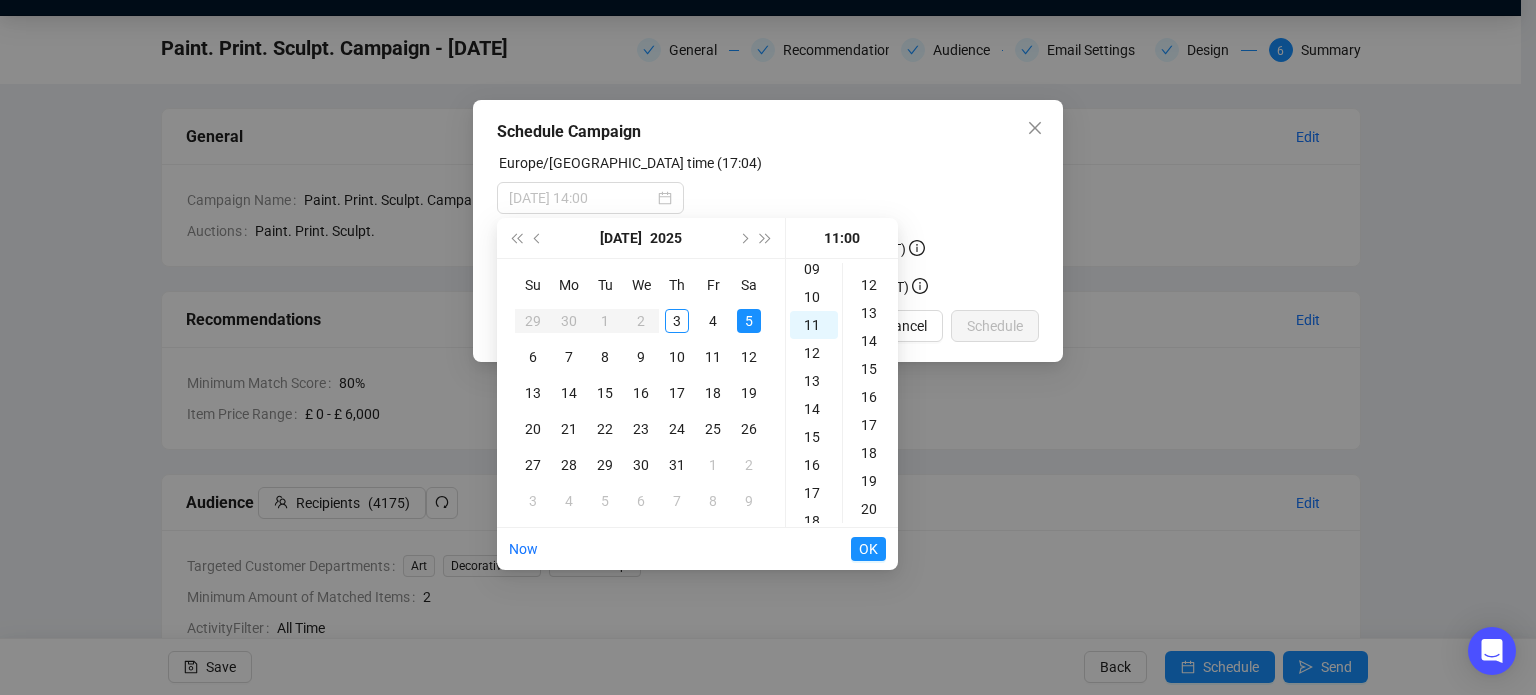 scroll, scrollTop: 258, scrollLeft: 0, axis: vertical 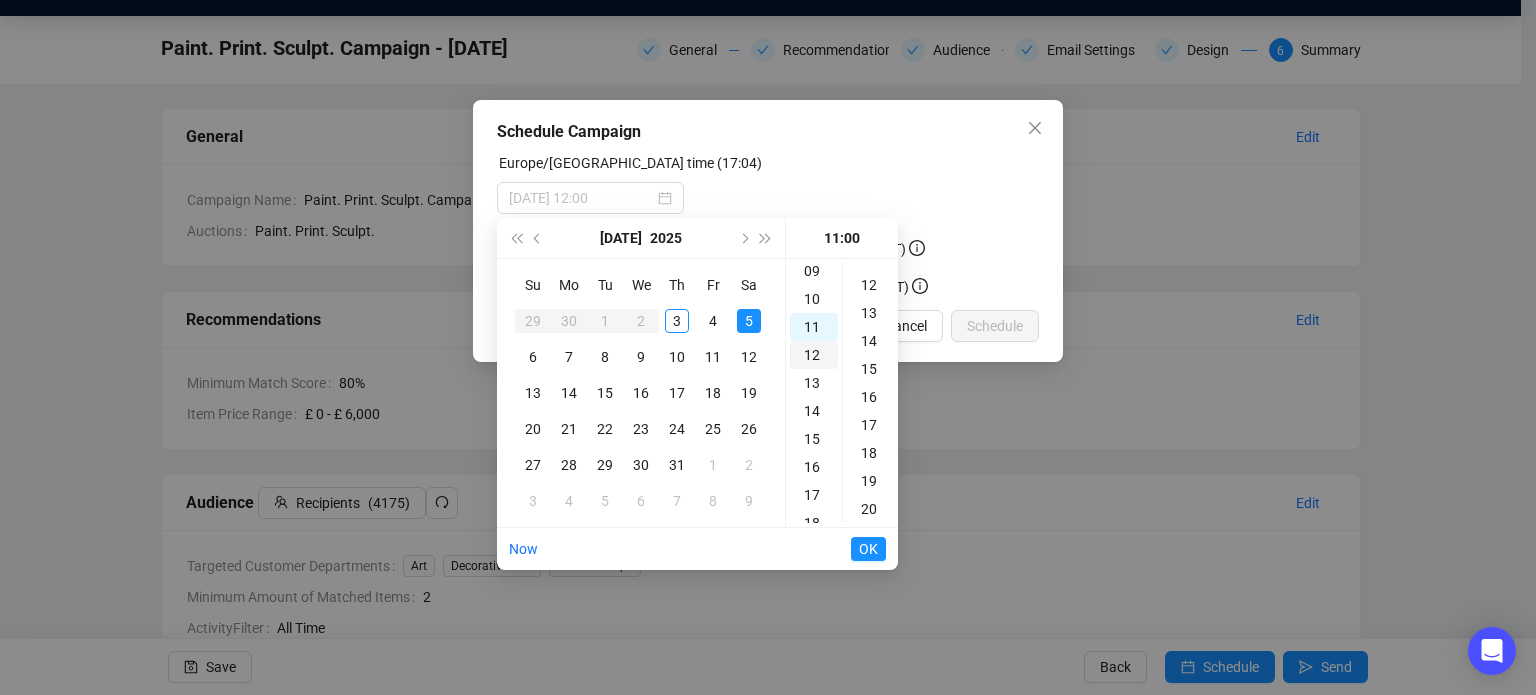 click on "12" at bounding box center [814, 355] 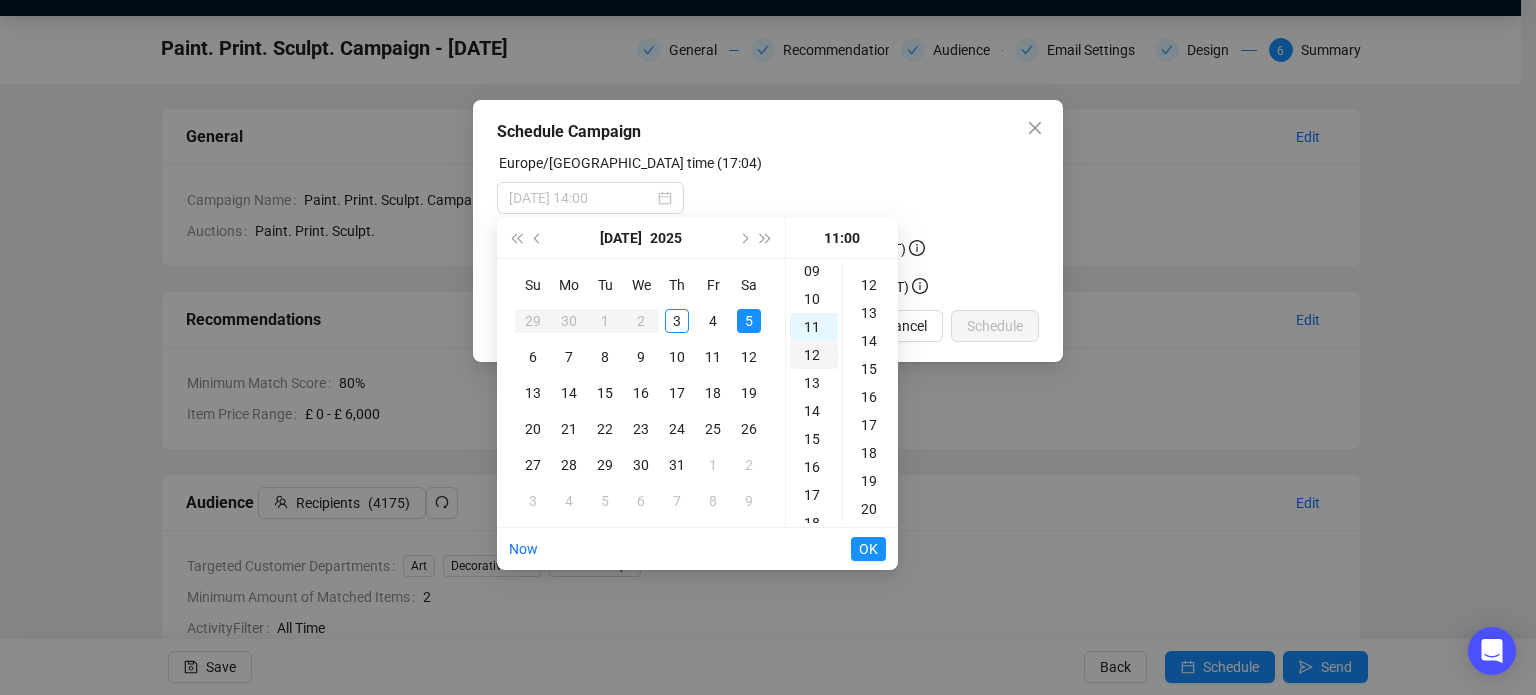 scroll, scrollTop: 336, scrollLeft: 0, axis: vertical 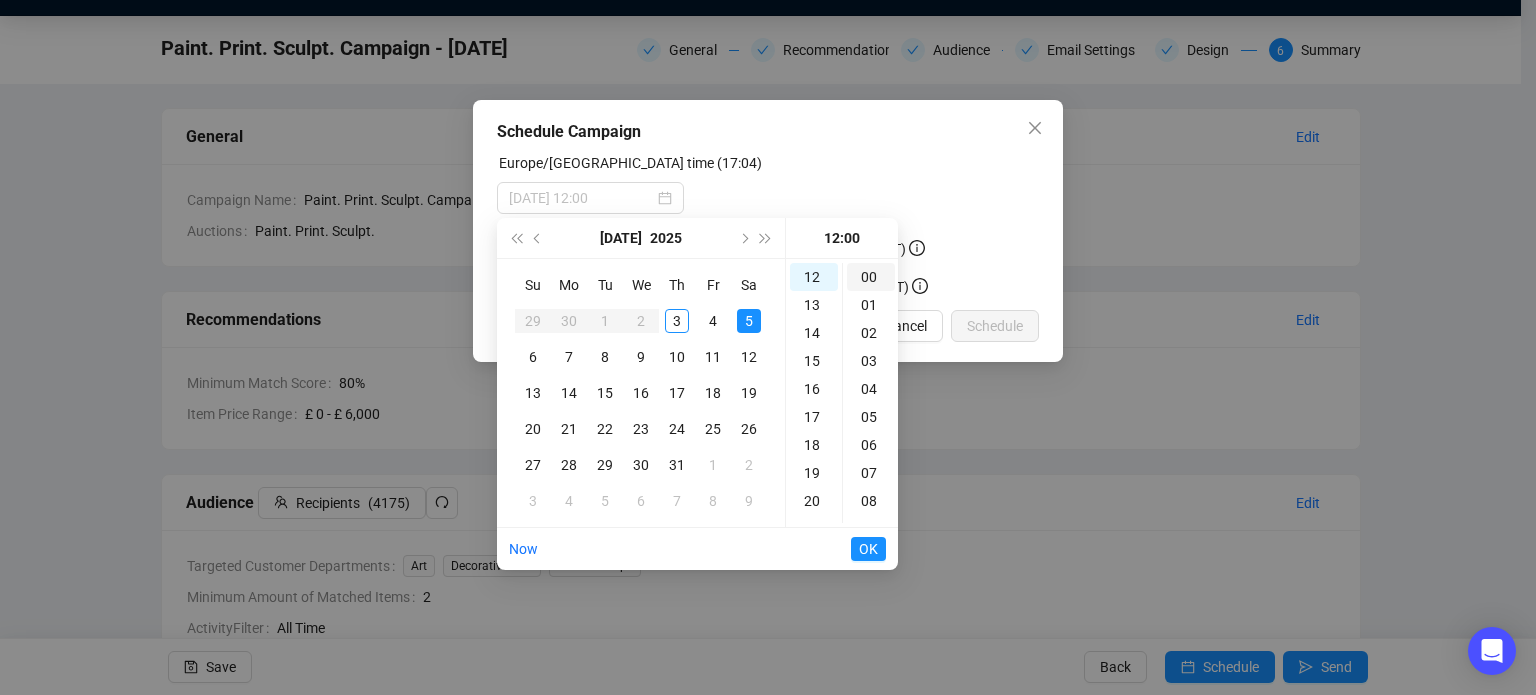 click on "00" at bounding box center [871, 277] 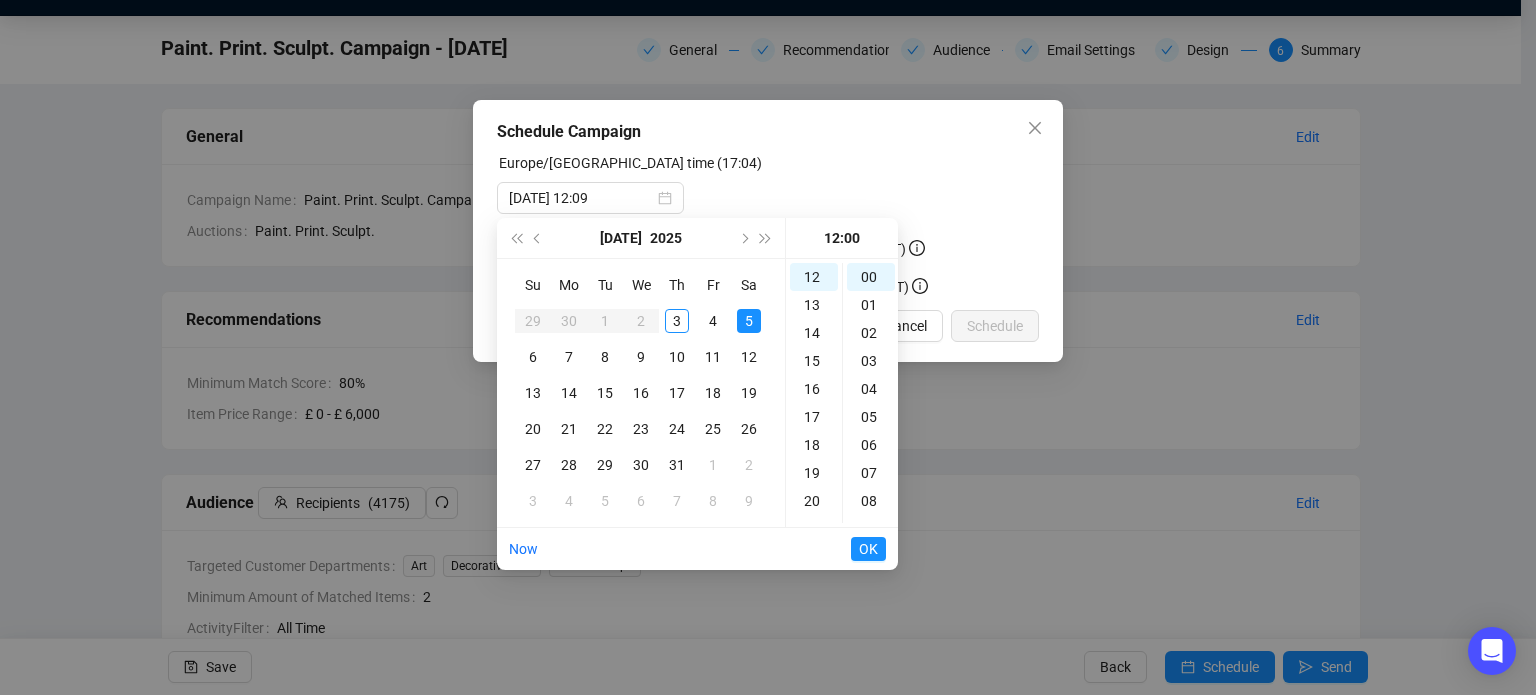 type on "2025-07-05 12:00" 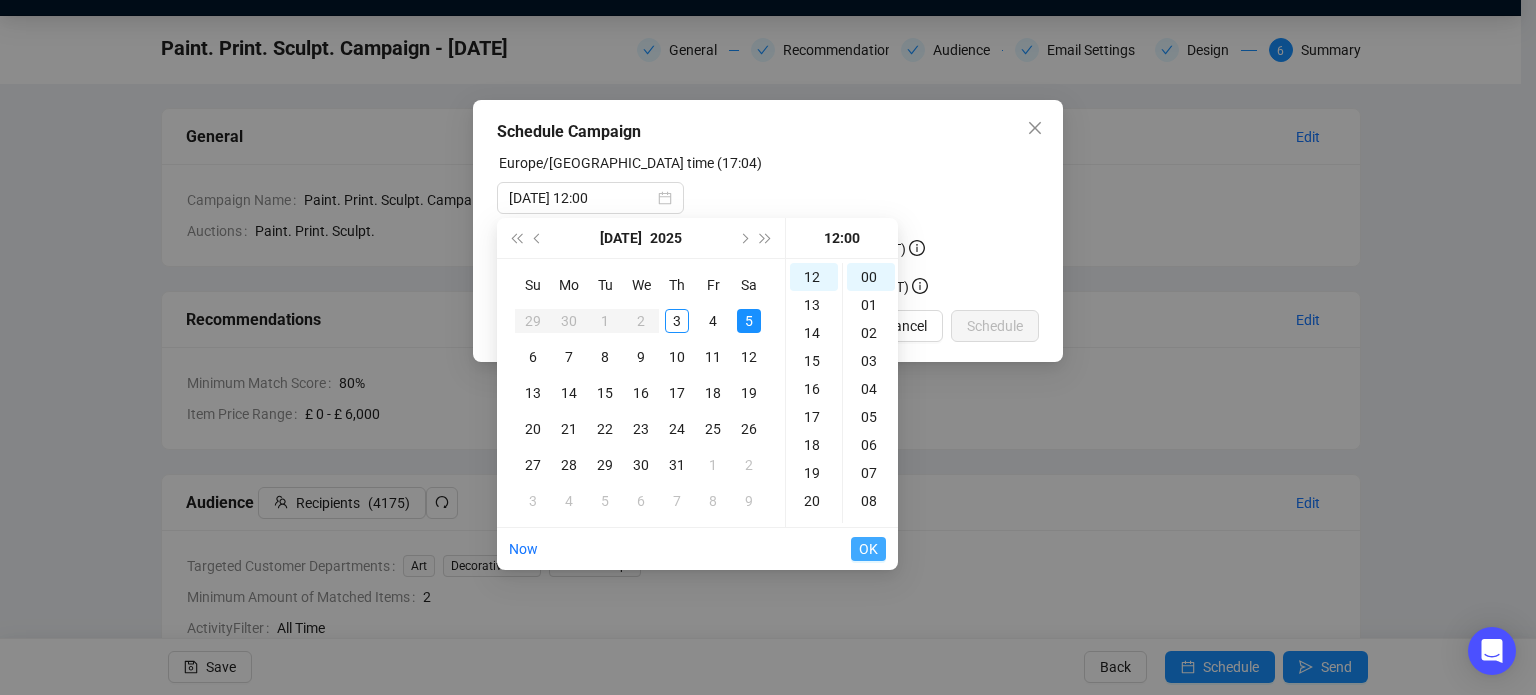 click on "OK" at bounding box center (868, 549) 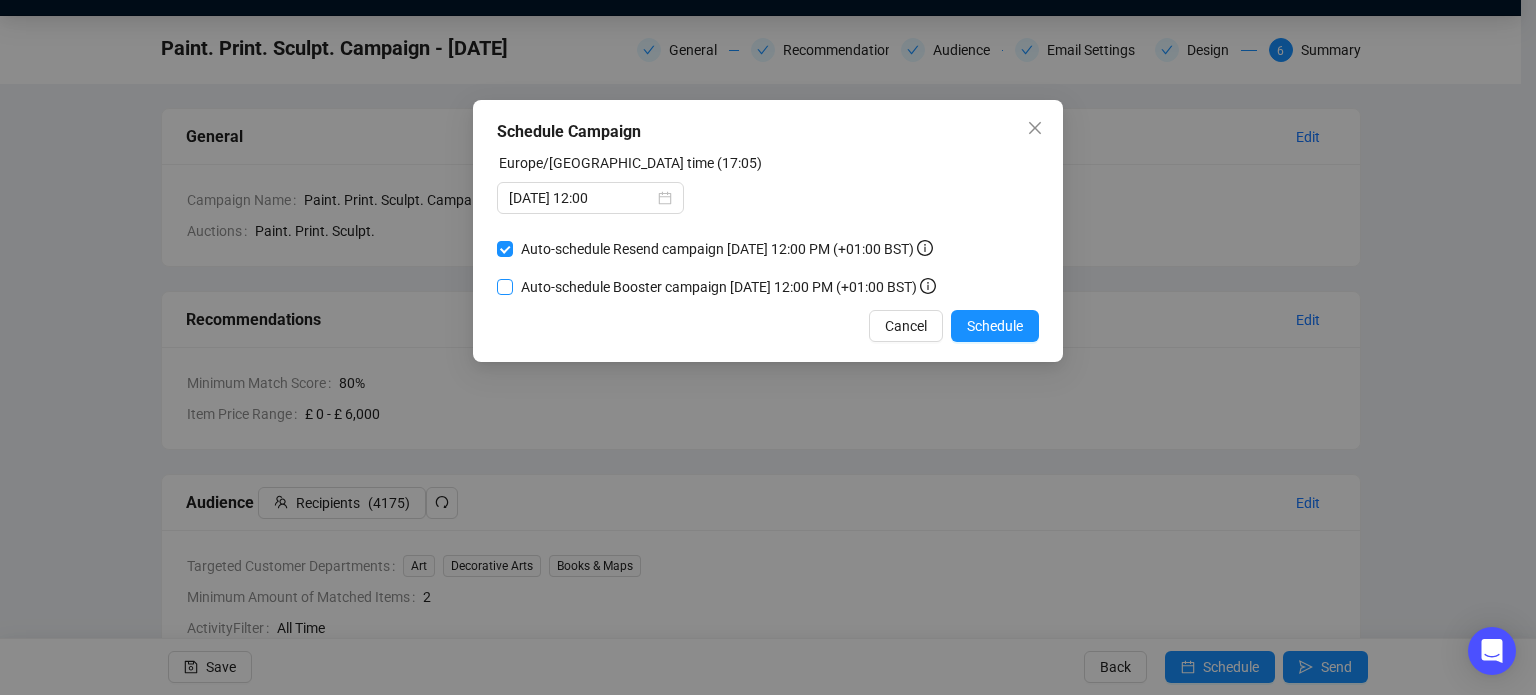 click on "Auto-schedule Booster campaign   July 9, 2025 12:00 PM (+01:00 BST)" at bounding box center (728, 287) 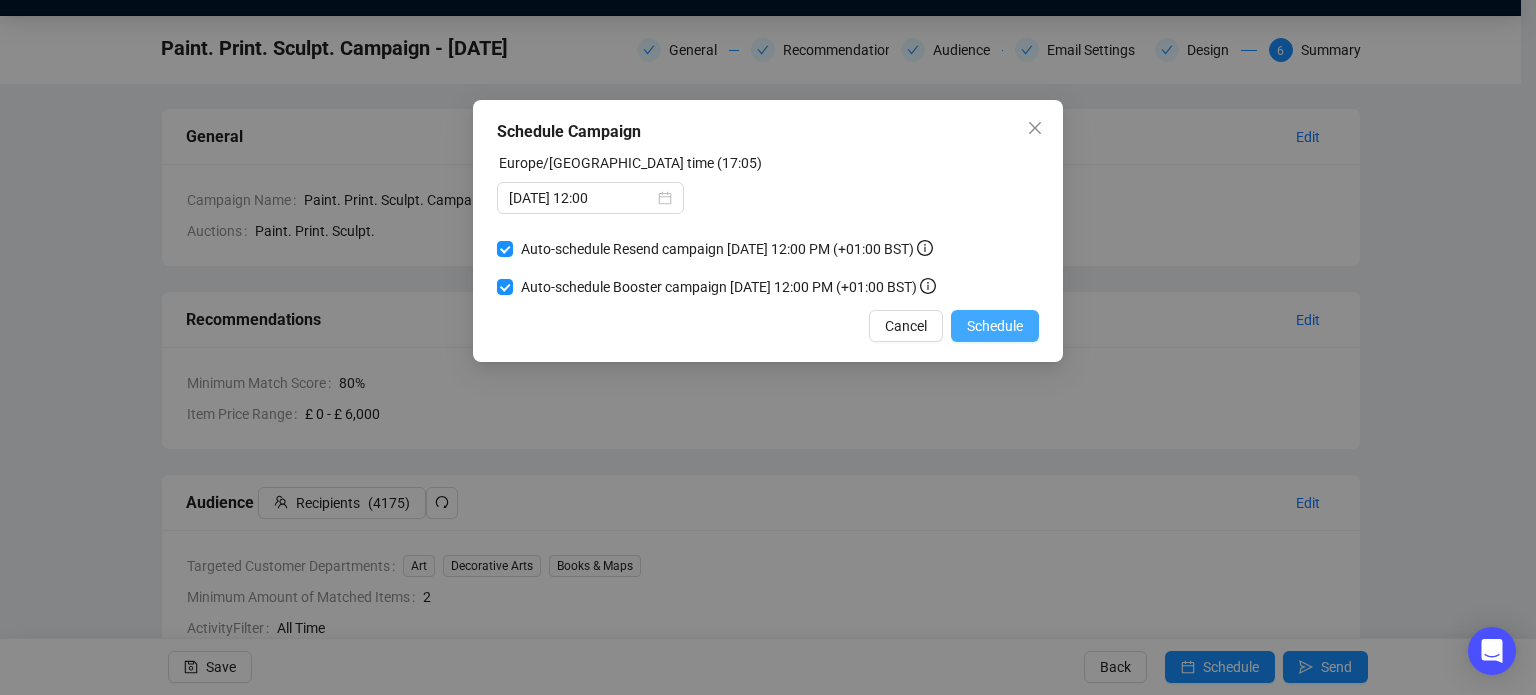 click on "Schedule" at bounding box center [995, 326] 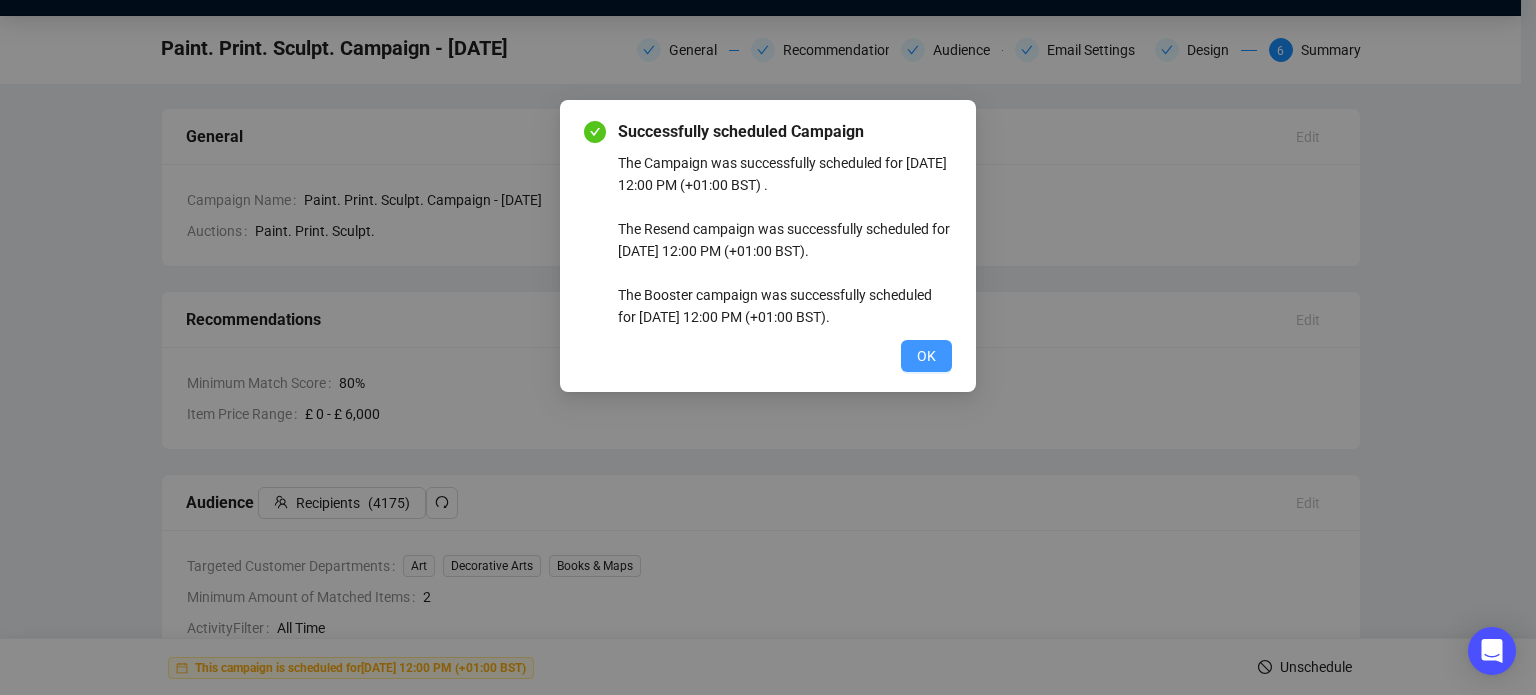 click on "OK" at bounding box center (926, 356) 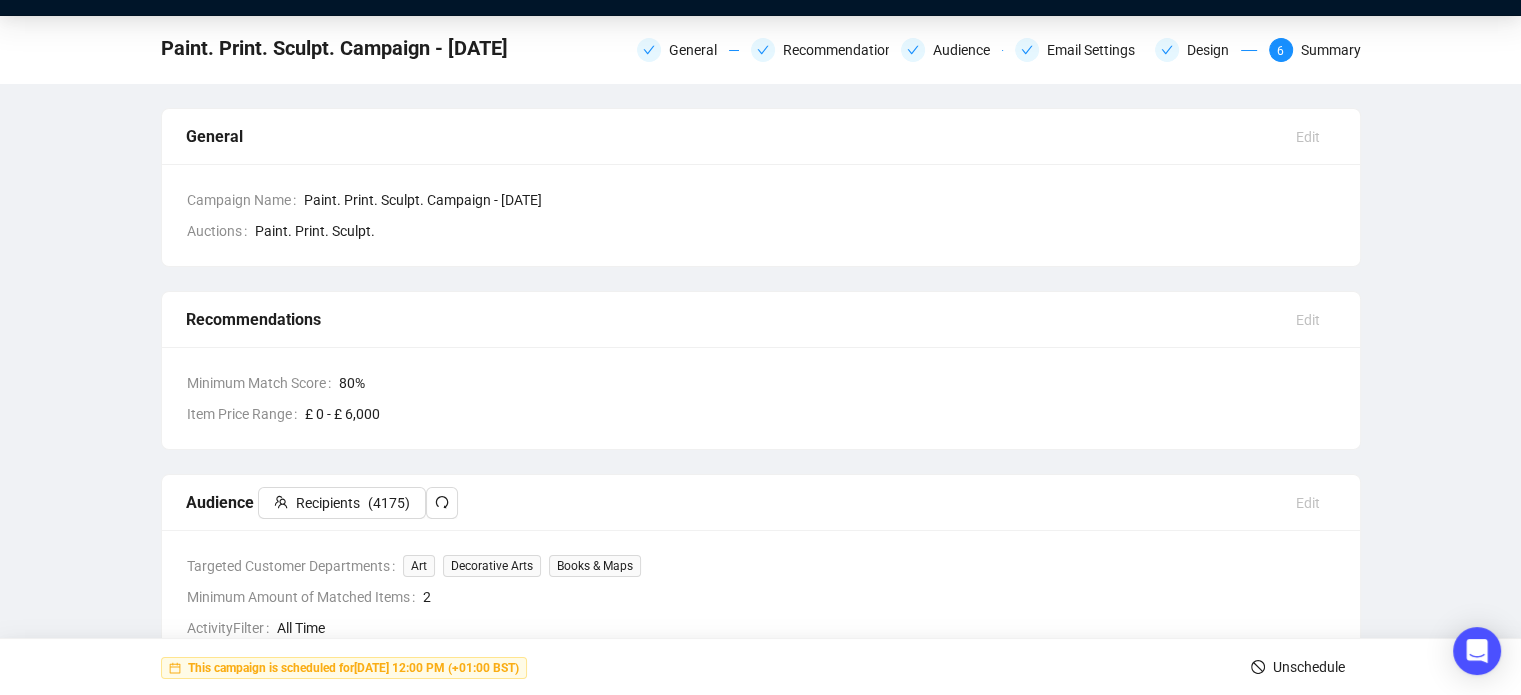scroll, scrollTop: 0, scrollLeft: 0, axis: both 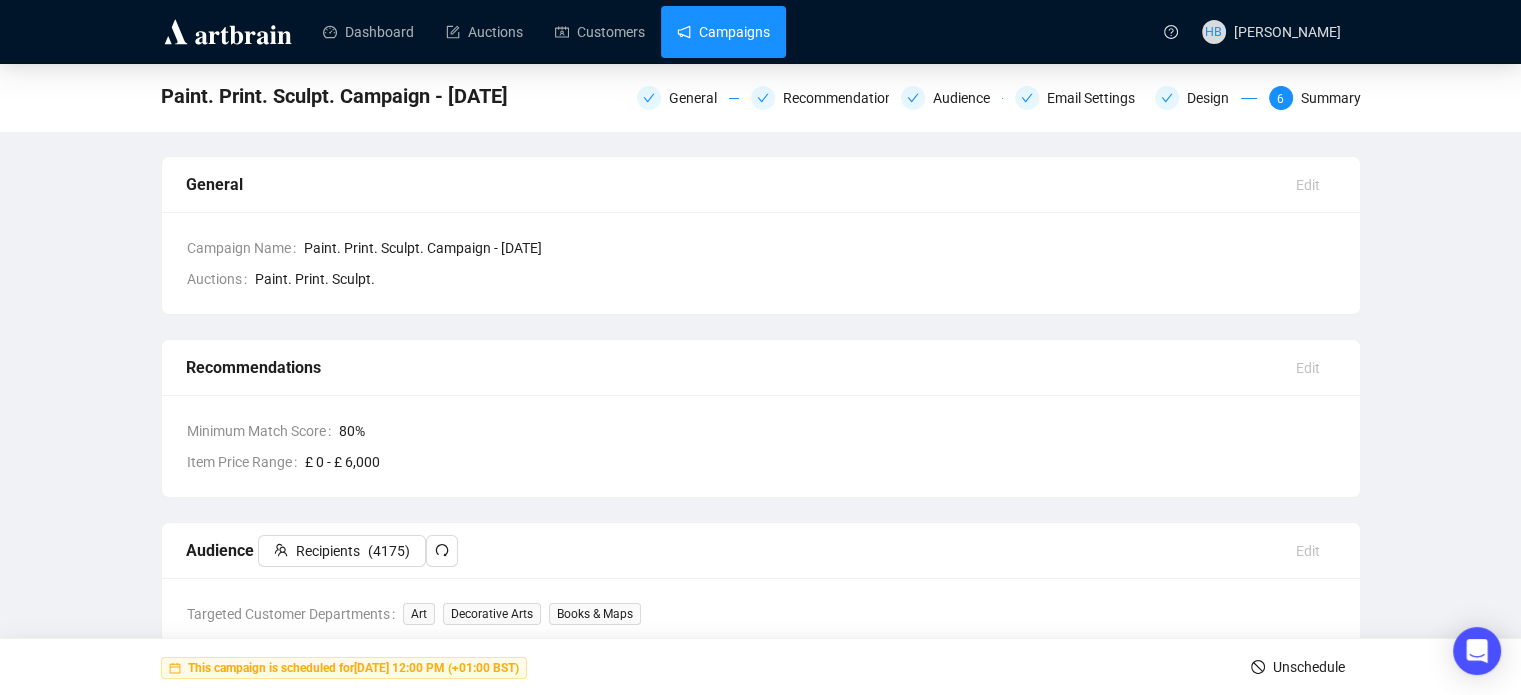 click on "Campaigns" at bounding box center [723, 32] 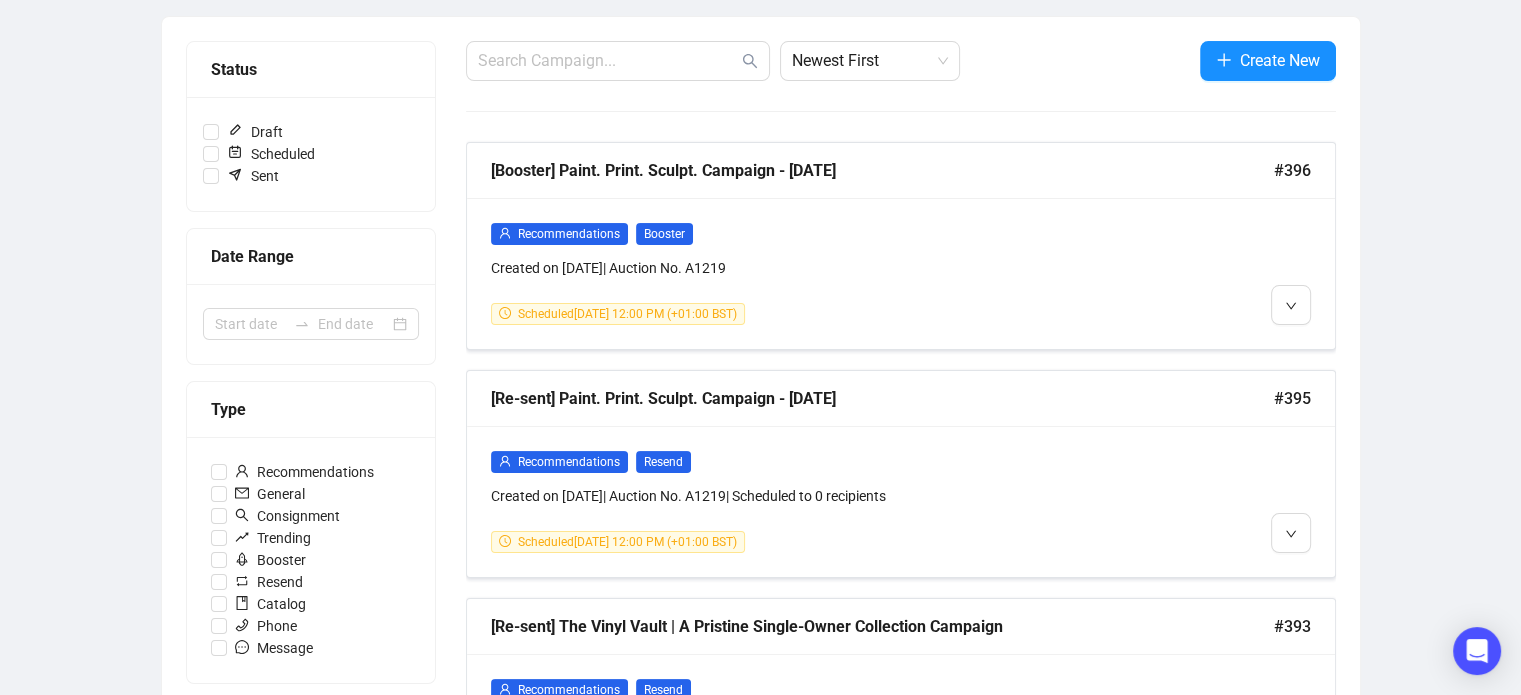 scroll, scrollTop: 219, scrollLeft: 0, axis: vertical 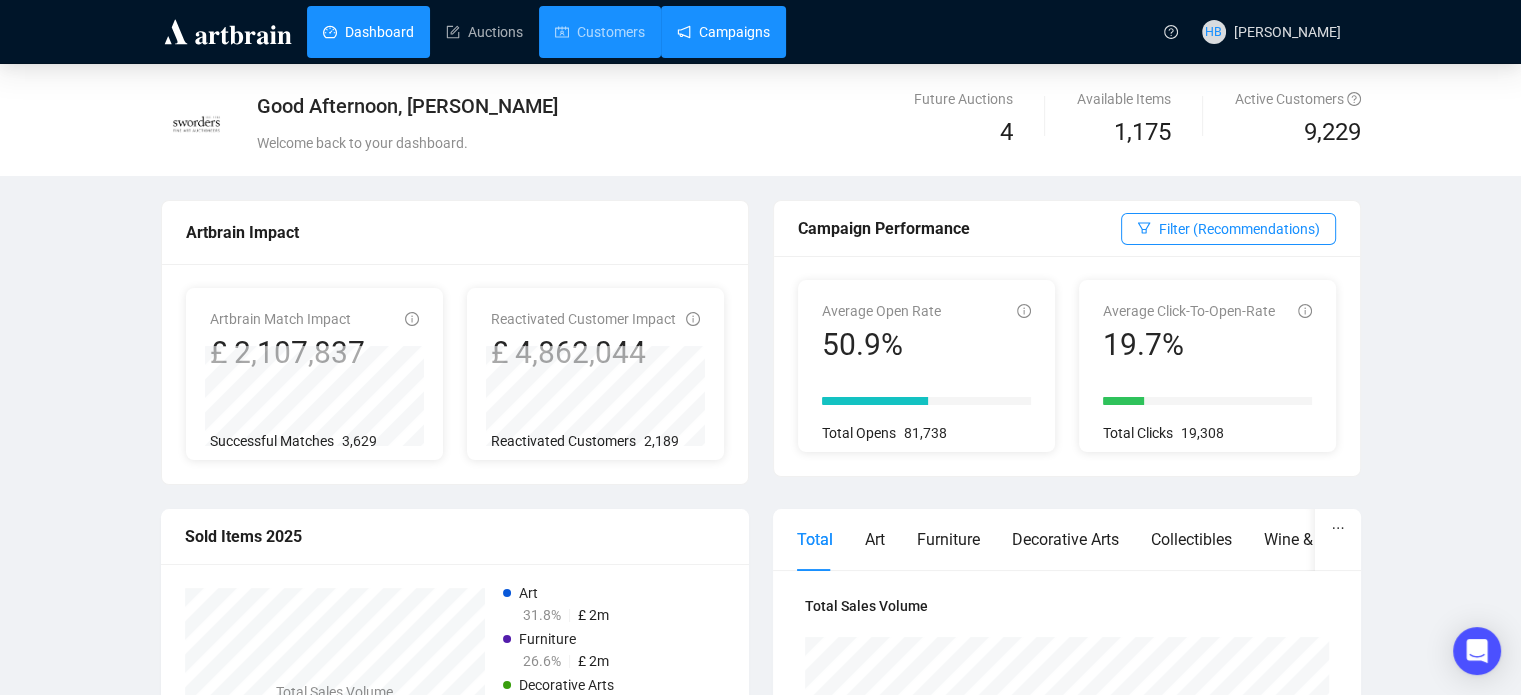 click on "Campaigns" at bounding box center (723, 32) 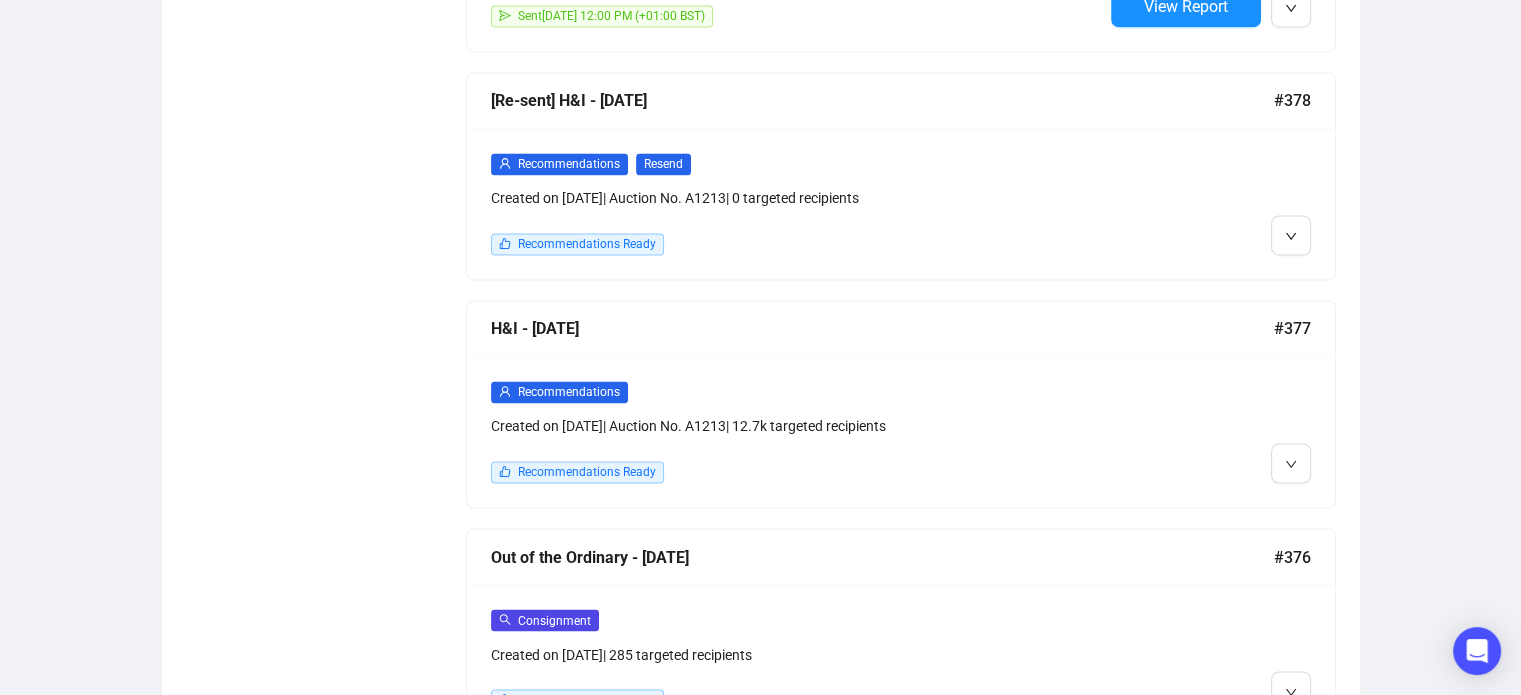 scroll, scrollTop: 3258, scrollLeft: 0, axis: vertical 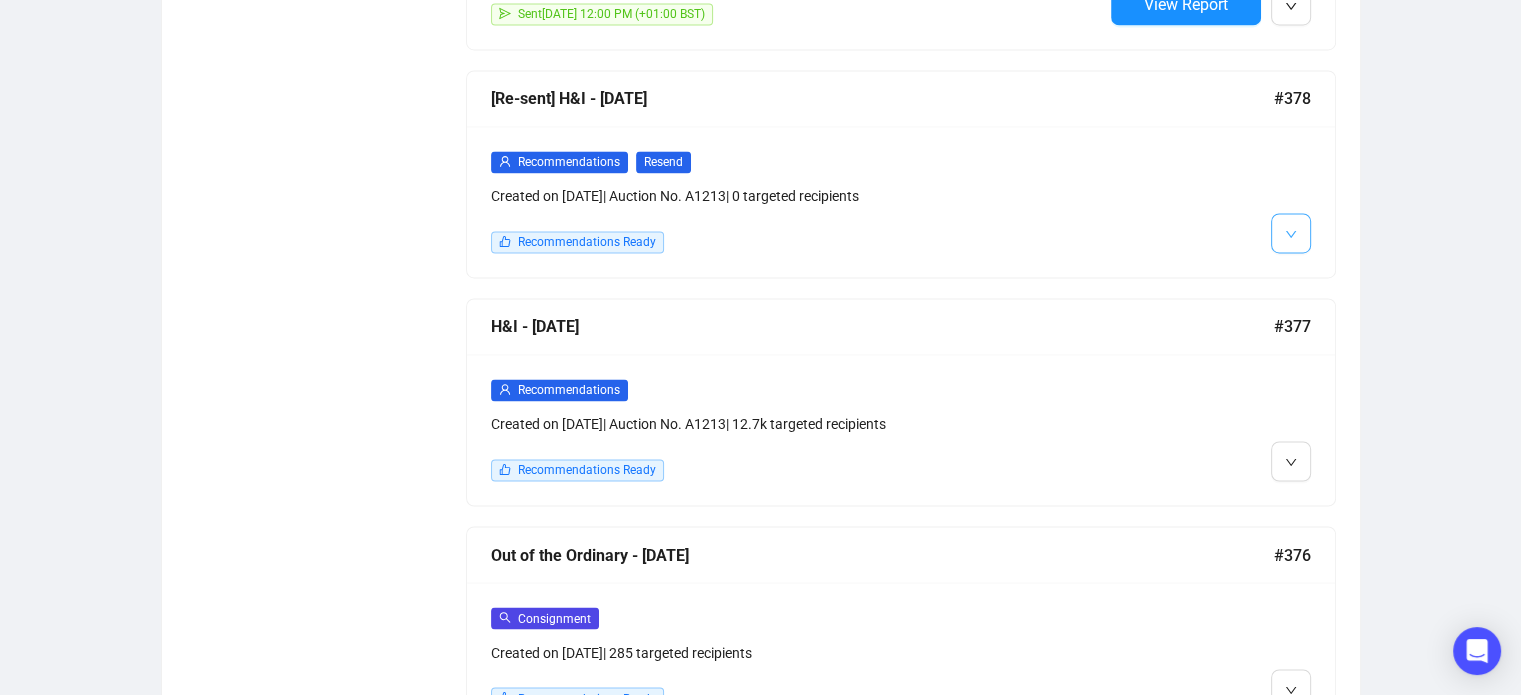 click at bounding box center (1291, 233) 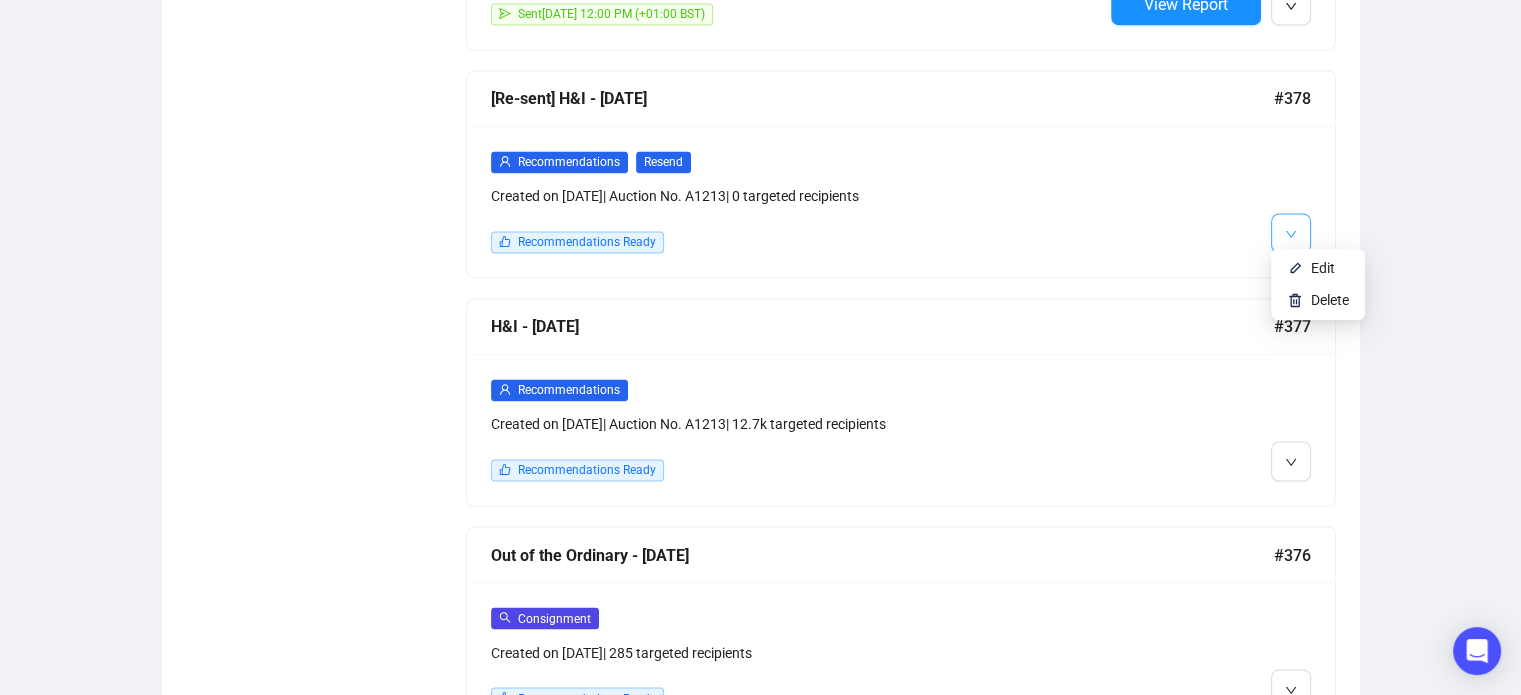 click at bounding box center [1291, 233] 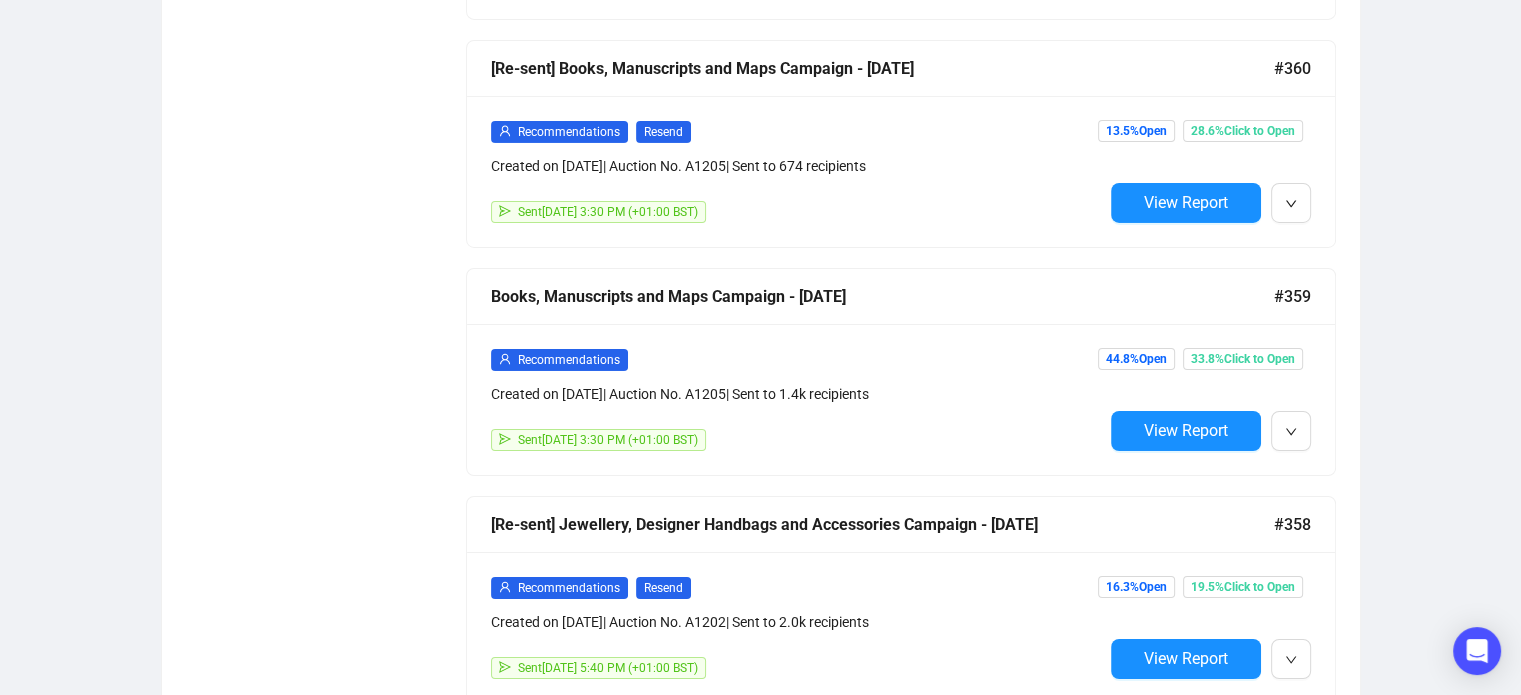scroll, scrollTop: 6938, scrollLeft: 0, axis: vertical 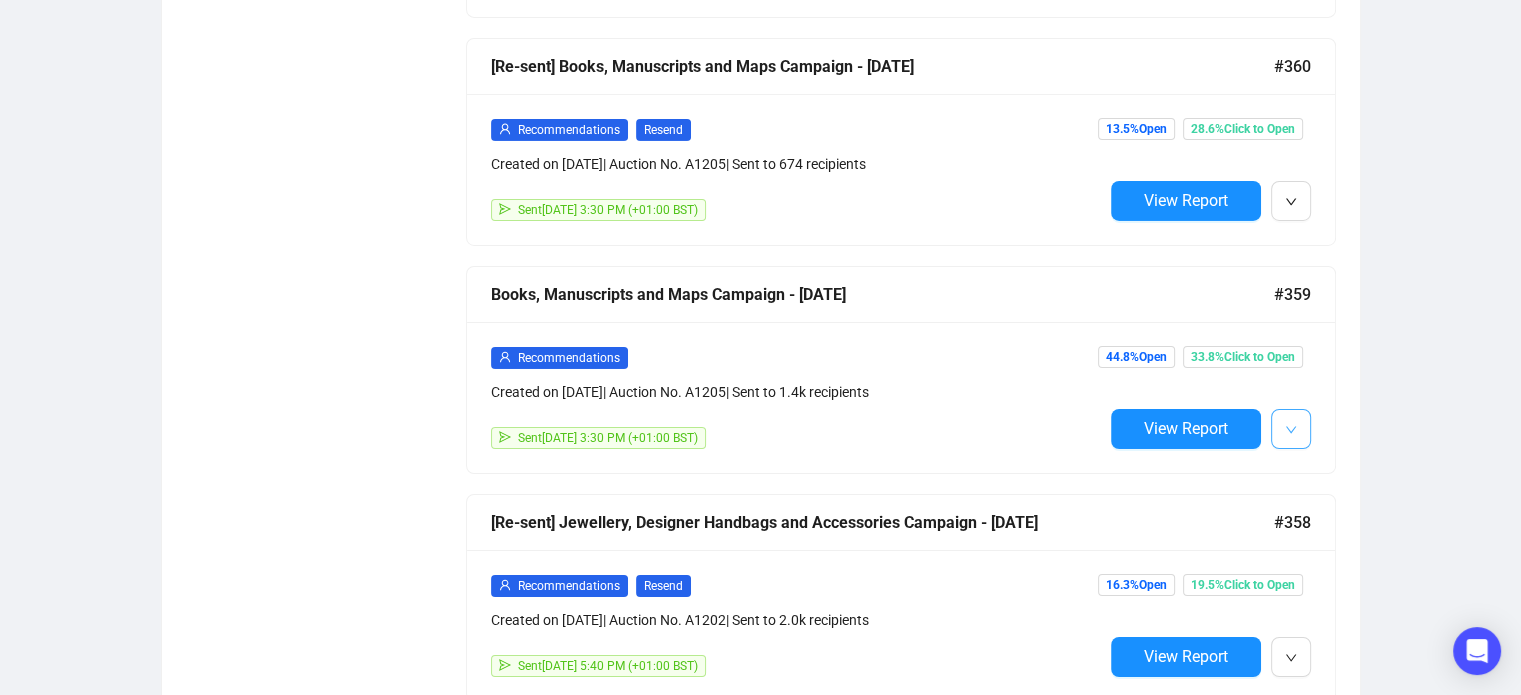 click at bounding box center (1291, 428) 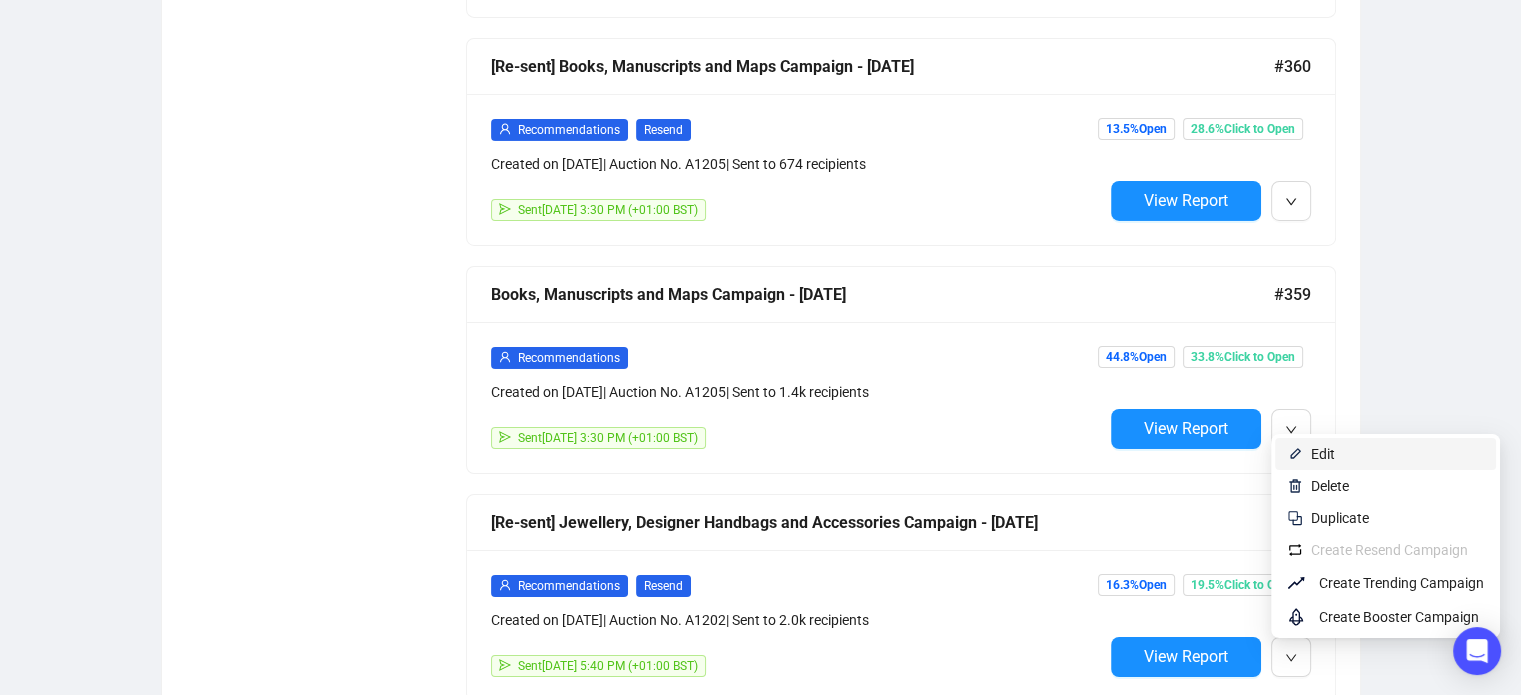 click on "Edit" at bounding box center (1385, 454) 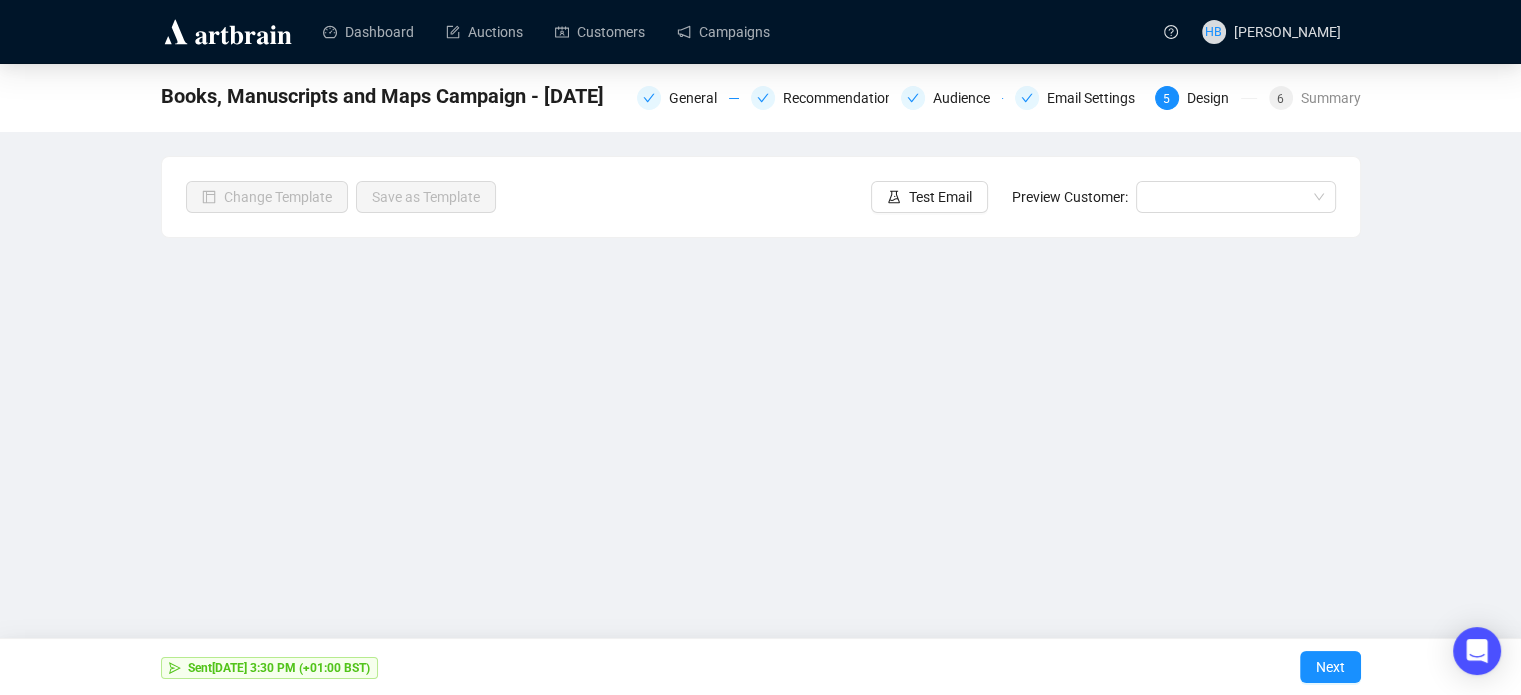 scroll, scrollTop: 48, scrollLeft: 0, axis: vertical 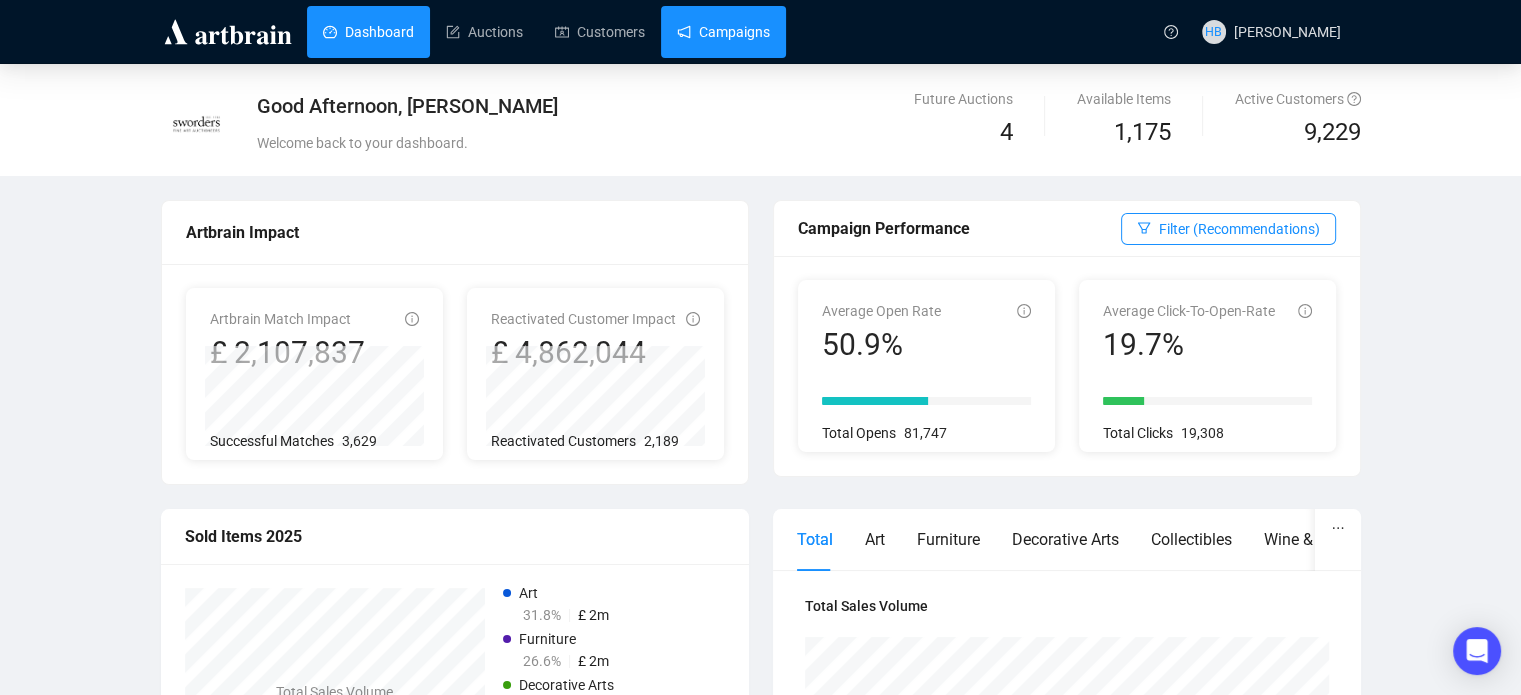 click on "Campaigns" at bounding box center (723, 32) 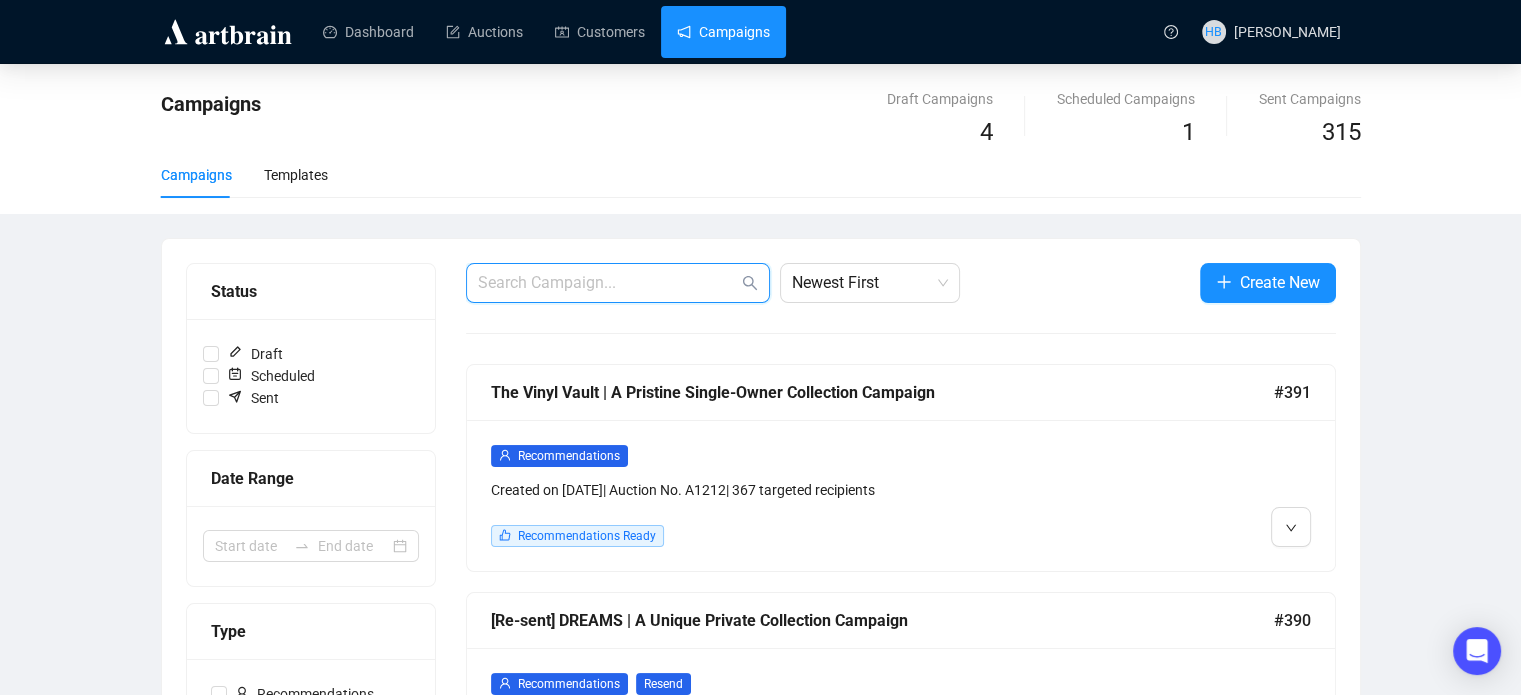 click at bounding box center [608, 283] 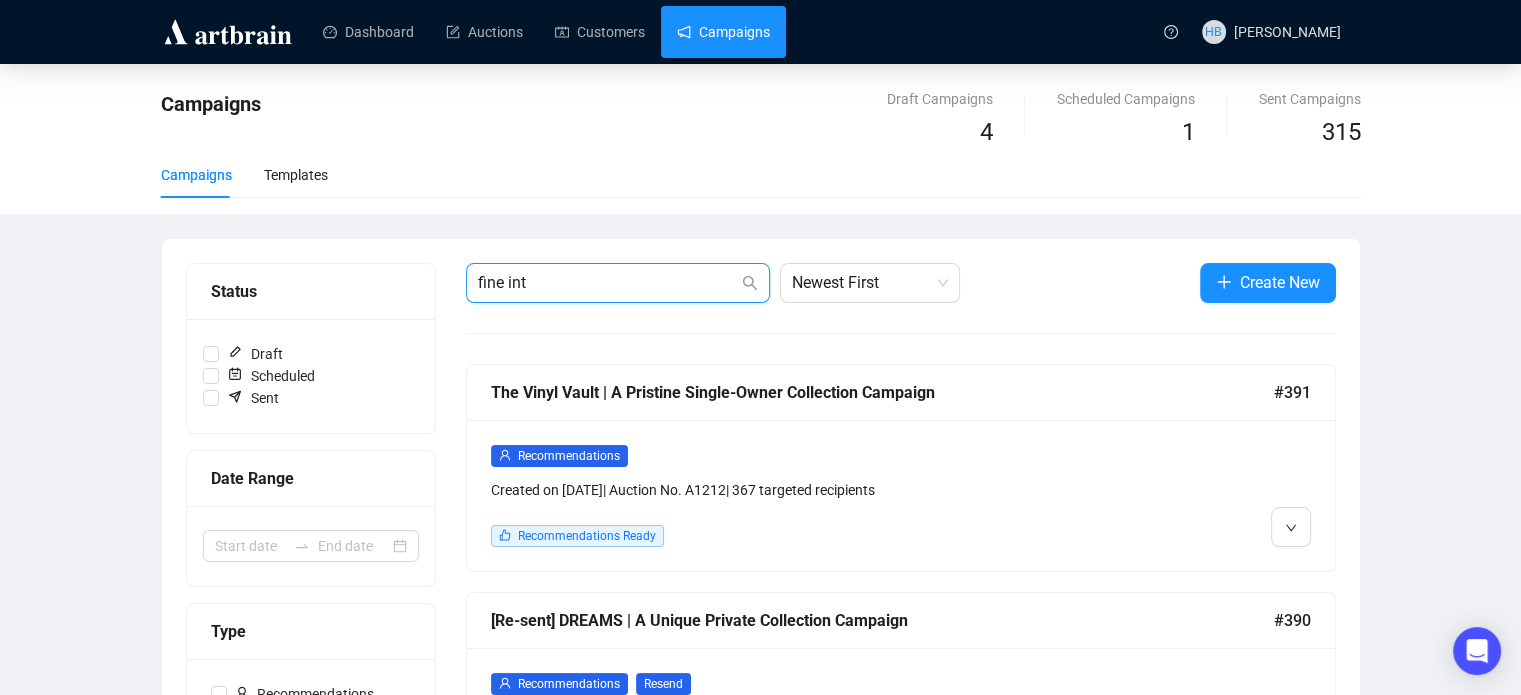 type on "fine int" 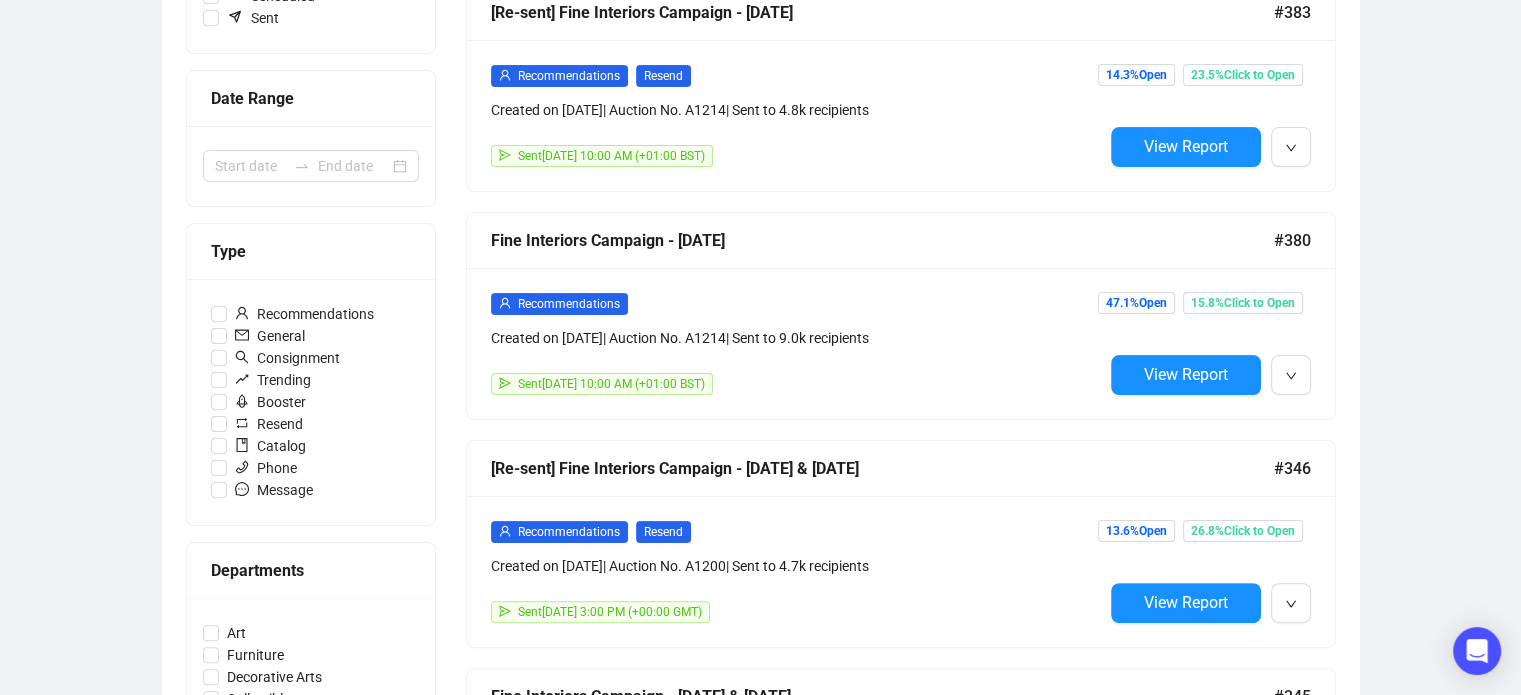 scroll, scrollTop: 382, scrollLeft: 0, axis: vertical 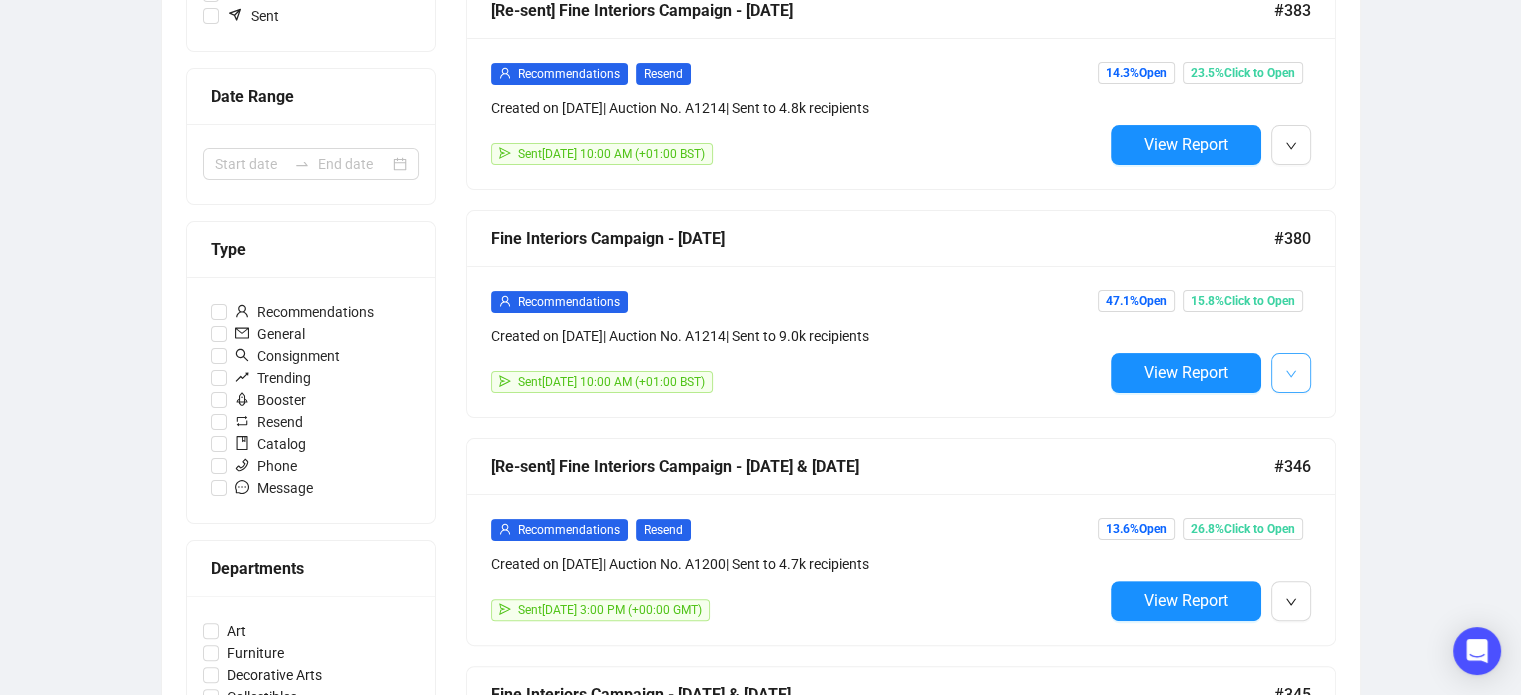 click at bounding box center [1291, 373] 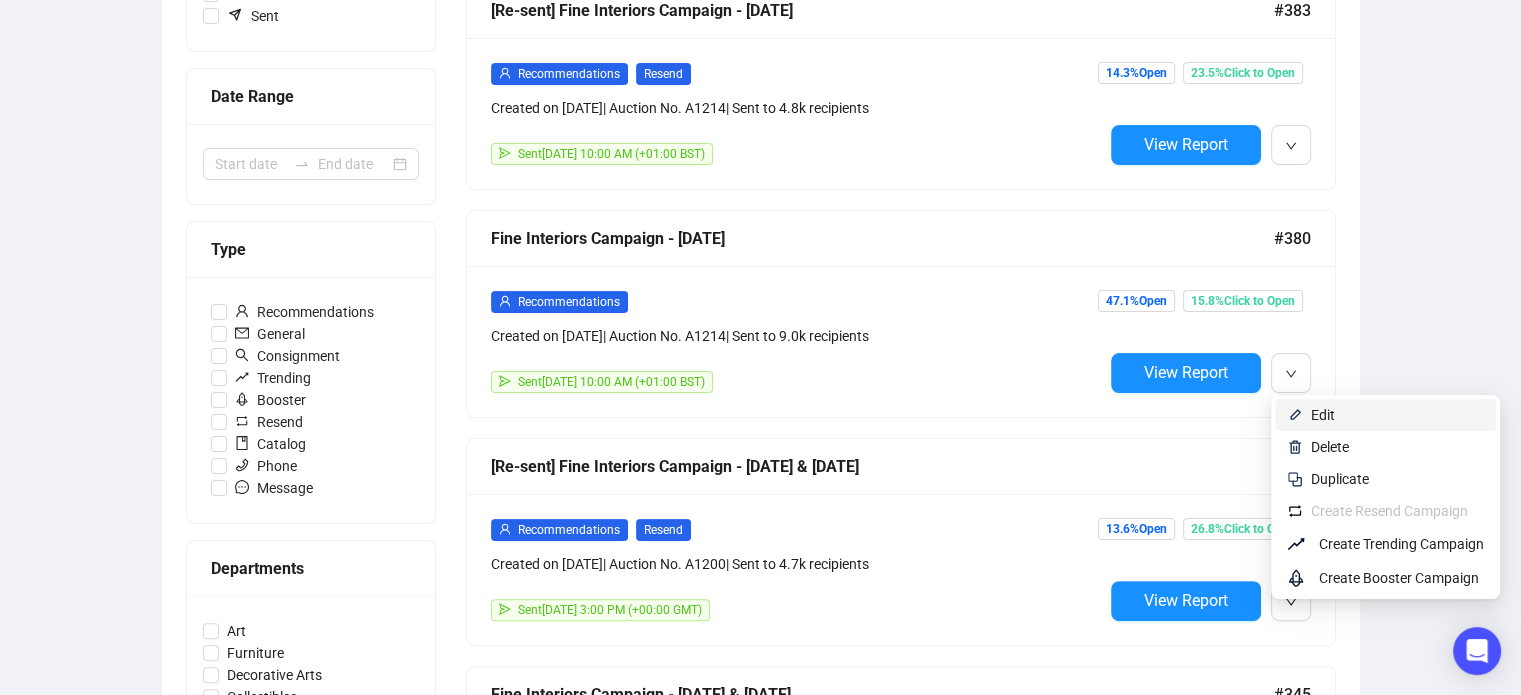 click on "Edit" at bounding box center [1385, 415] 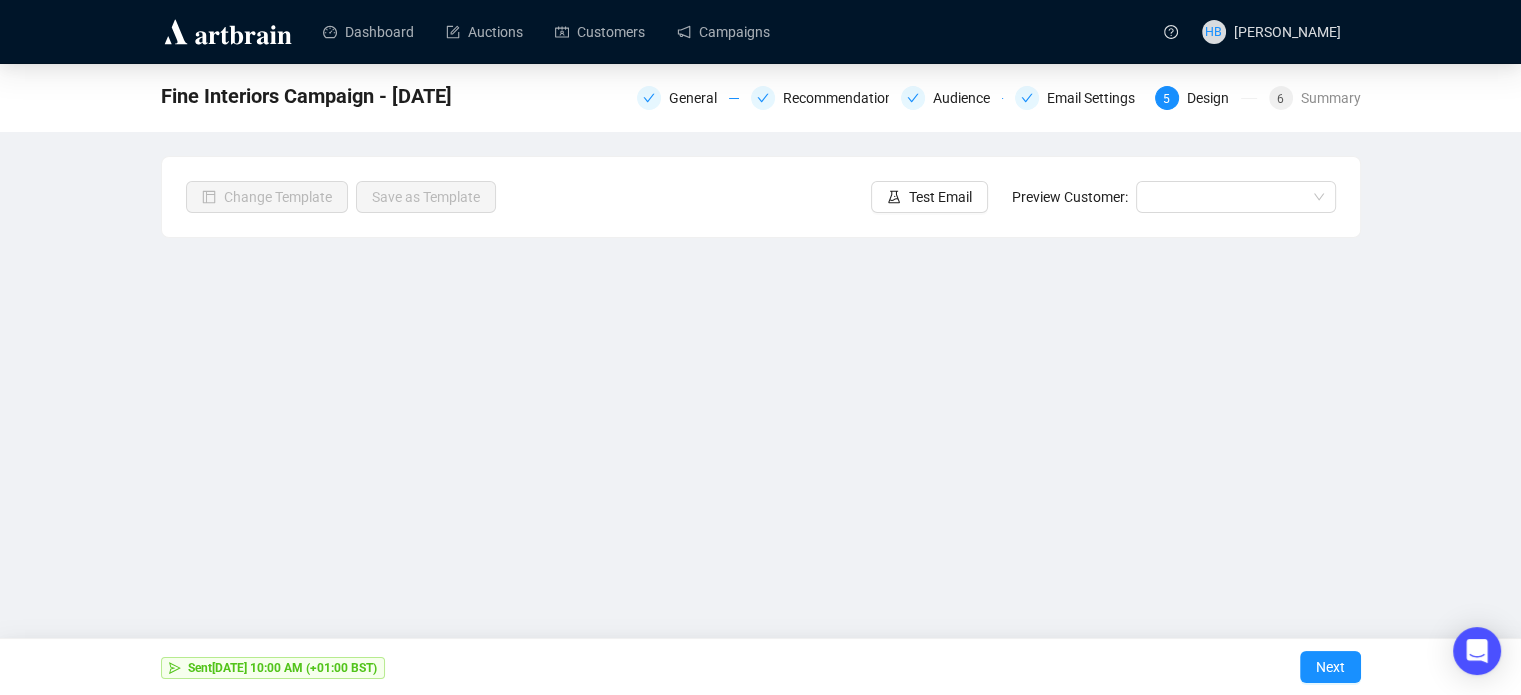 scroll, scrollTop: 48, scrollLeft: 0, axis: vertical 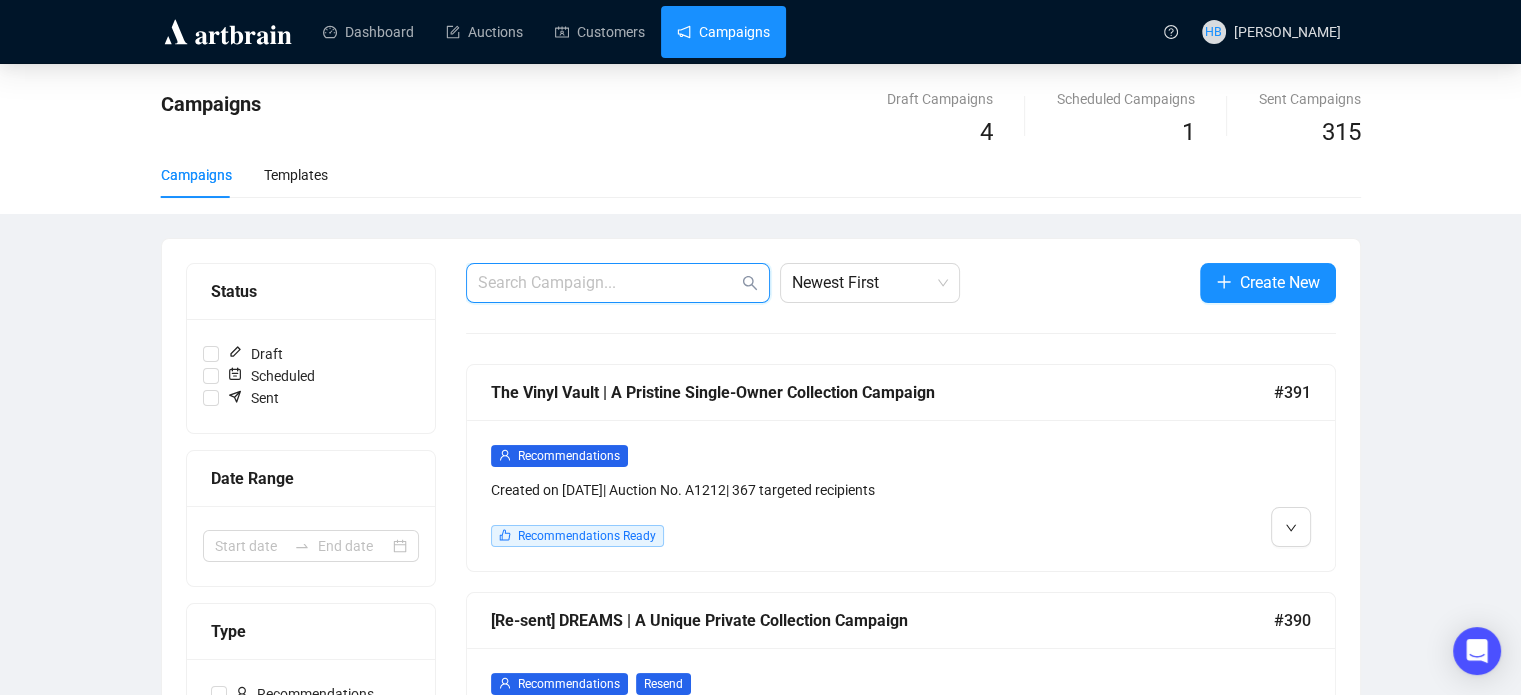 click at bounding box center (608, 283) 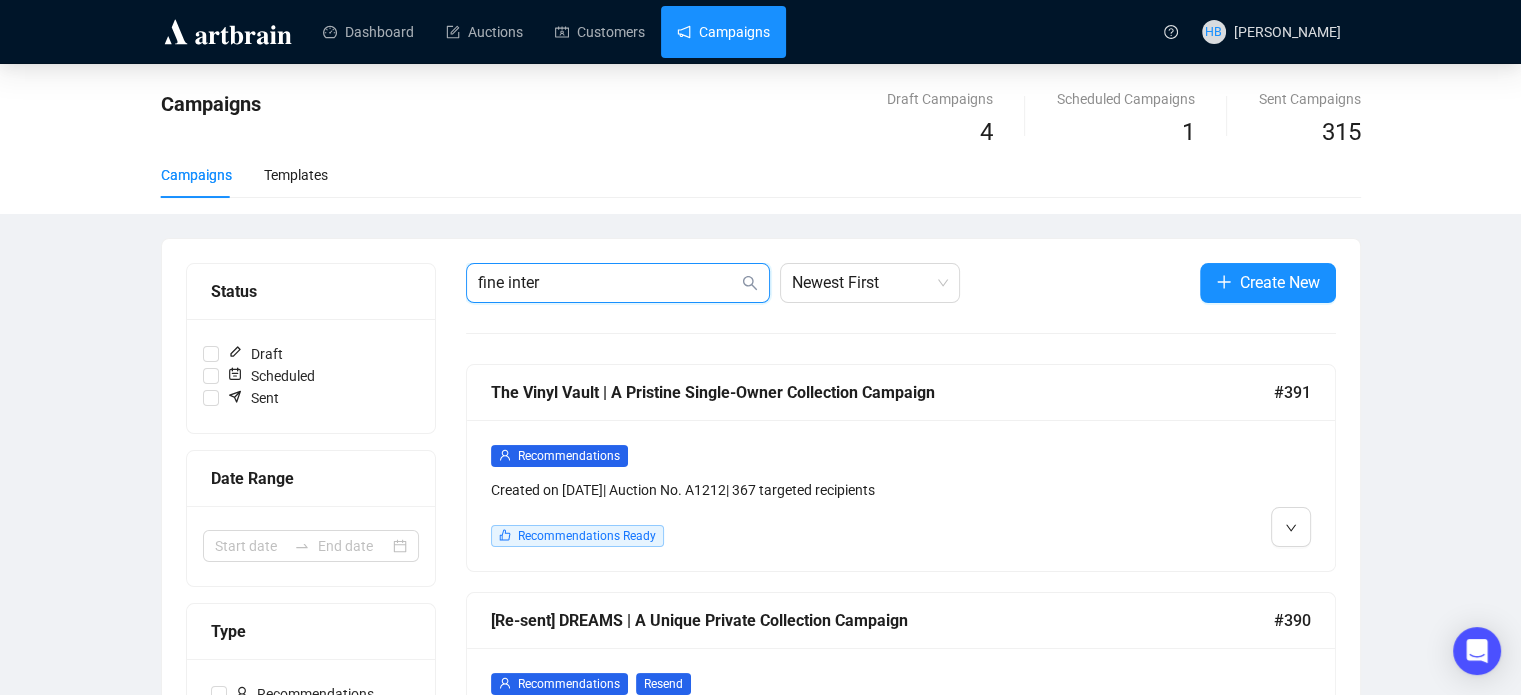type on "fine inter" 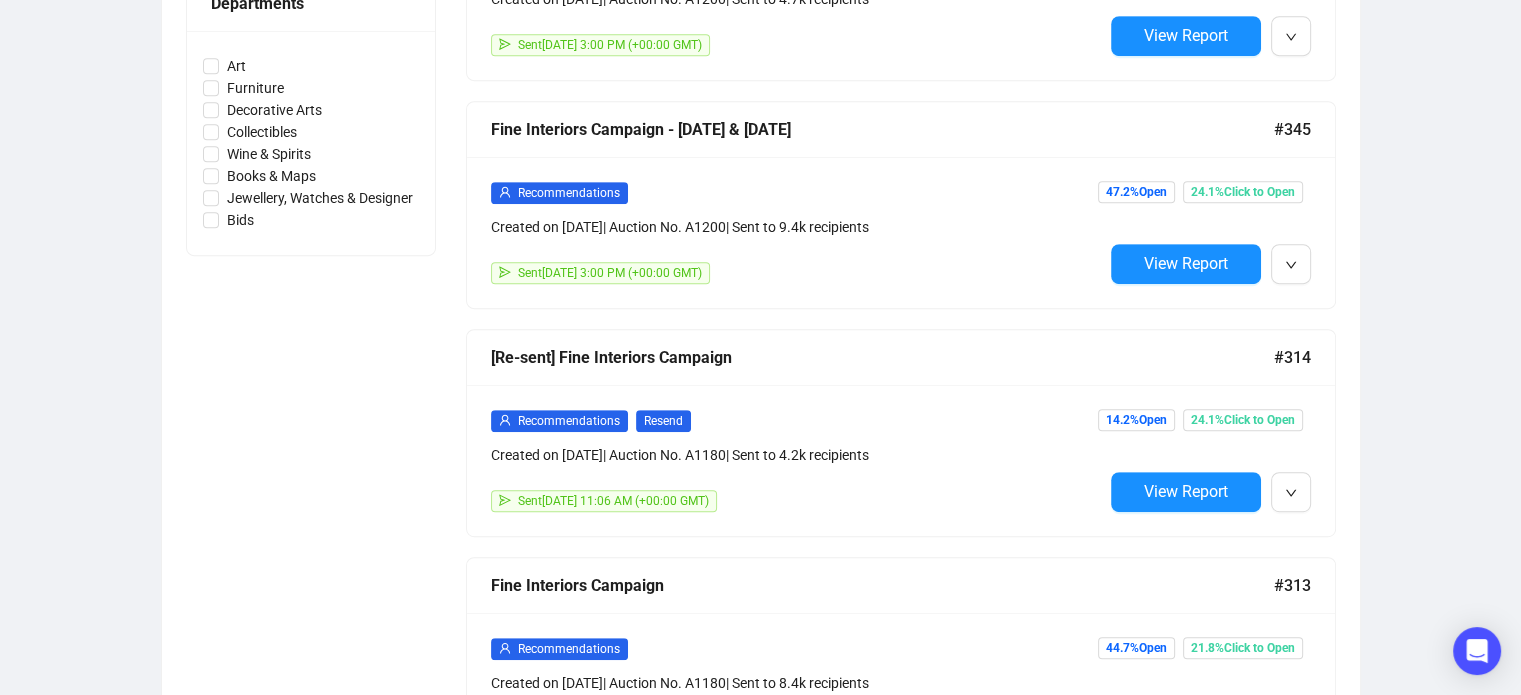 scroll, scrollTop: 951, scrollLeft: 0, axis: vertical 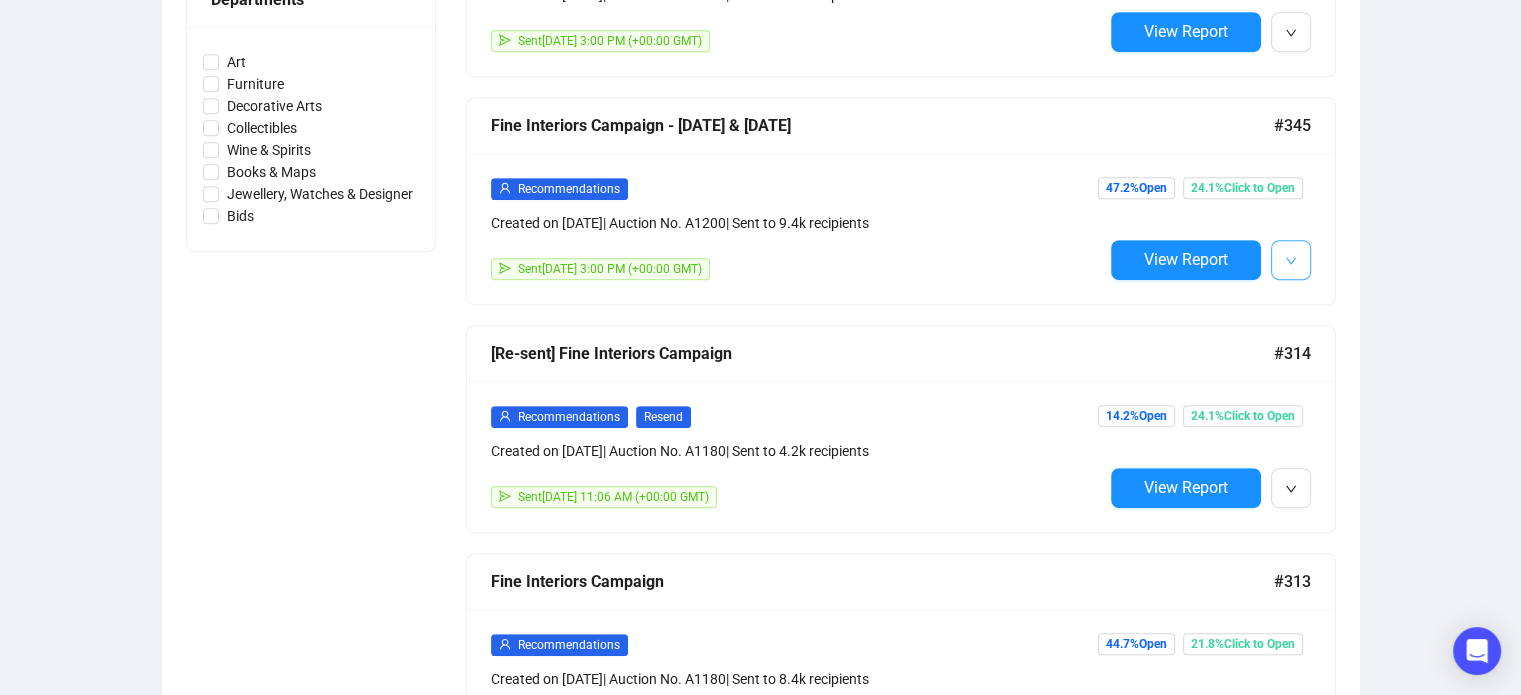 click at bounding box center (1291, 260) 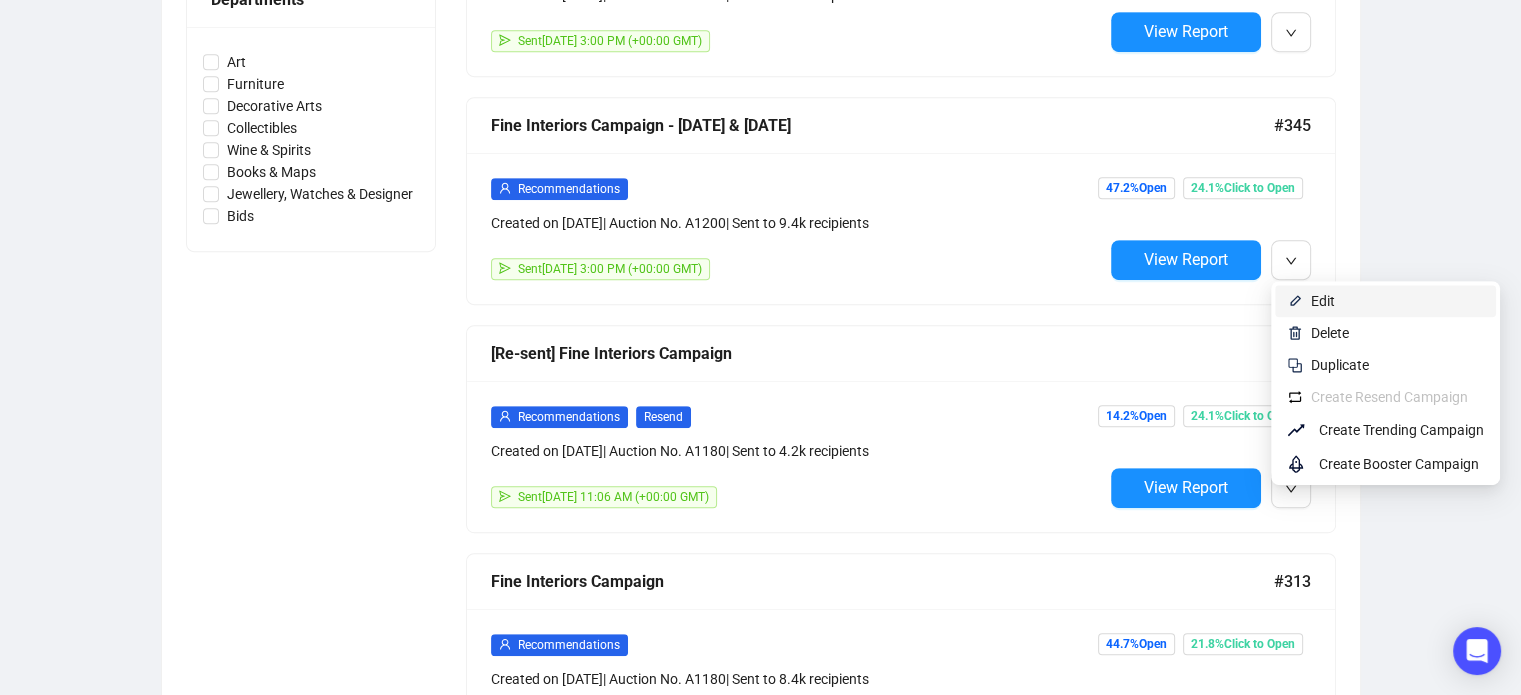click on "Edit" at bounding box center [1323, 301] 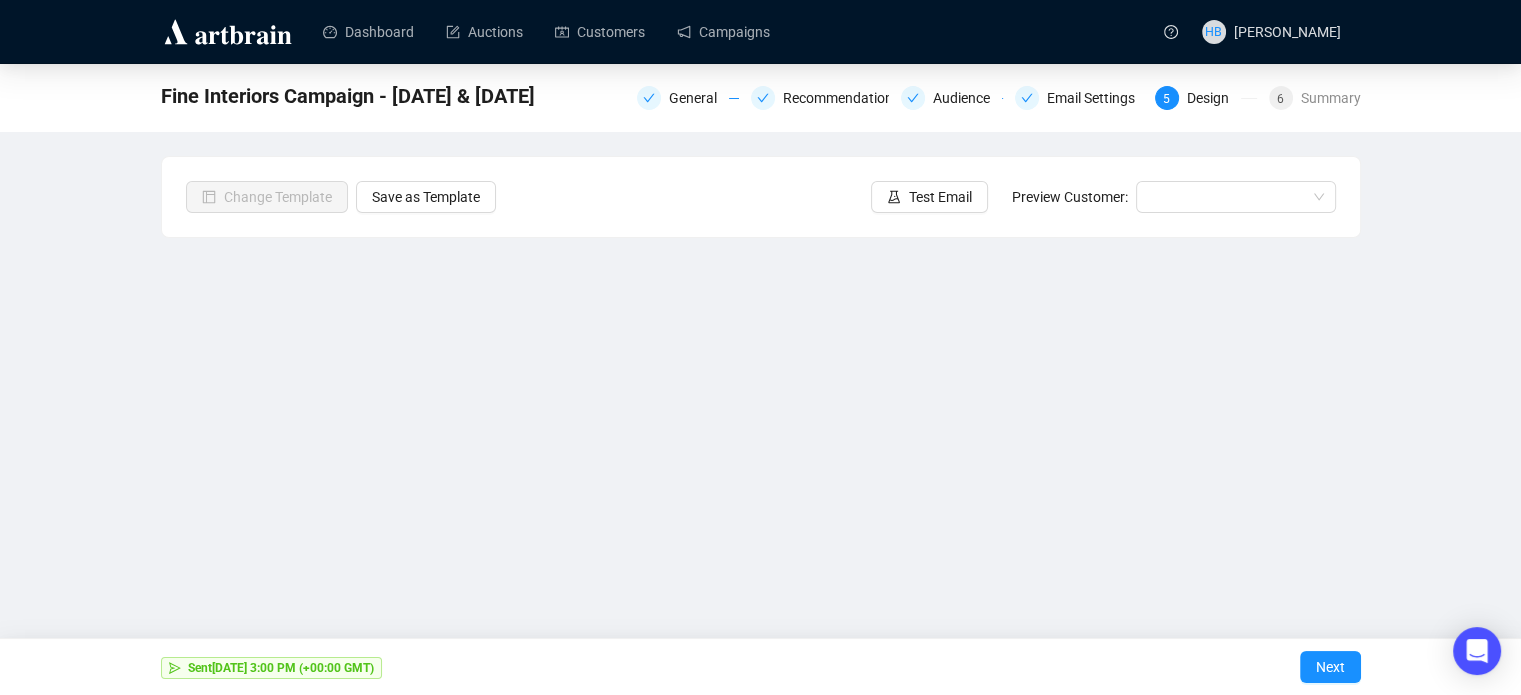 scroll, scrollTop: 48, scrollLeft: 0, axis: vertical 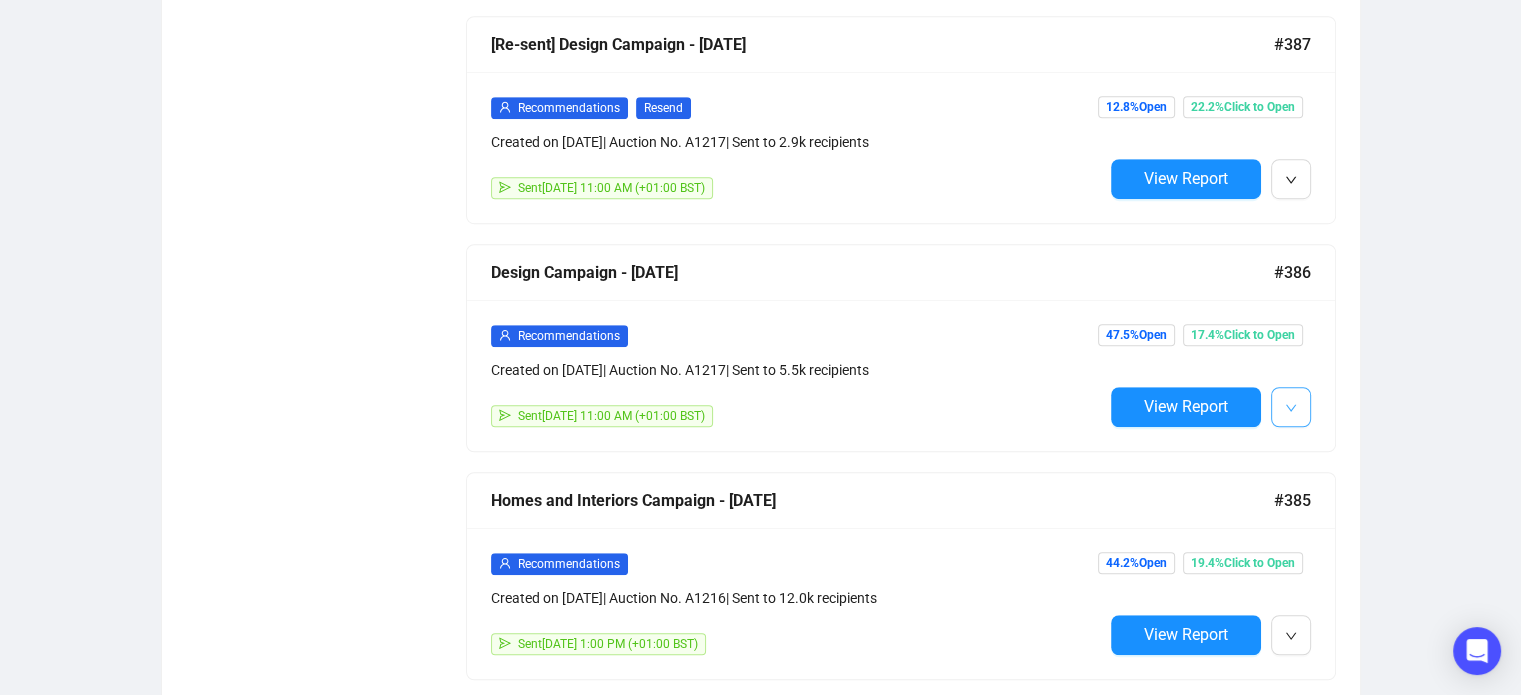 click 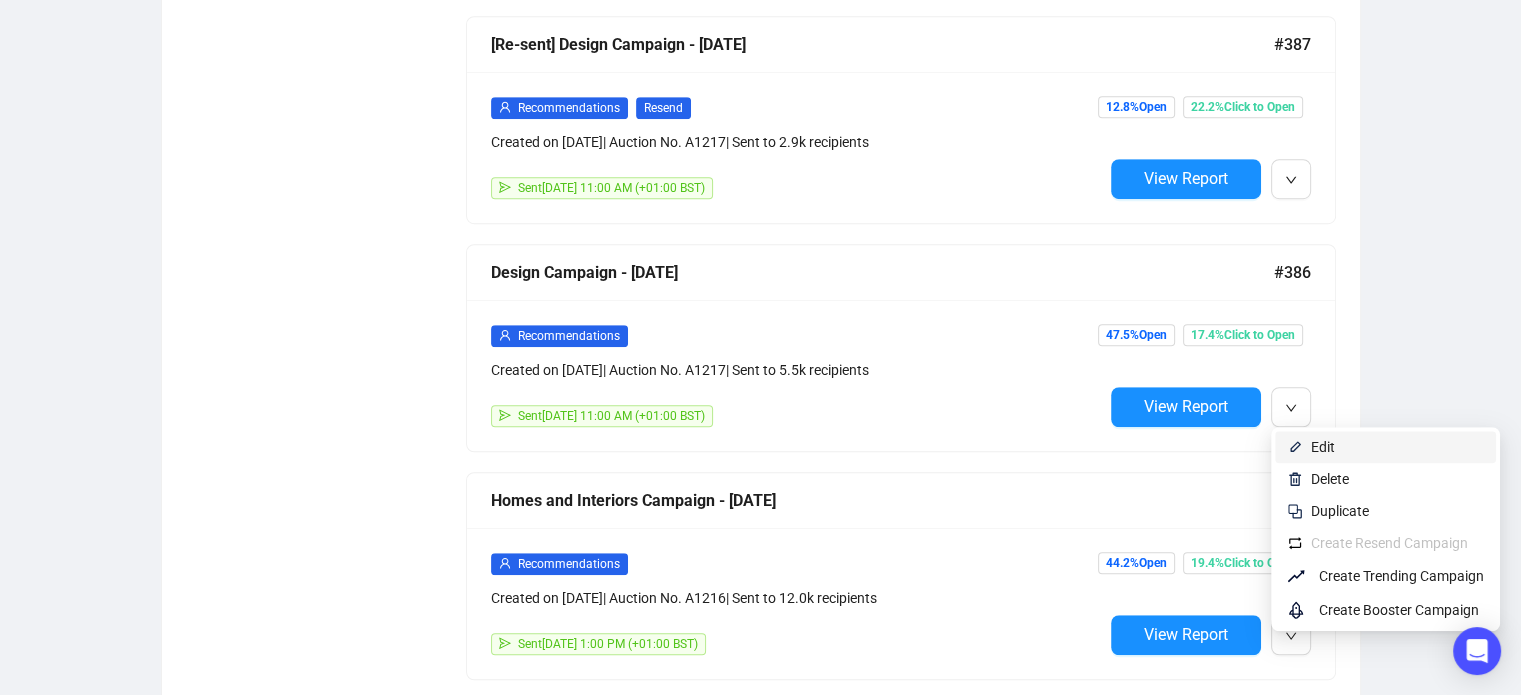 click on "Edit" at bounding box center (1323, 447) 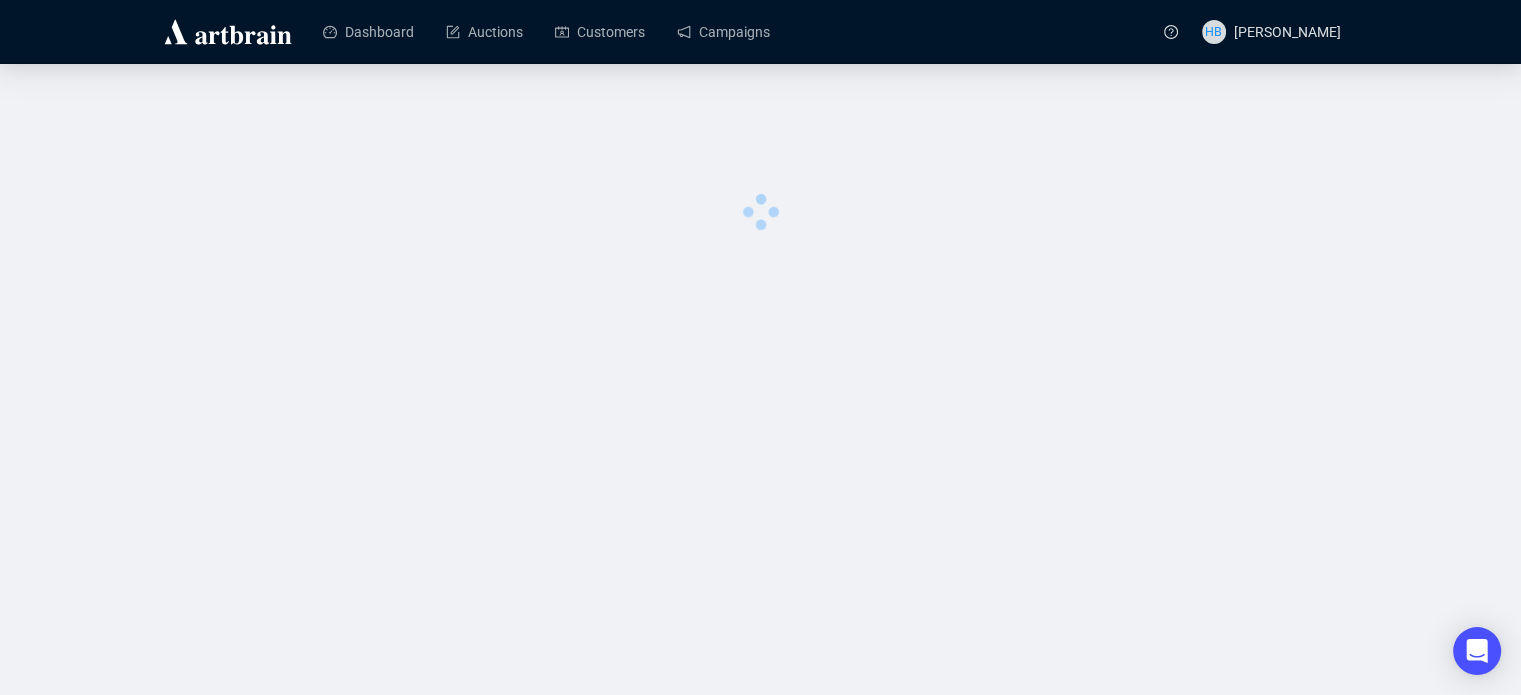 scroll, scrollTop: 0, scrollLeft: 0, axis: both 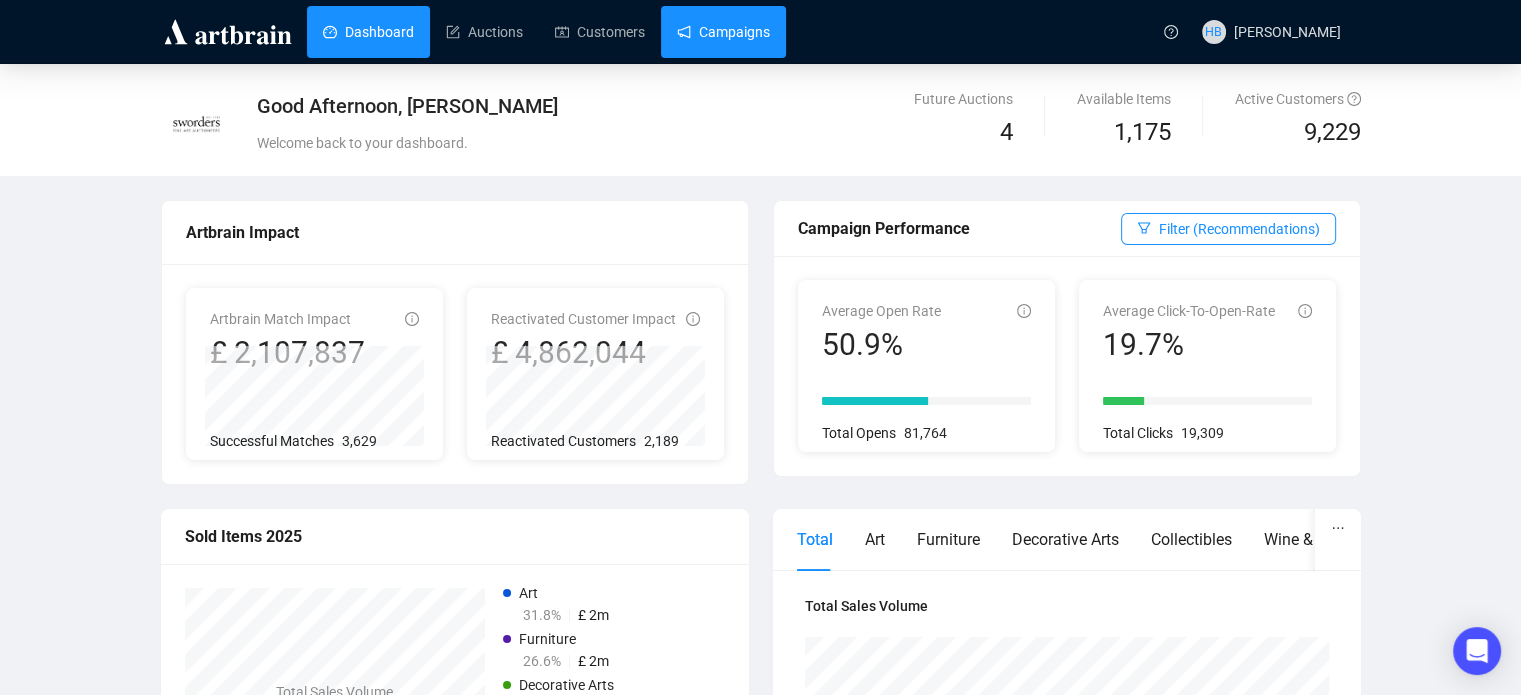 click on "Campaigns" at bounding box center (723, 32) 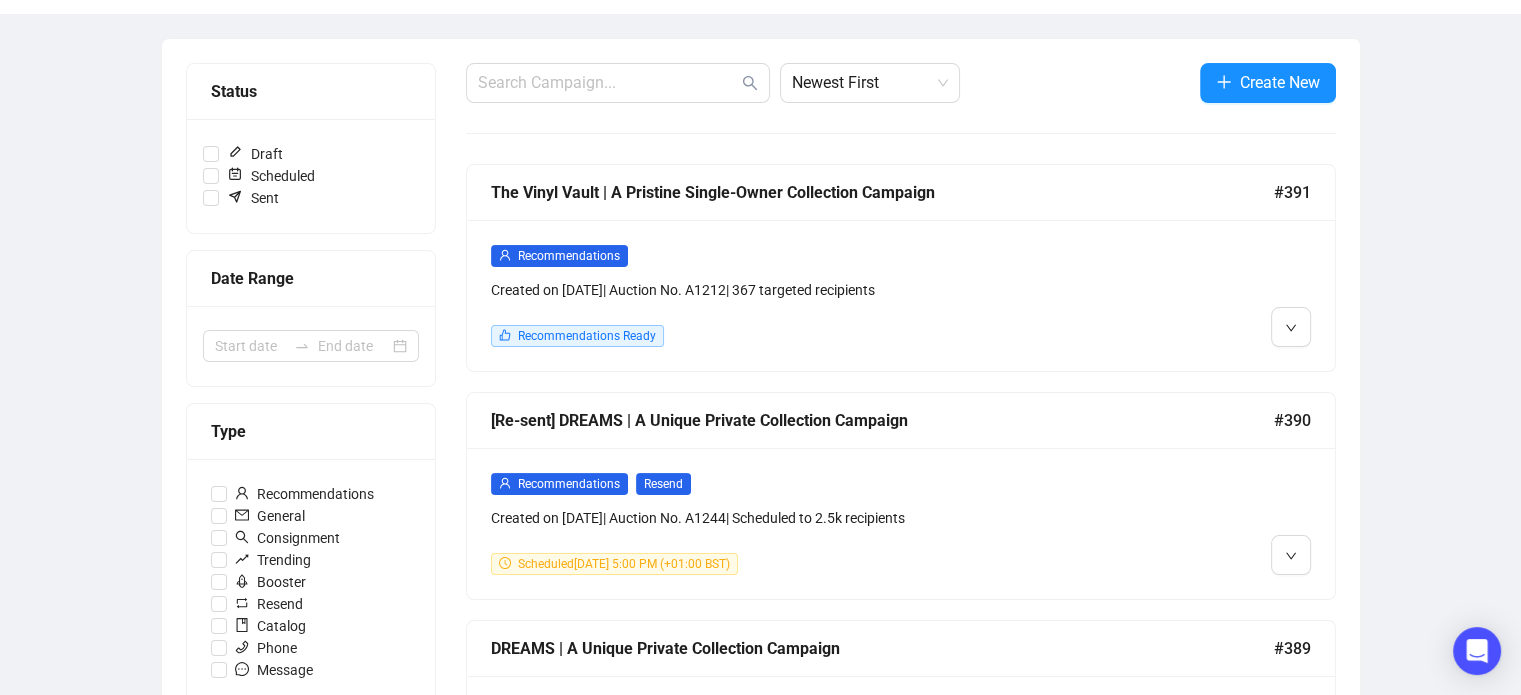 scroll, scrollTop: 220, scrollLeft: 0, axis: vertical 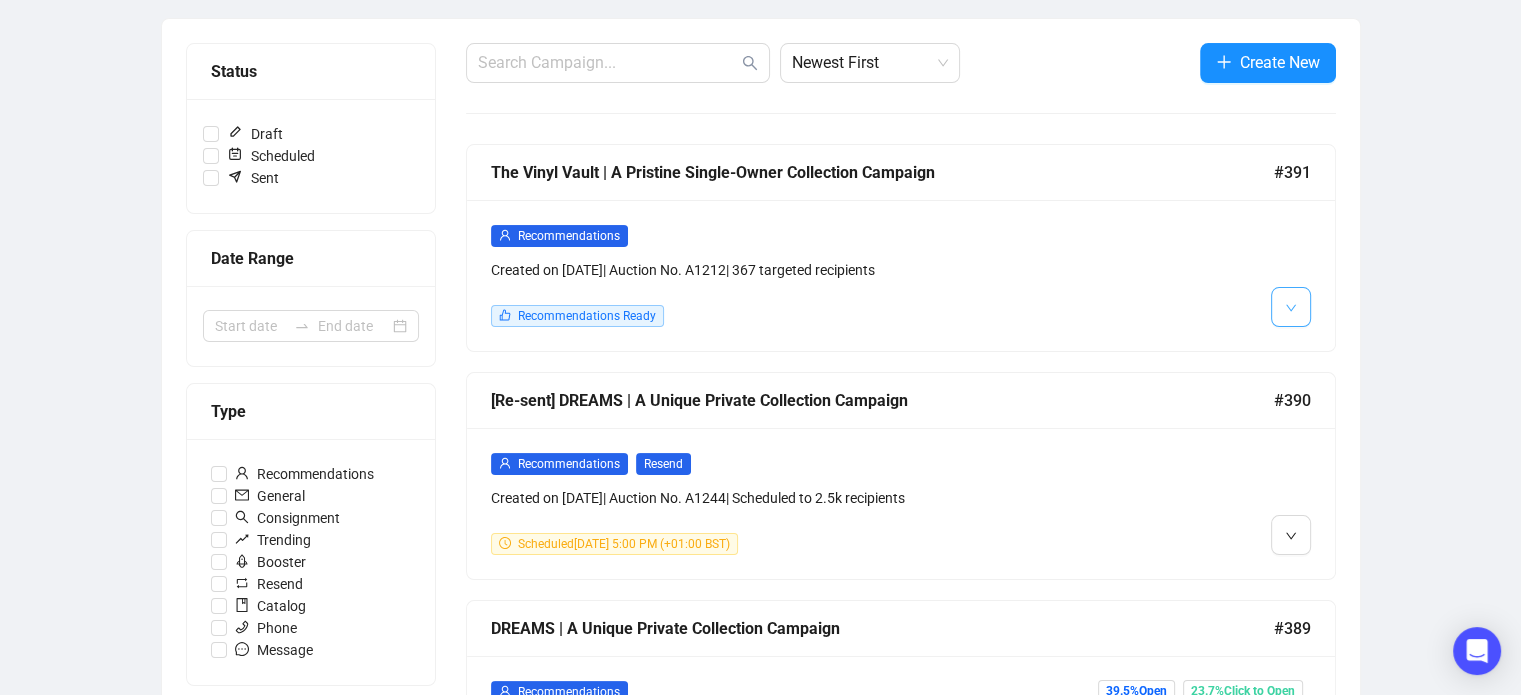 click 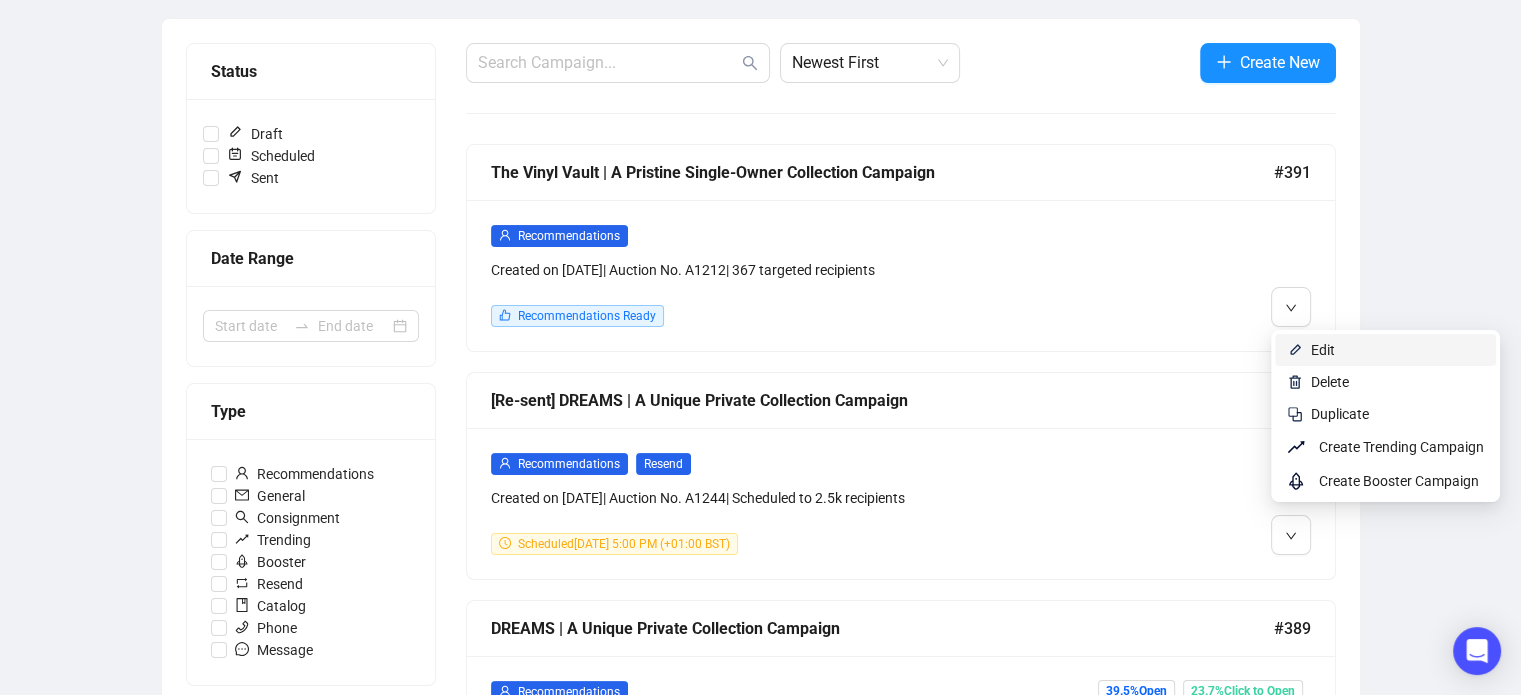 click on "Edit" at bounding box center [1323, 350] 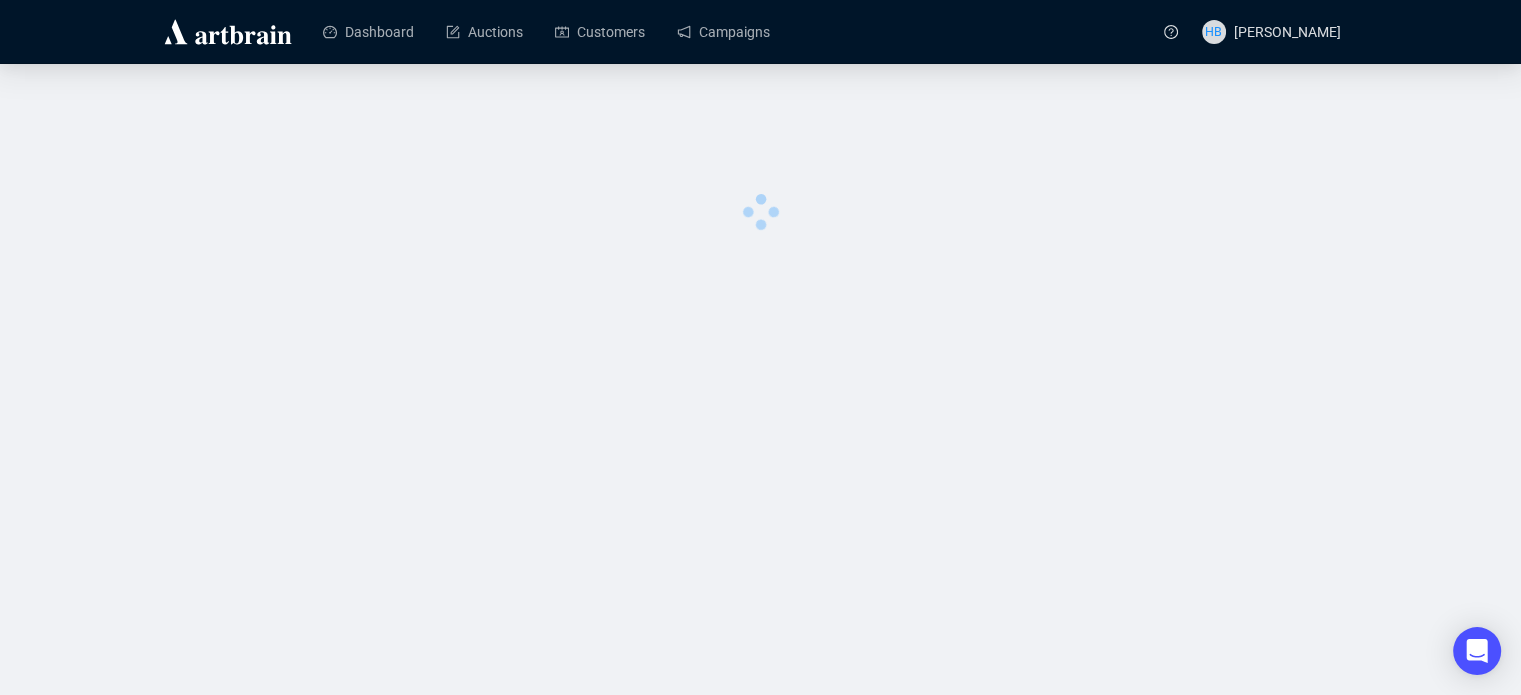 scroll, scrollTop: 0, scrollLeft: 0, axis: both 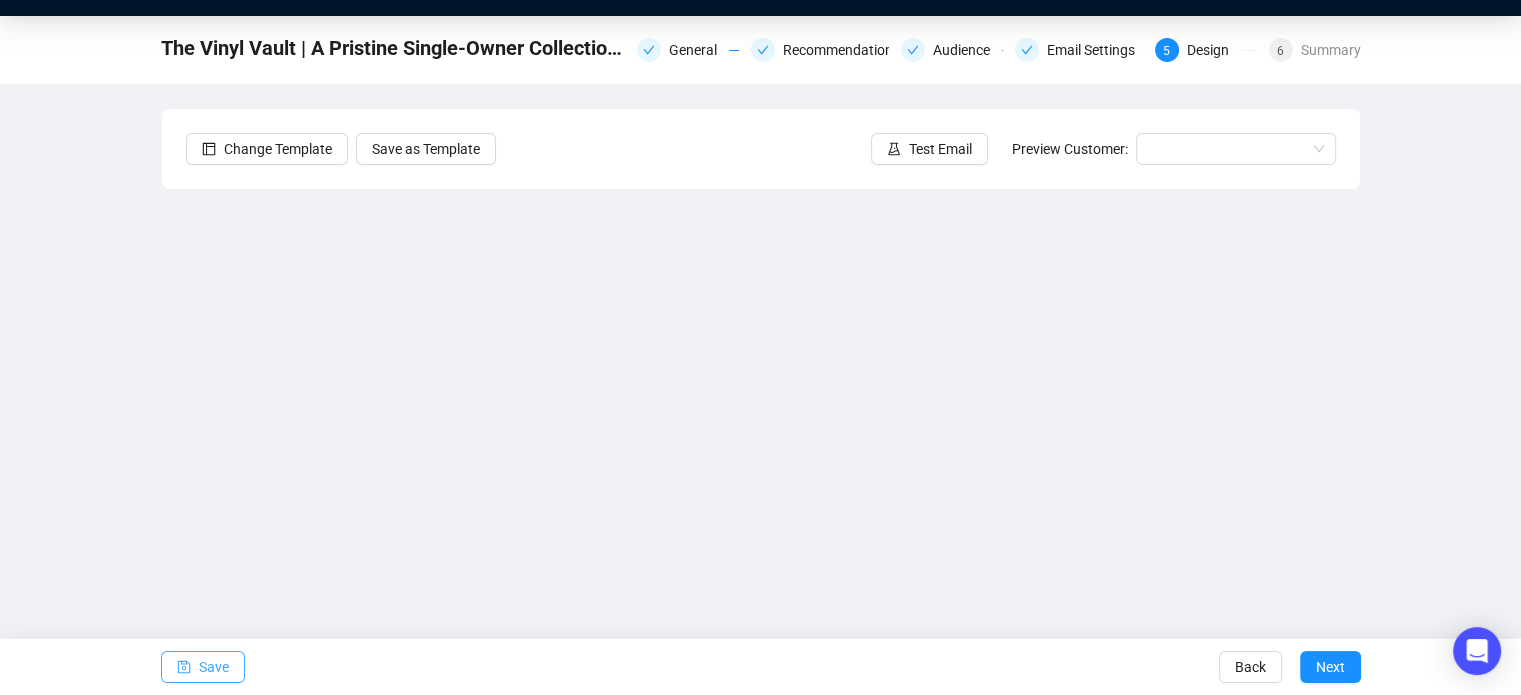 click on "Save" at bounding box center (214, 667) 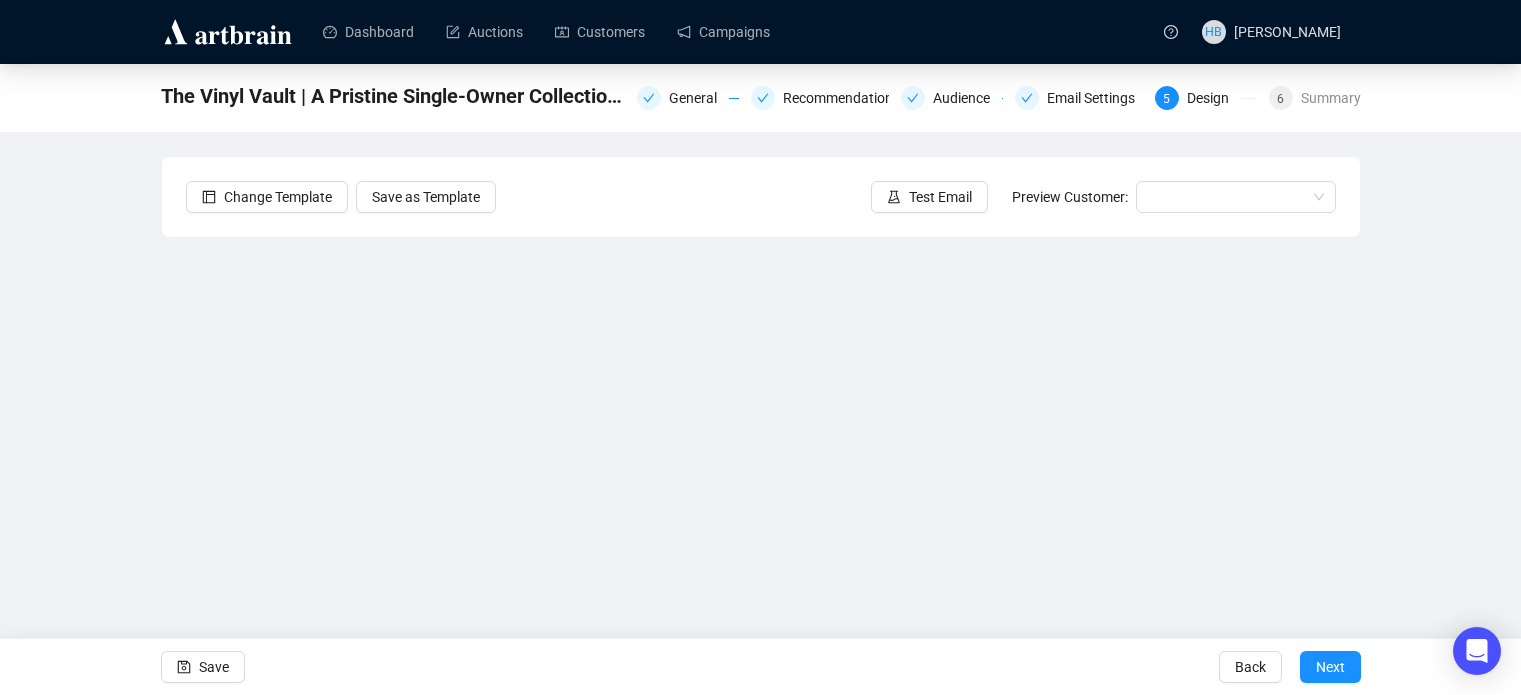 scroll, scrollTop: 48, scrollLeft: 0, axis: vertical 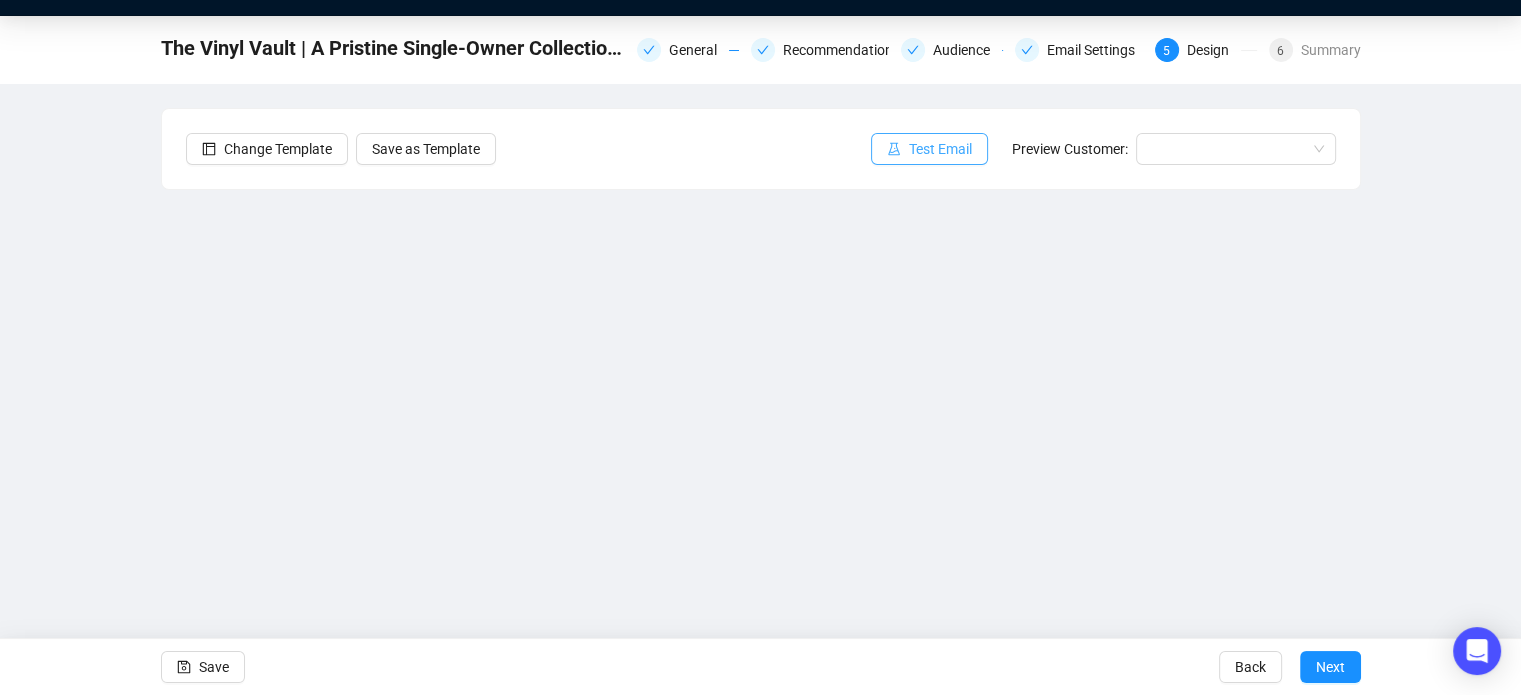 click on "Test Email" at bounding box center [940, 149] 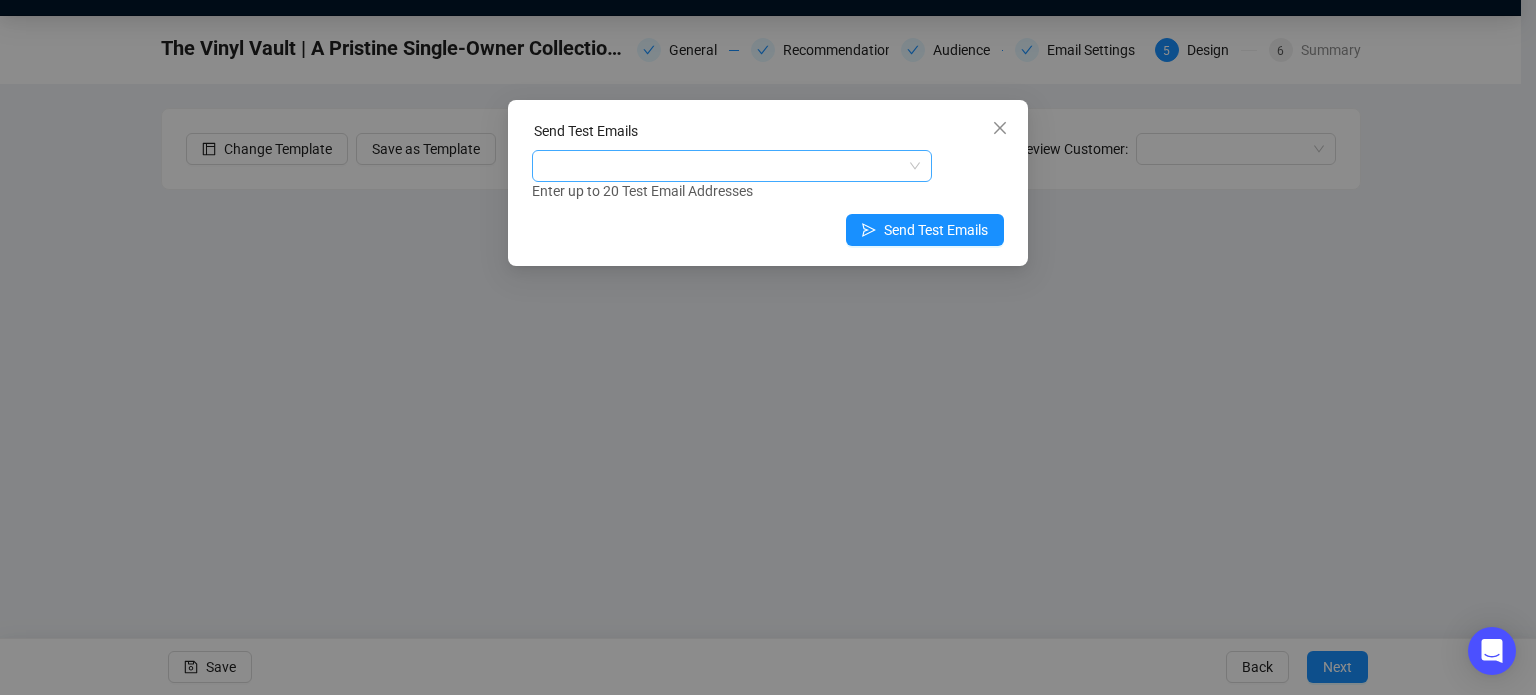 click at bounding box center [721, 166] 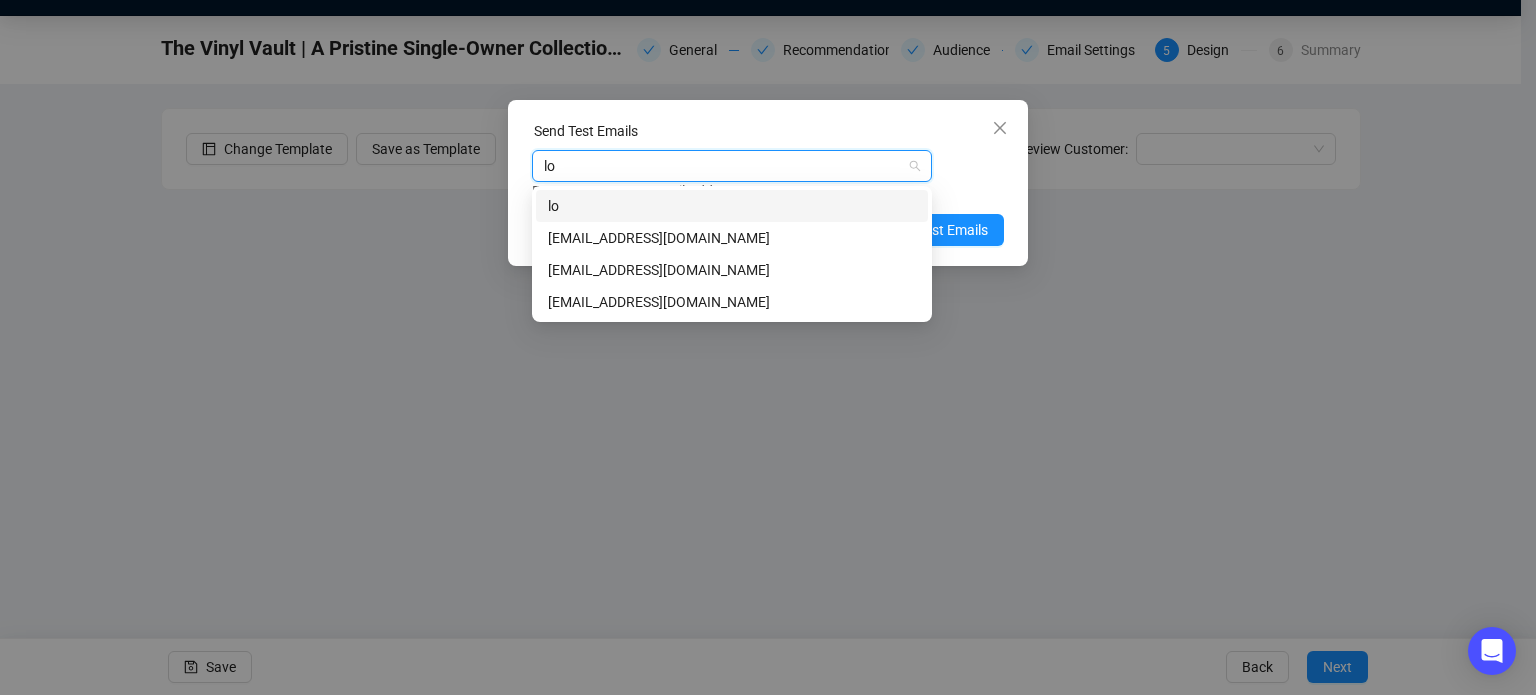 type on "lou" 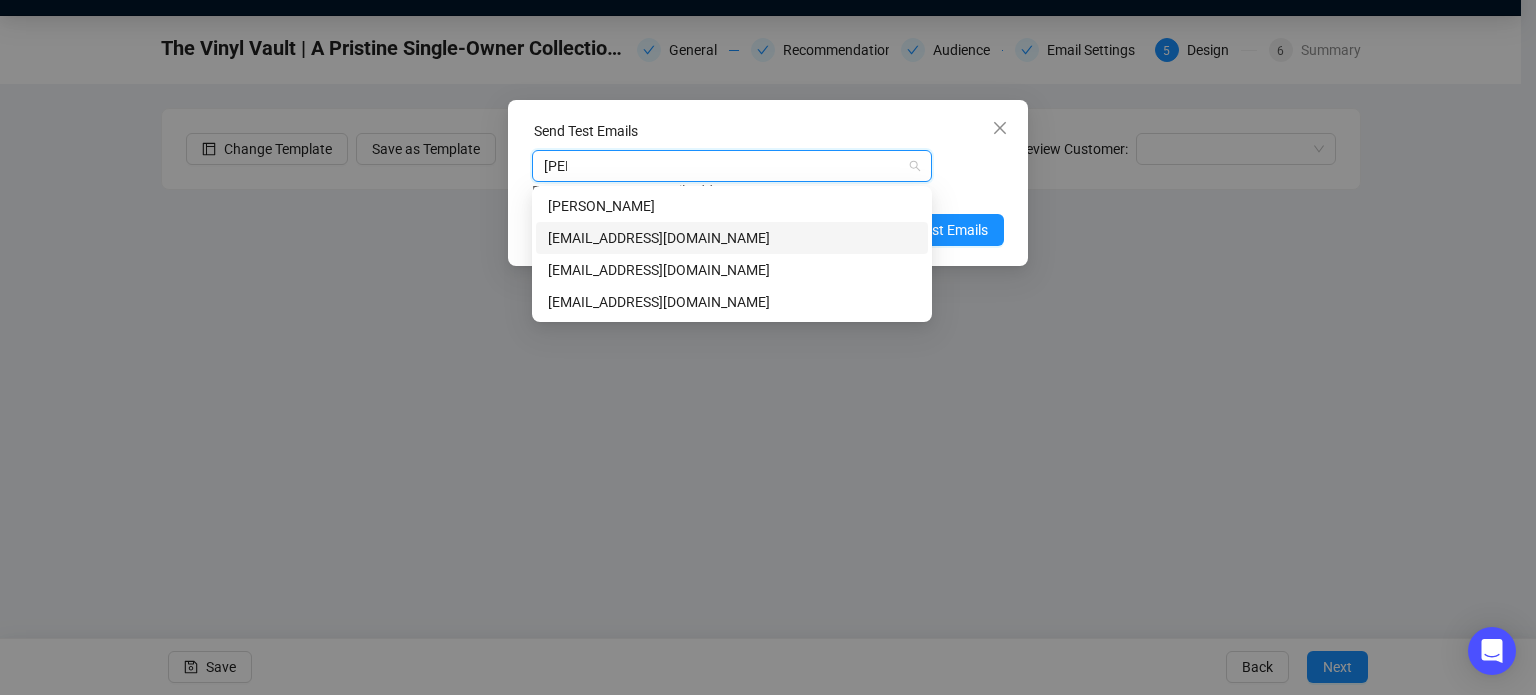 click on "louisamarriott@sworder.co.uk" at bounding box center [732, 238] 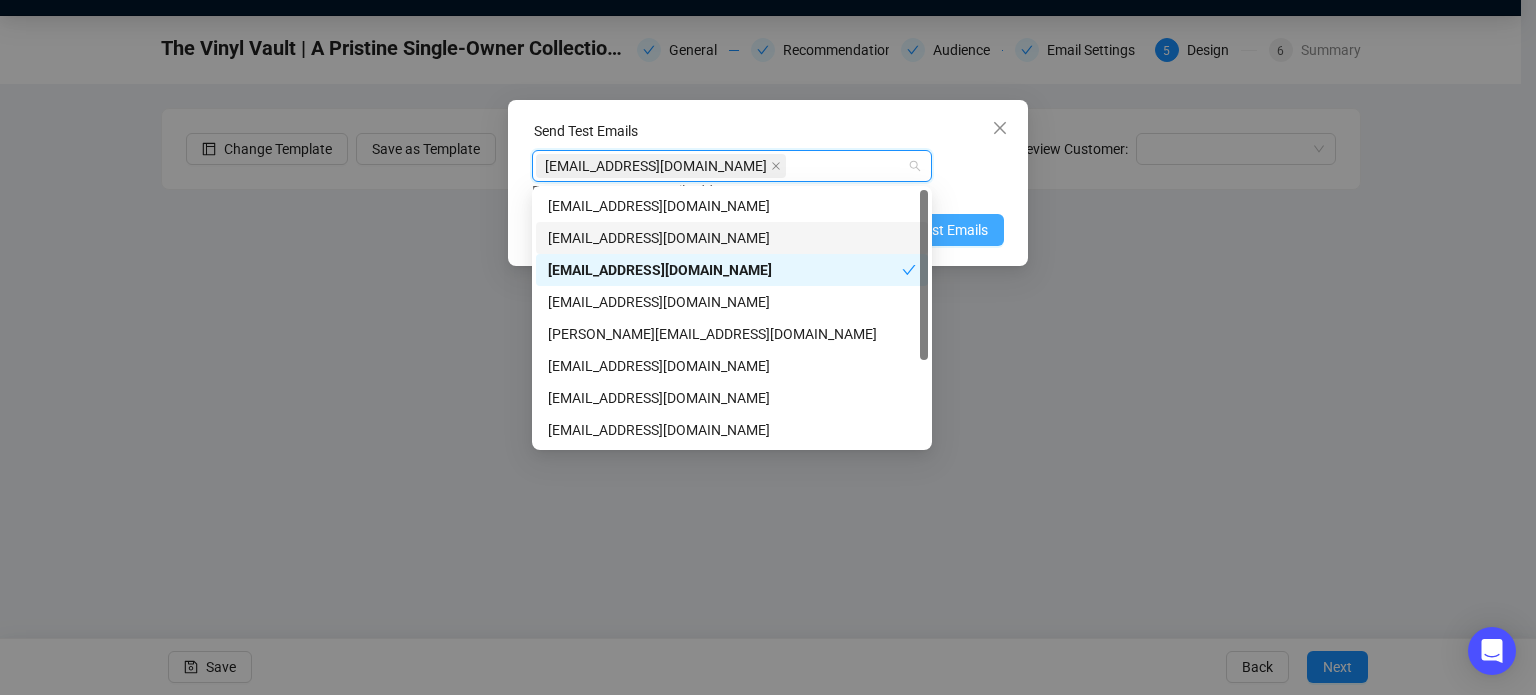 click on "Send Test Emails" at bounding box center (936, 230) 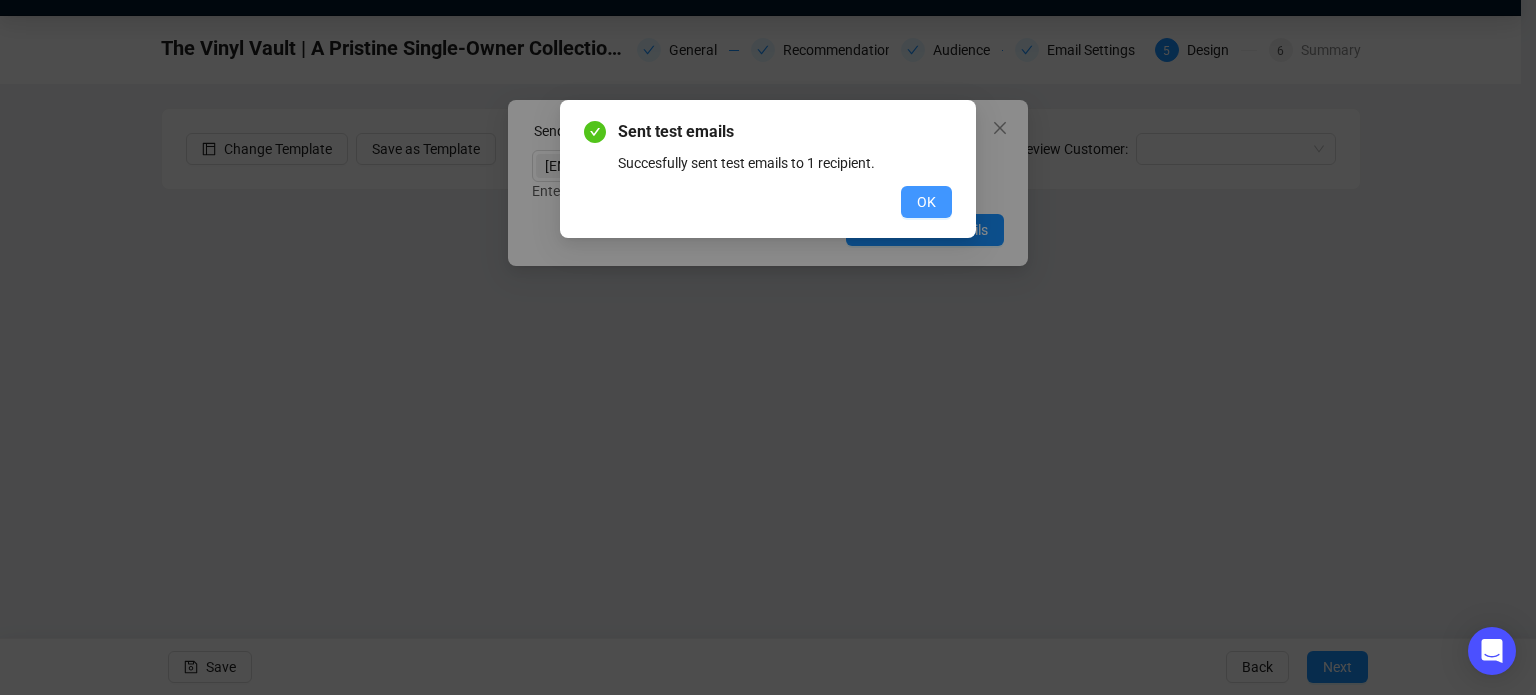 click on "OK" at bounding box center [926, 202] 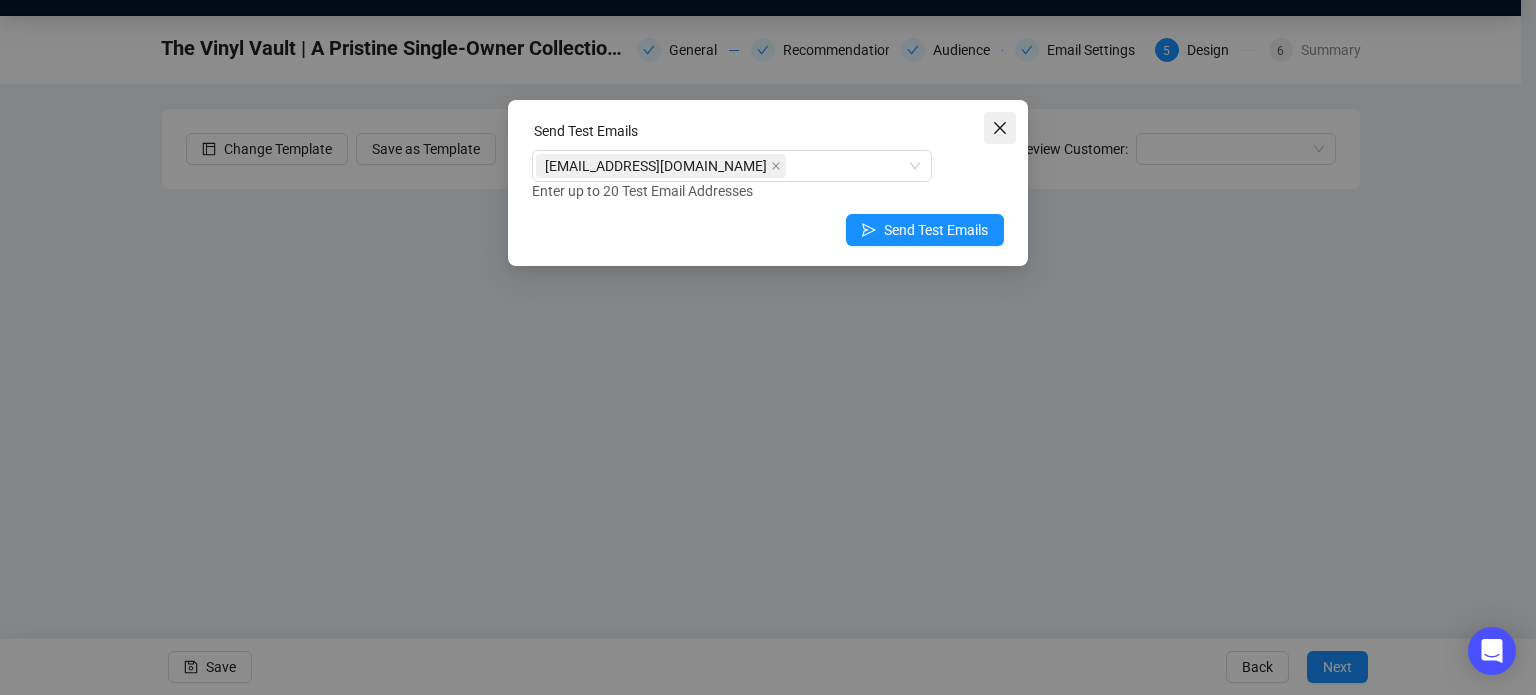 click at bounding box center [1000, 128] 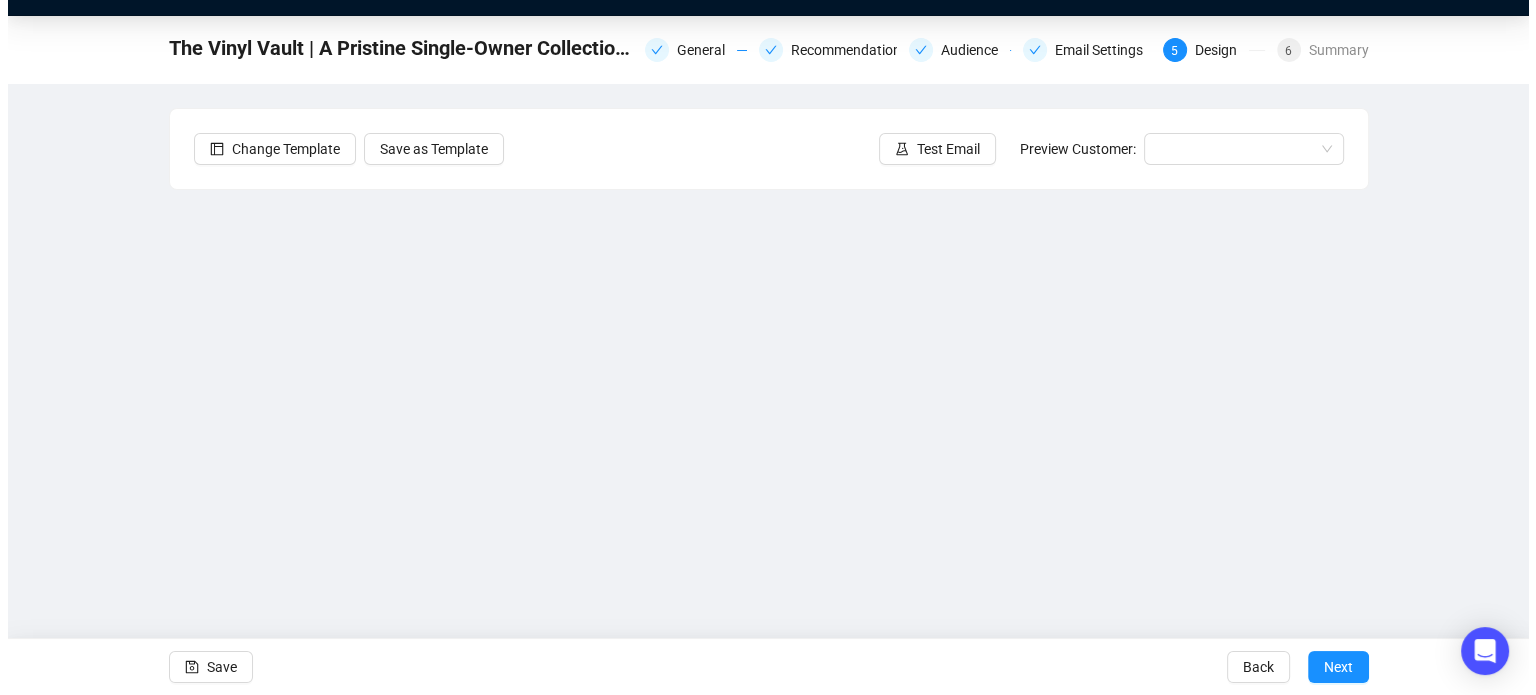 scroll, scrollTop: 0, scrollLeft: 0, axis: both 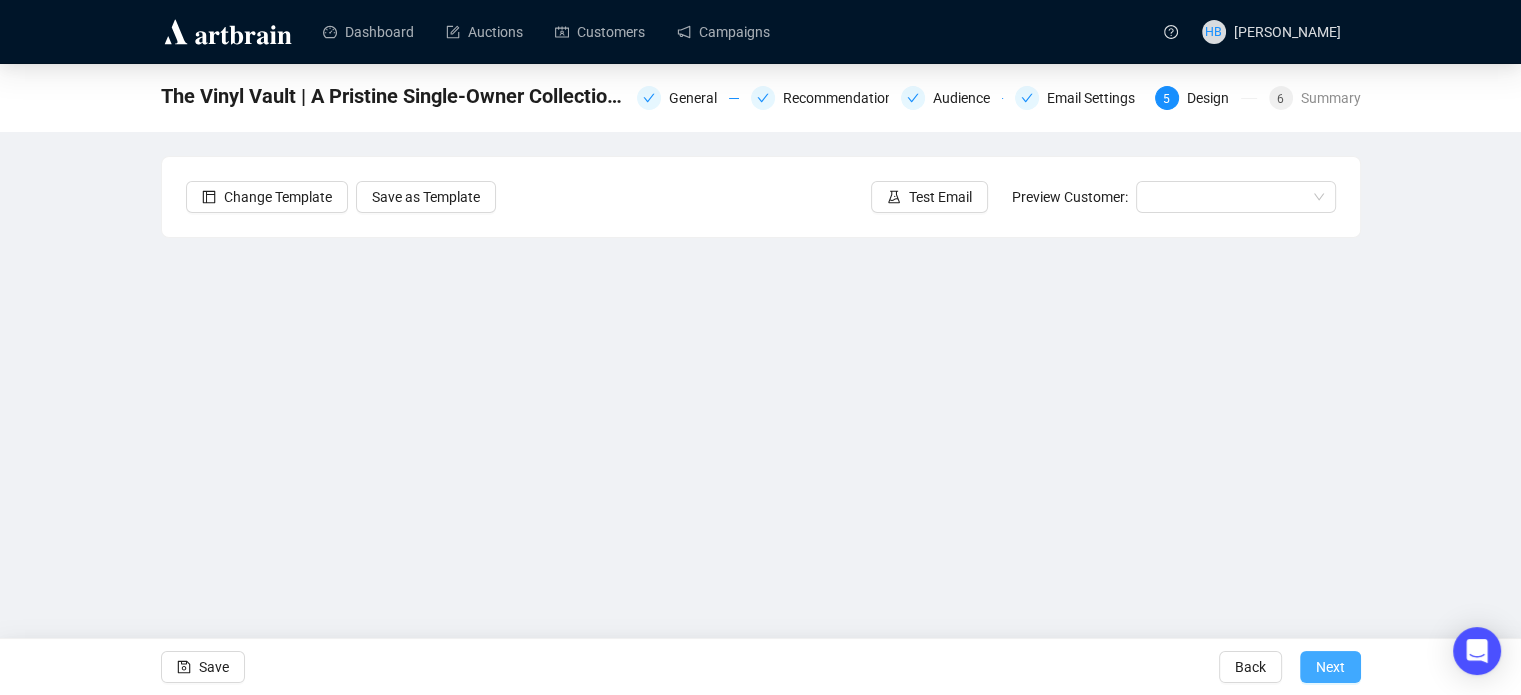 click on "Next" at bounding box center (1330, 667) 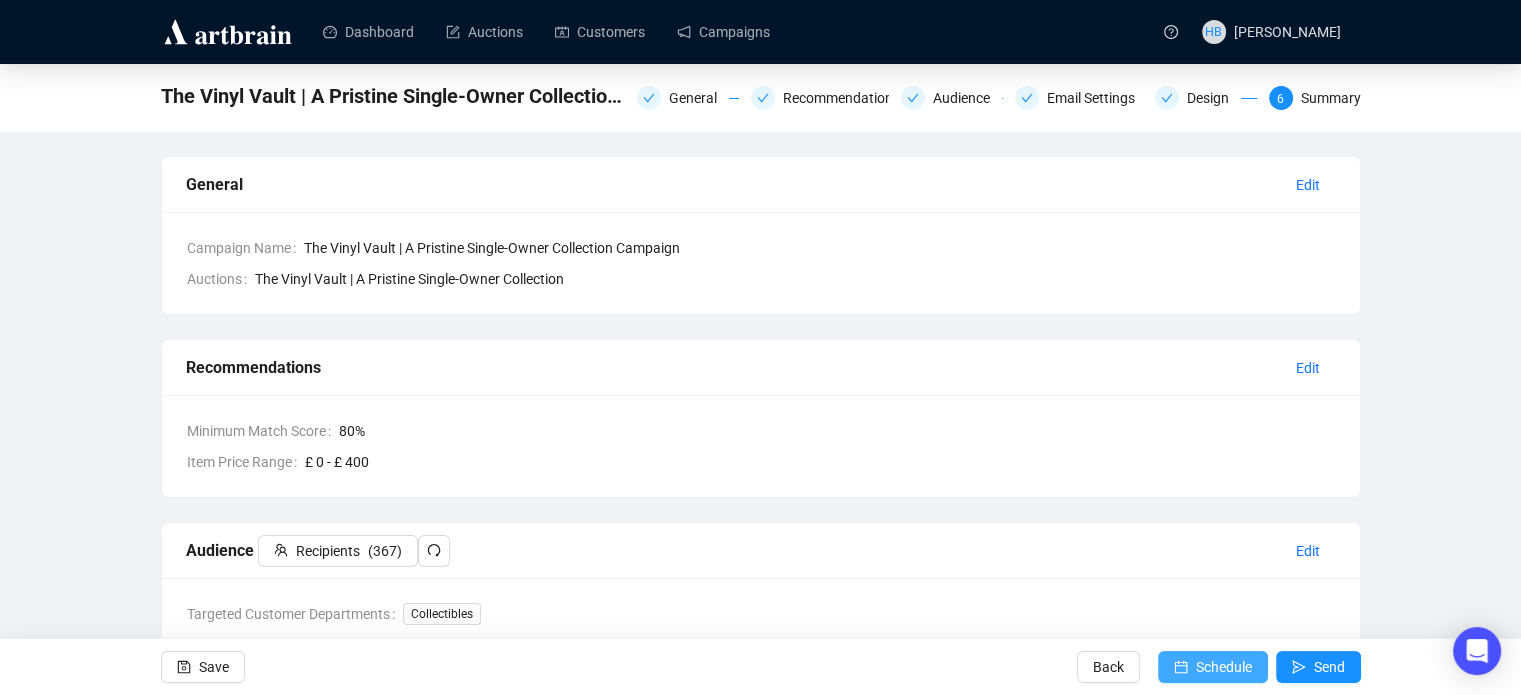 click on "Schedule" at bounding box center [1224, 667] 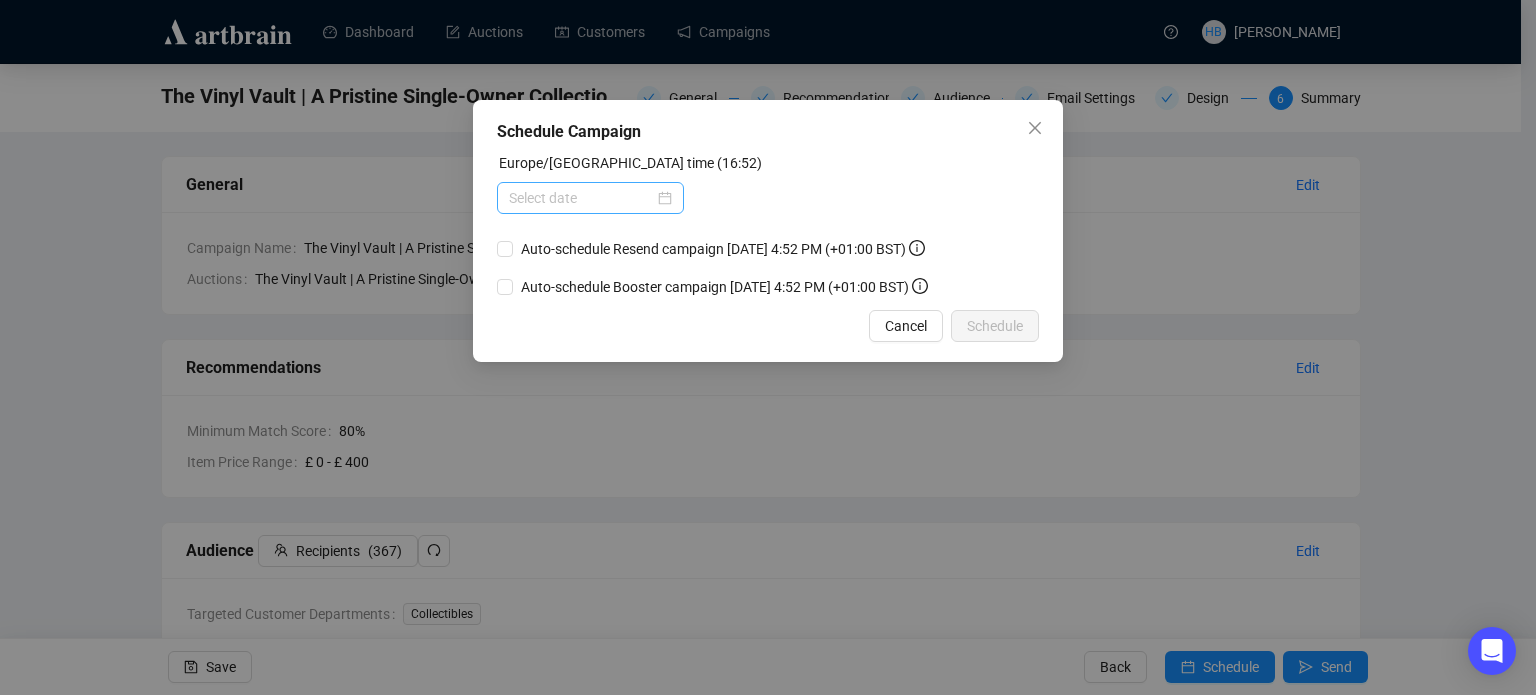 click at bounding box center (590, 198) 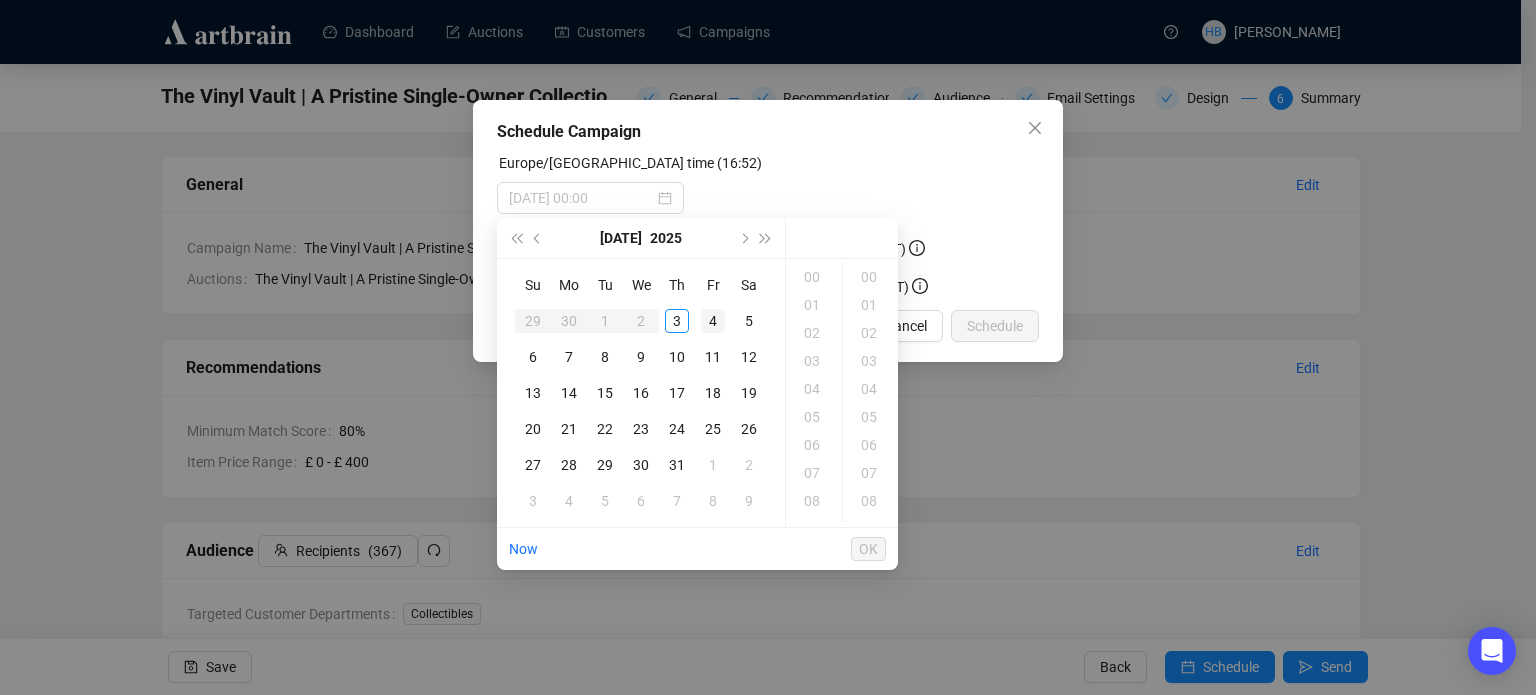 click on "4" at bounding box center [713, 321] 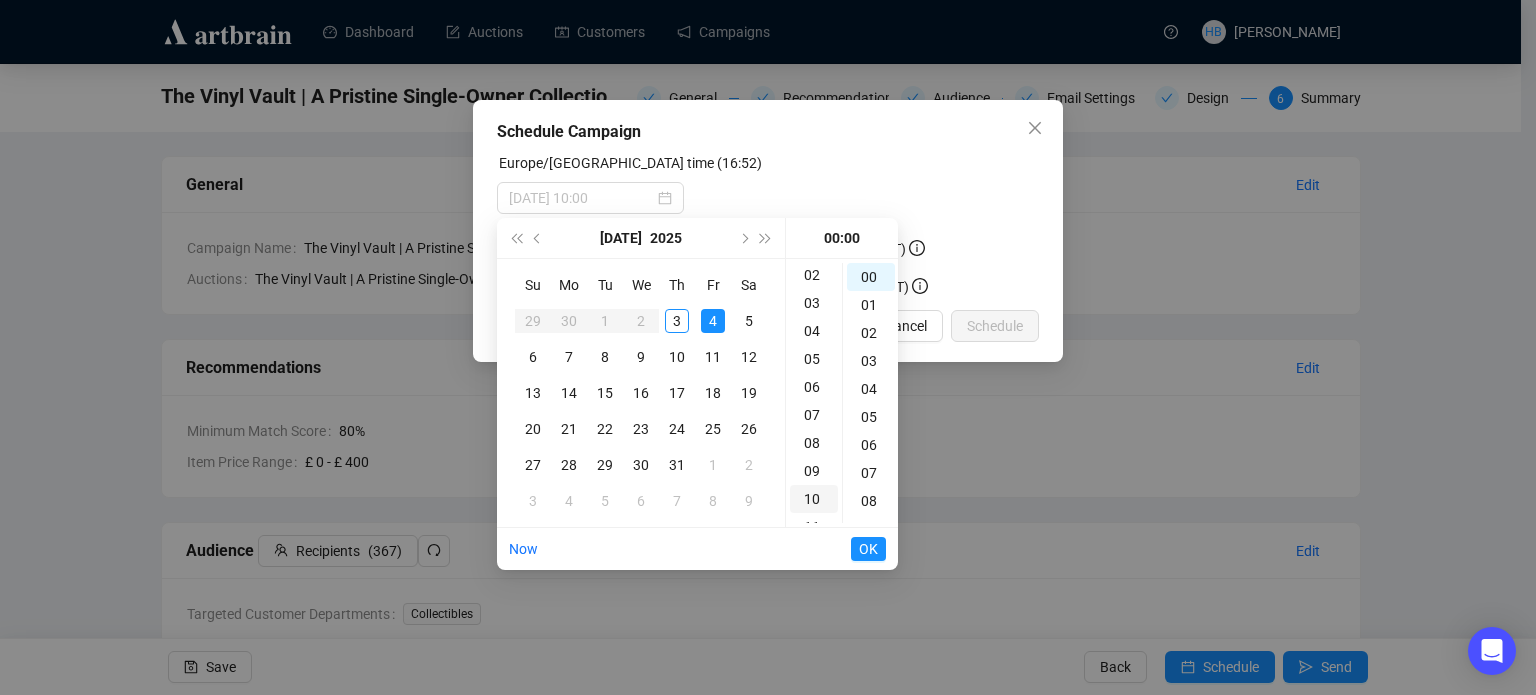 click on "10" at bounding box center [814, 499] 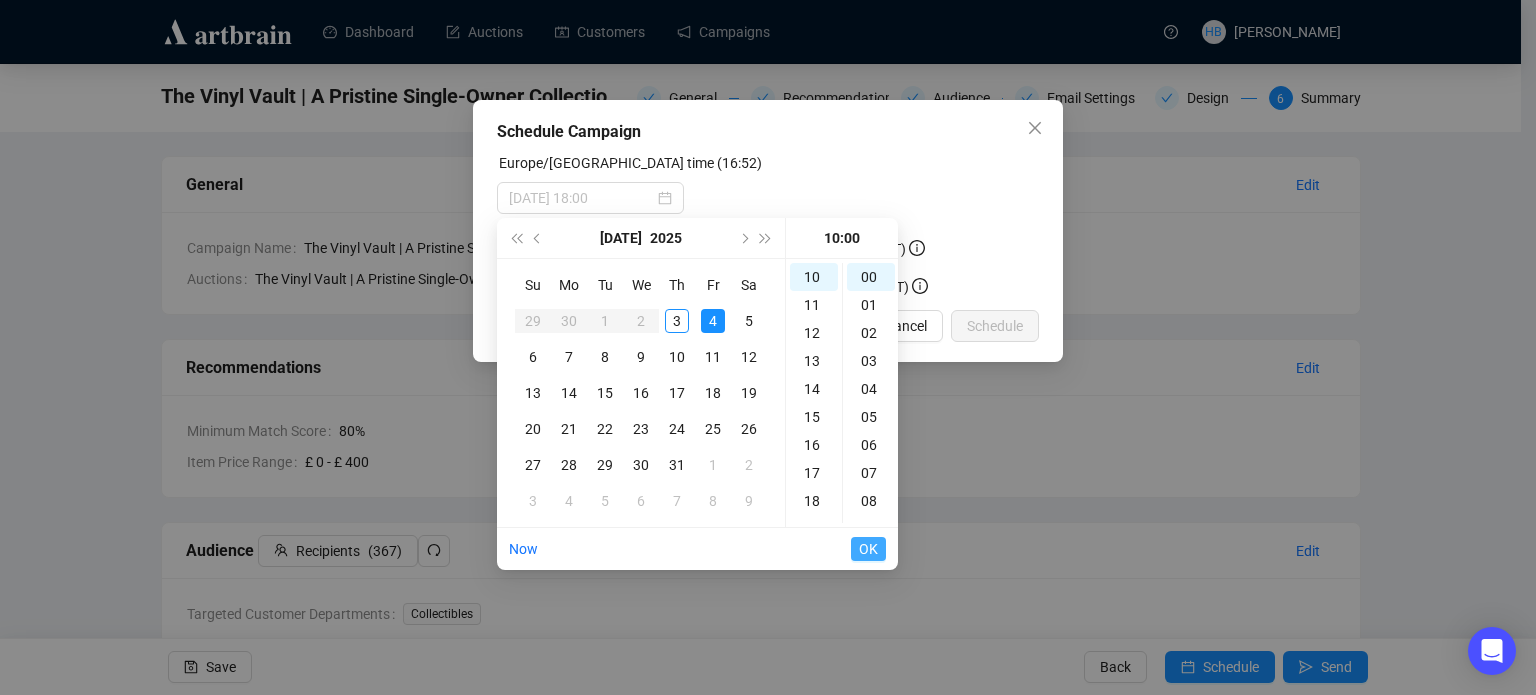 type on "2025-07-04 10:00" 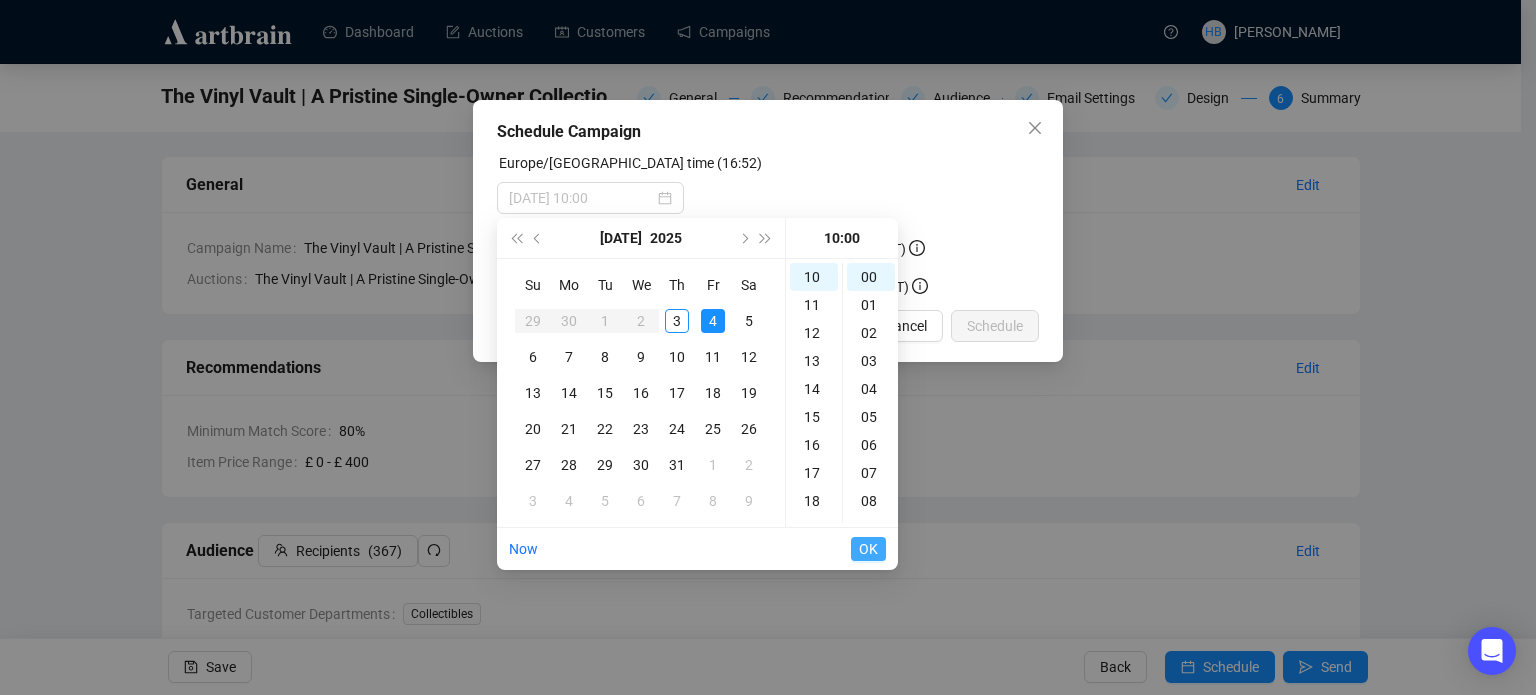 scroll, scrollTop: 280, scrollLeft: 0, axis: vertical 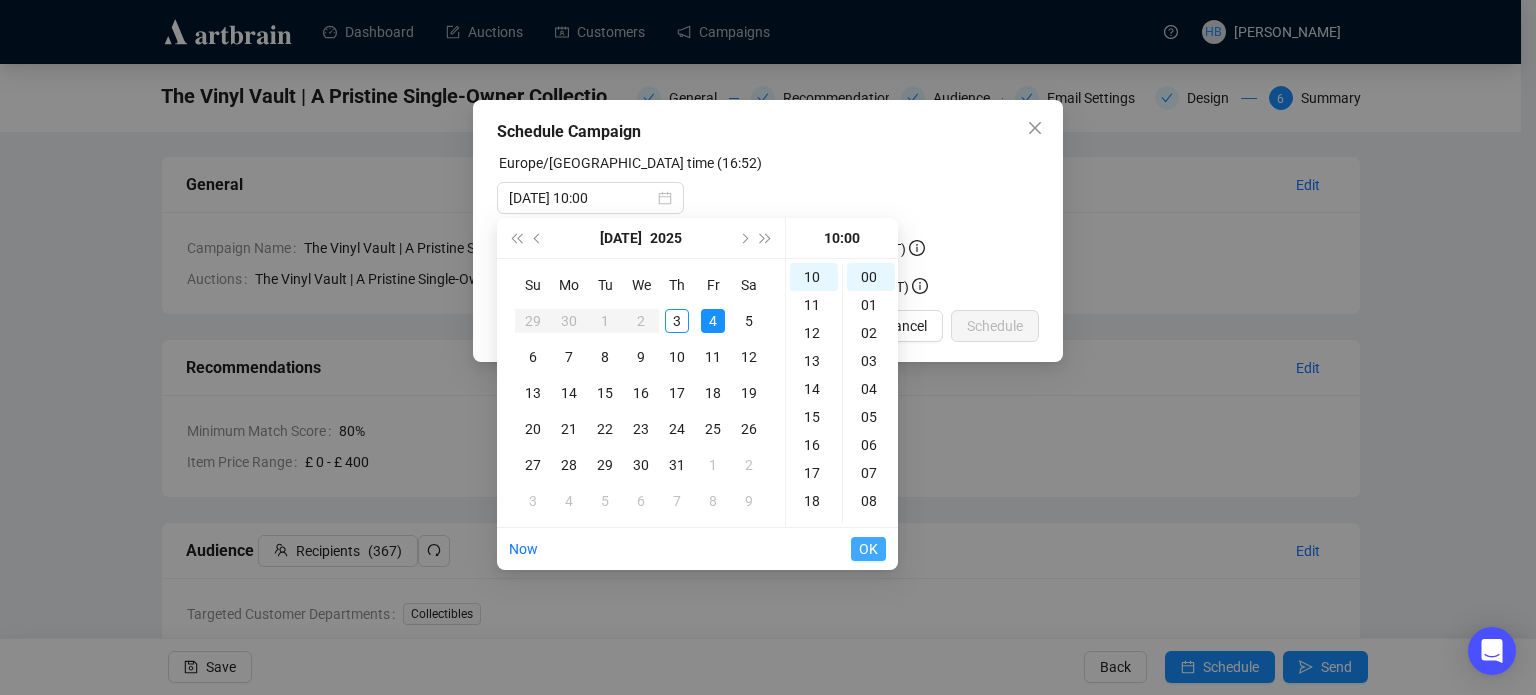 click on "OK" at bounding box center [868, 549] 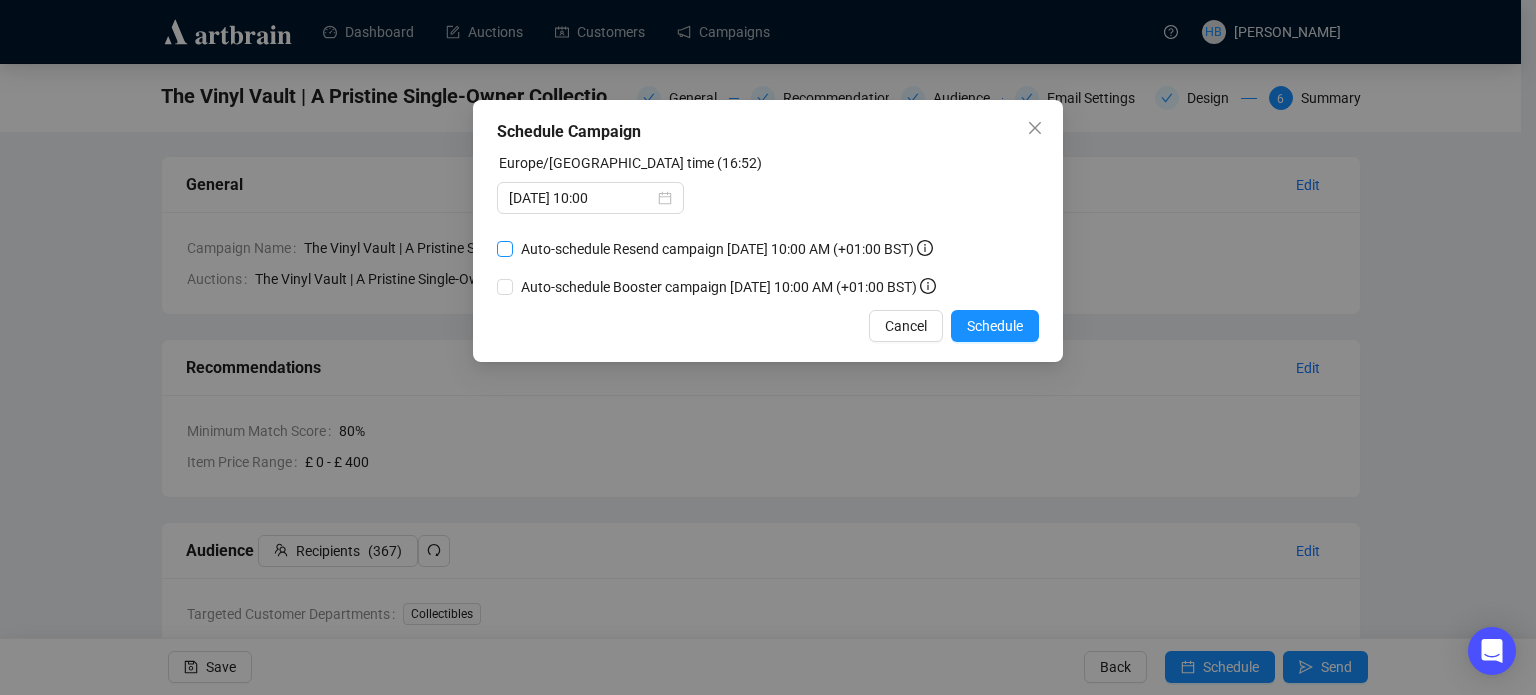 click on "Auto-schedule Resend campaign   July 6, 2025 10:00 AM (+01:00 BST)" at bounding box center (727, 249) 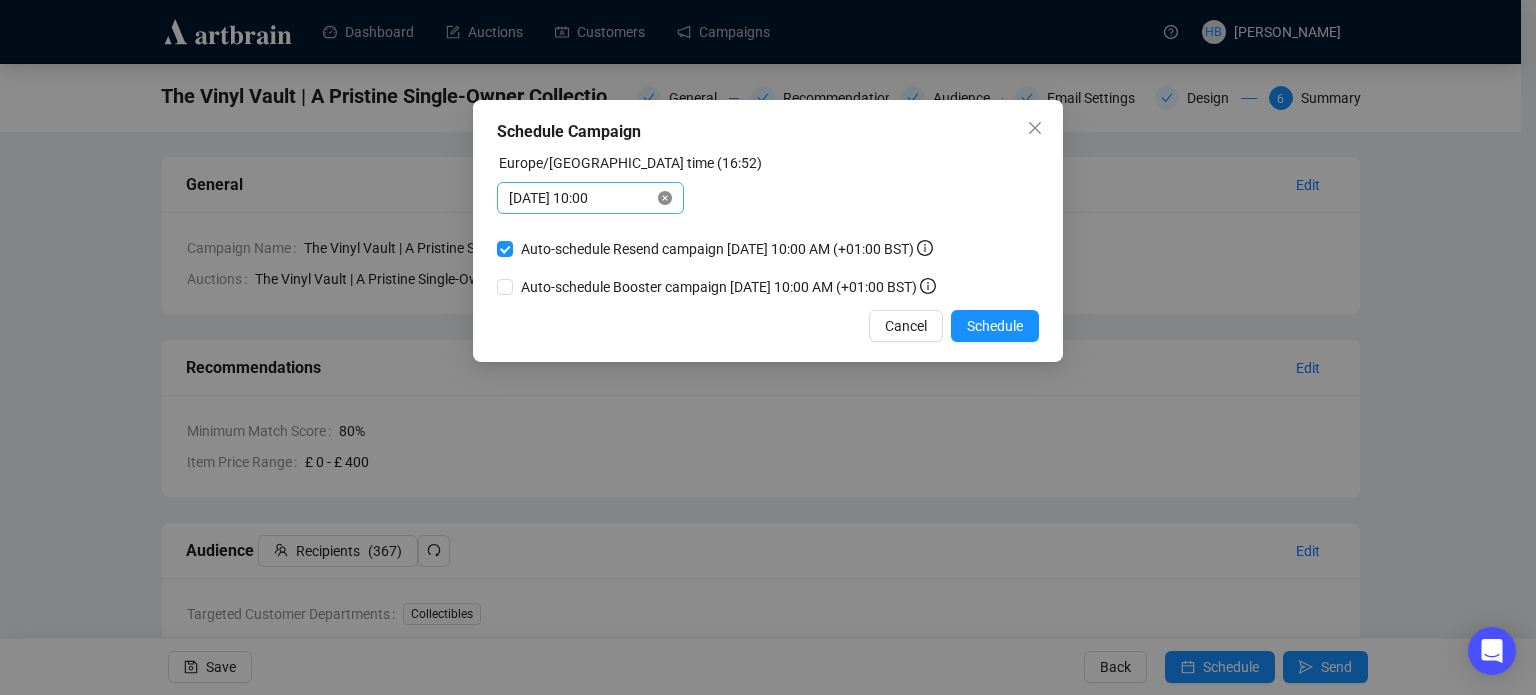 click 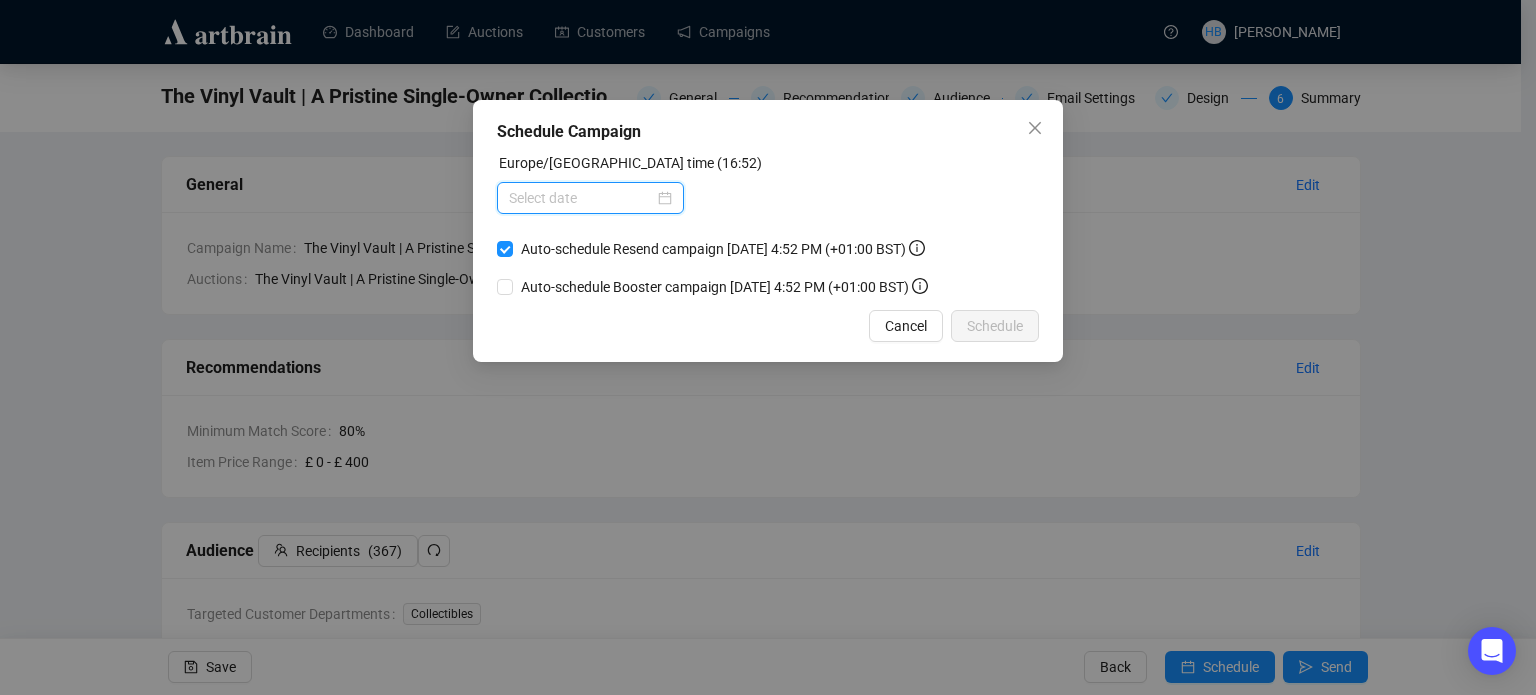 click at bounding box center [581, 198] 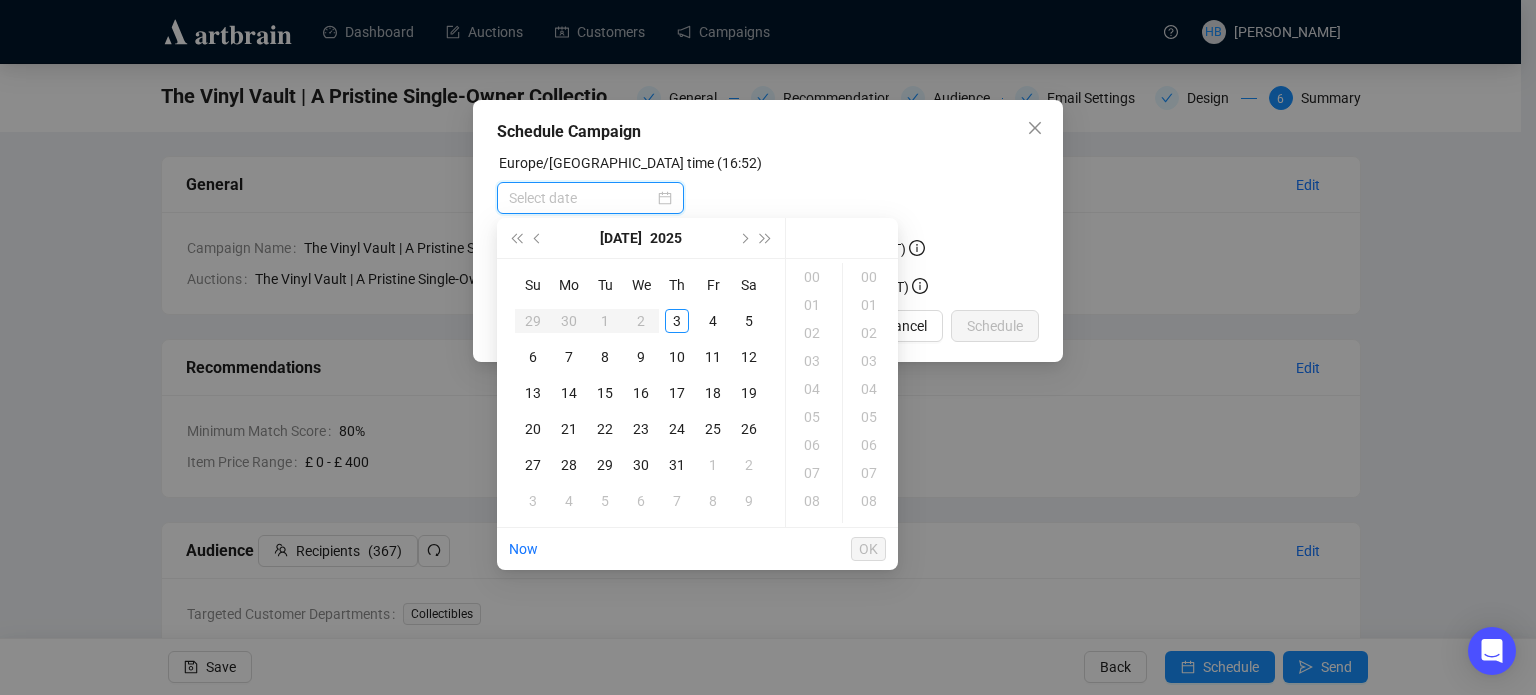 scroll, scrollTop: 0, scrollLeft: 0, axis: both 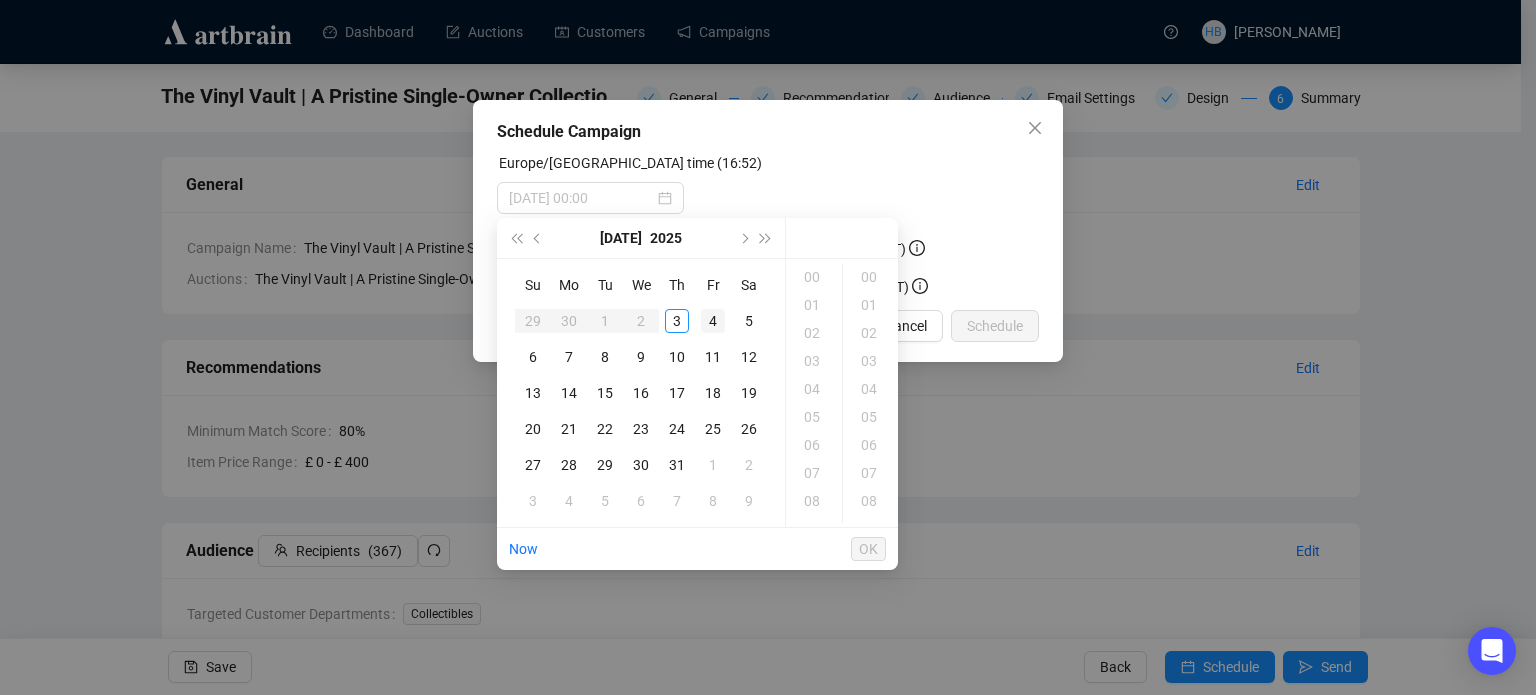 click on "4" at bounding box center [713, 321] 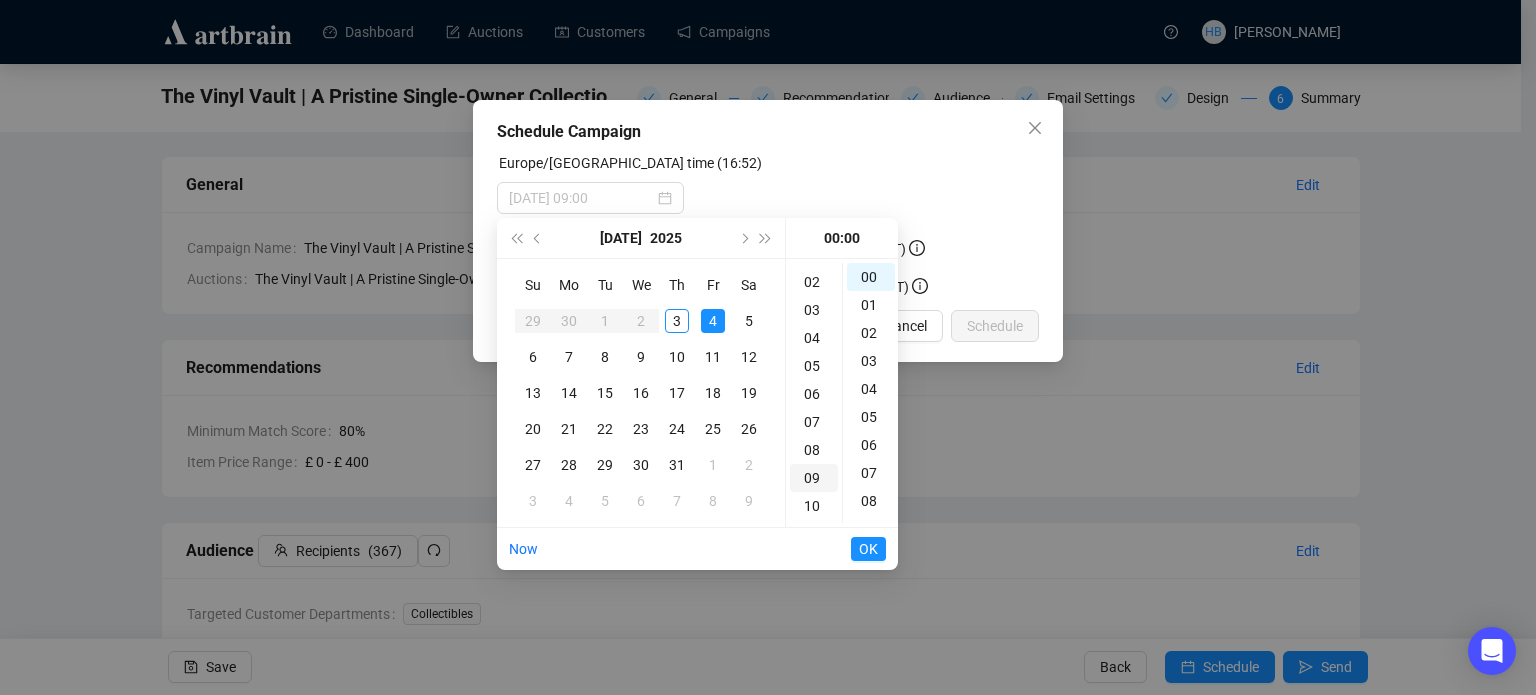 click on "09" at bounding box center [814, 478] 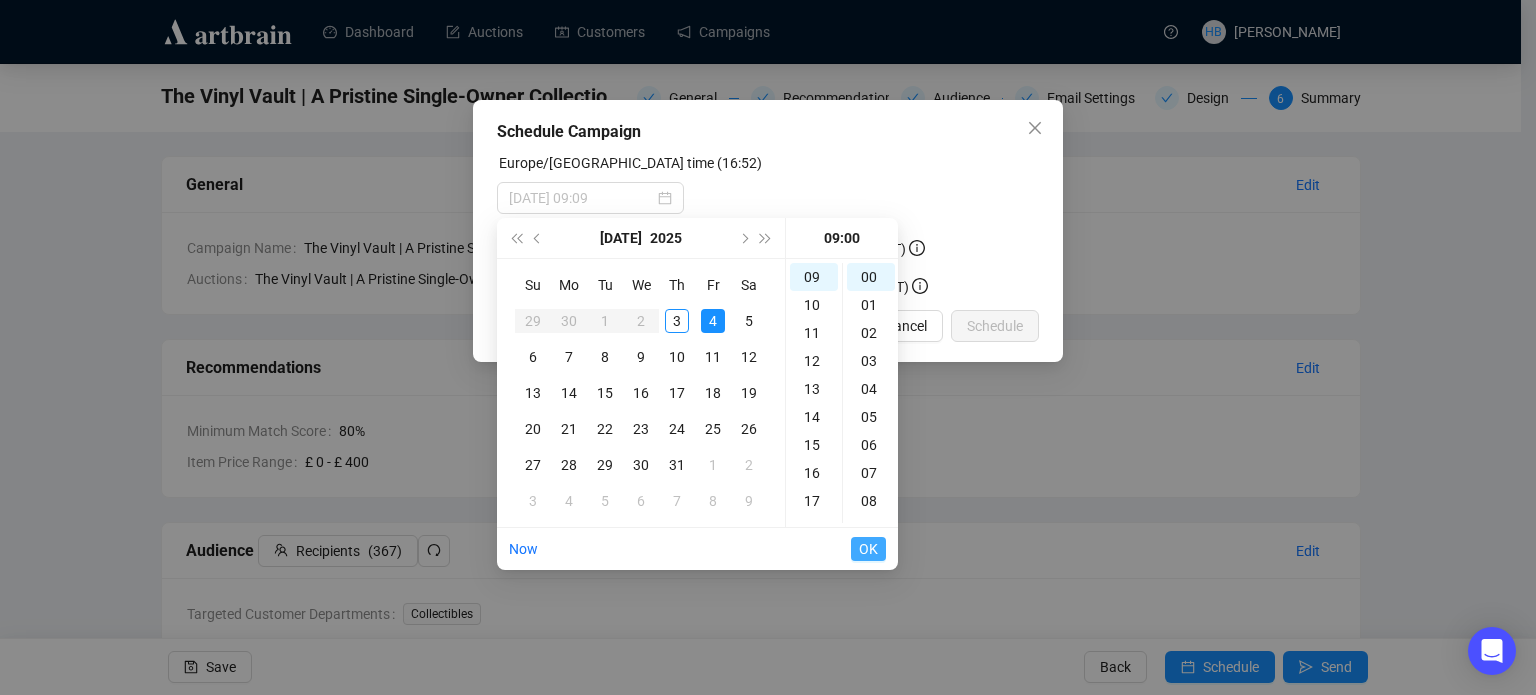 type on "2025-07-04 09:00" 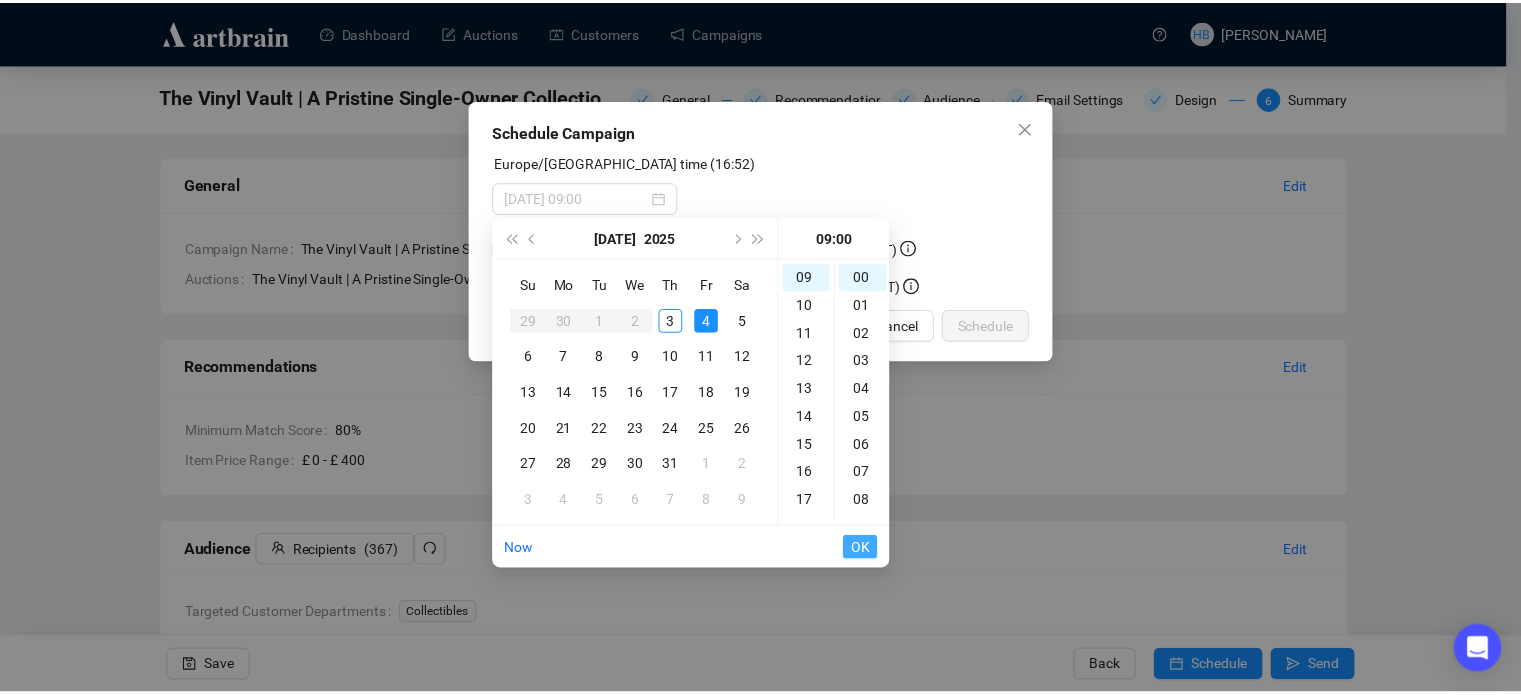 scroll, scrollTop: 252, scrollLeft: 0, axis: vertical 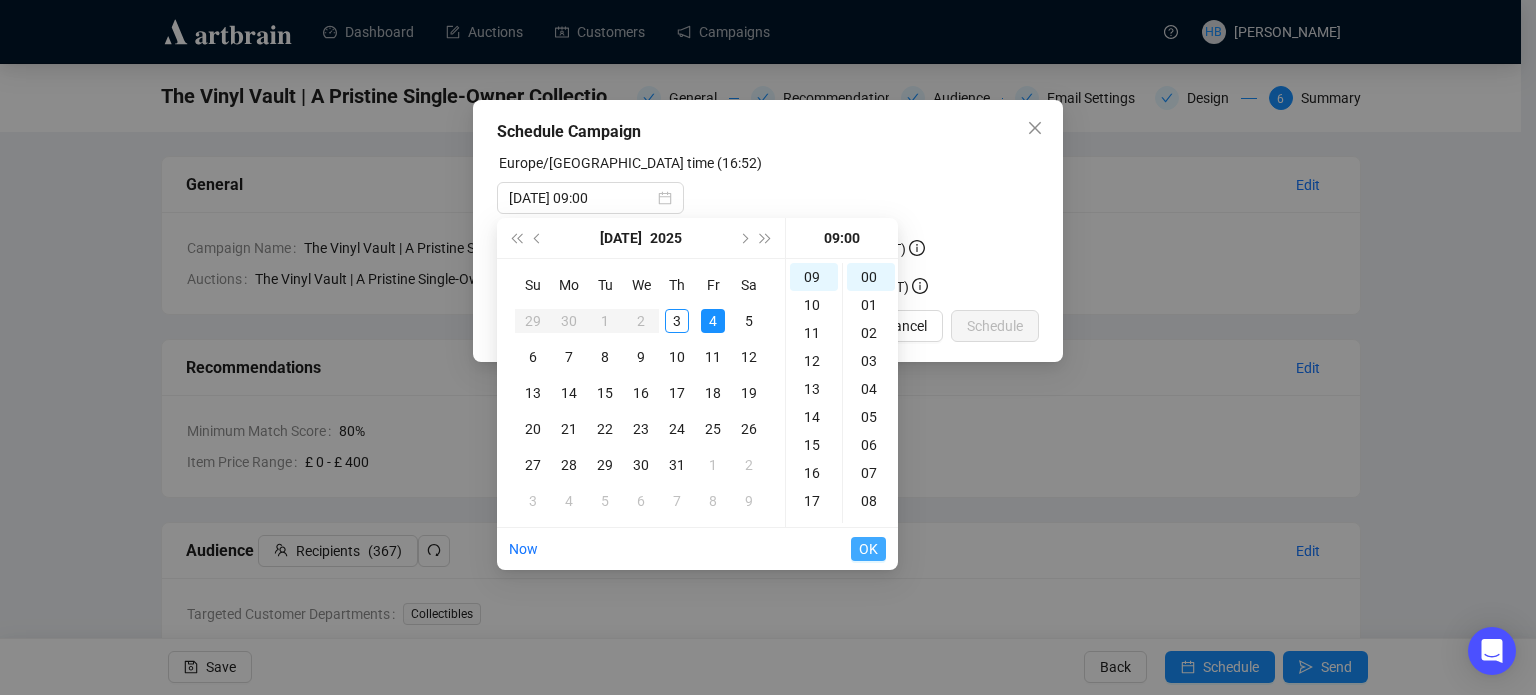 click on "OK" at bounding box center [868, 549] 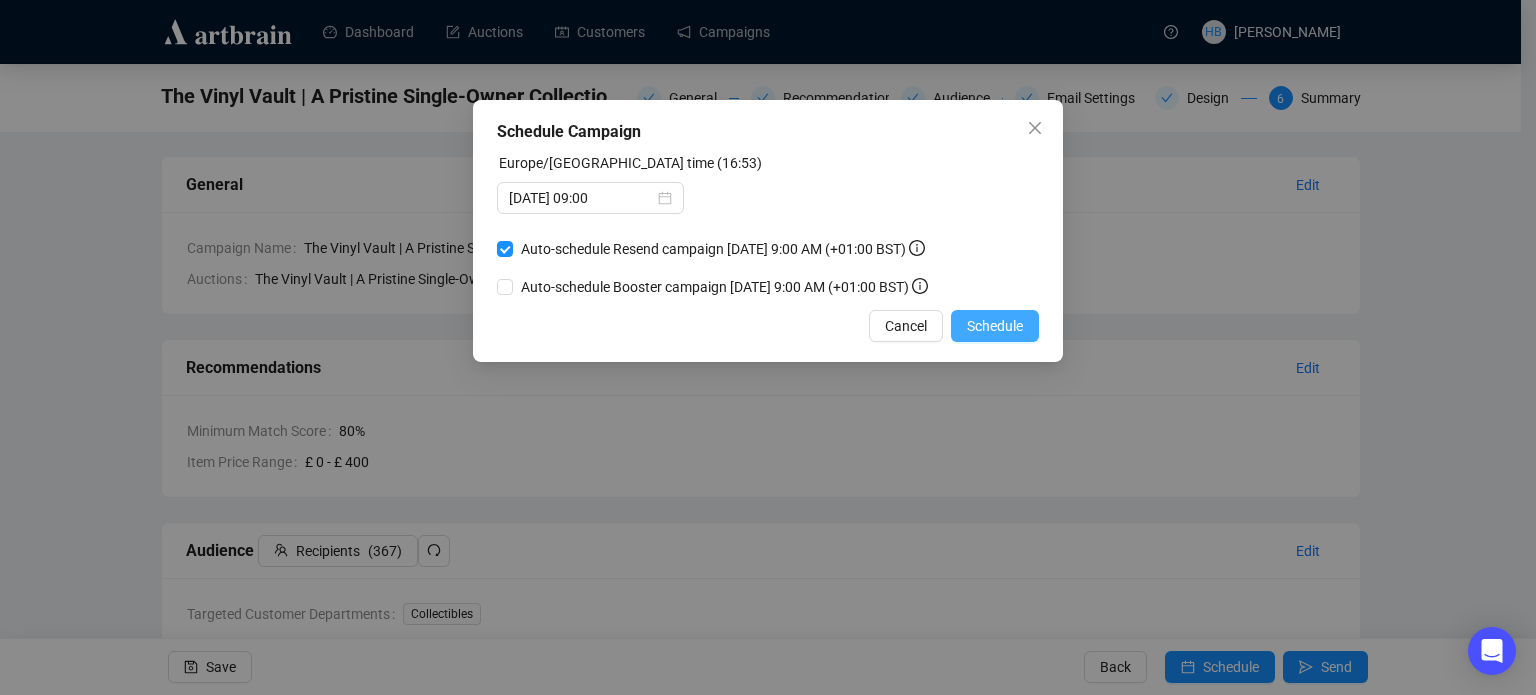 click on "Schedule" at bounding box center [995, 326] 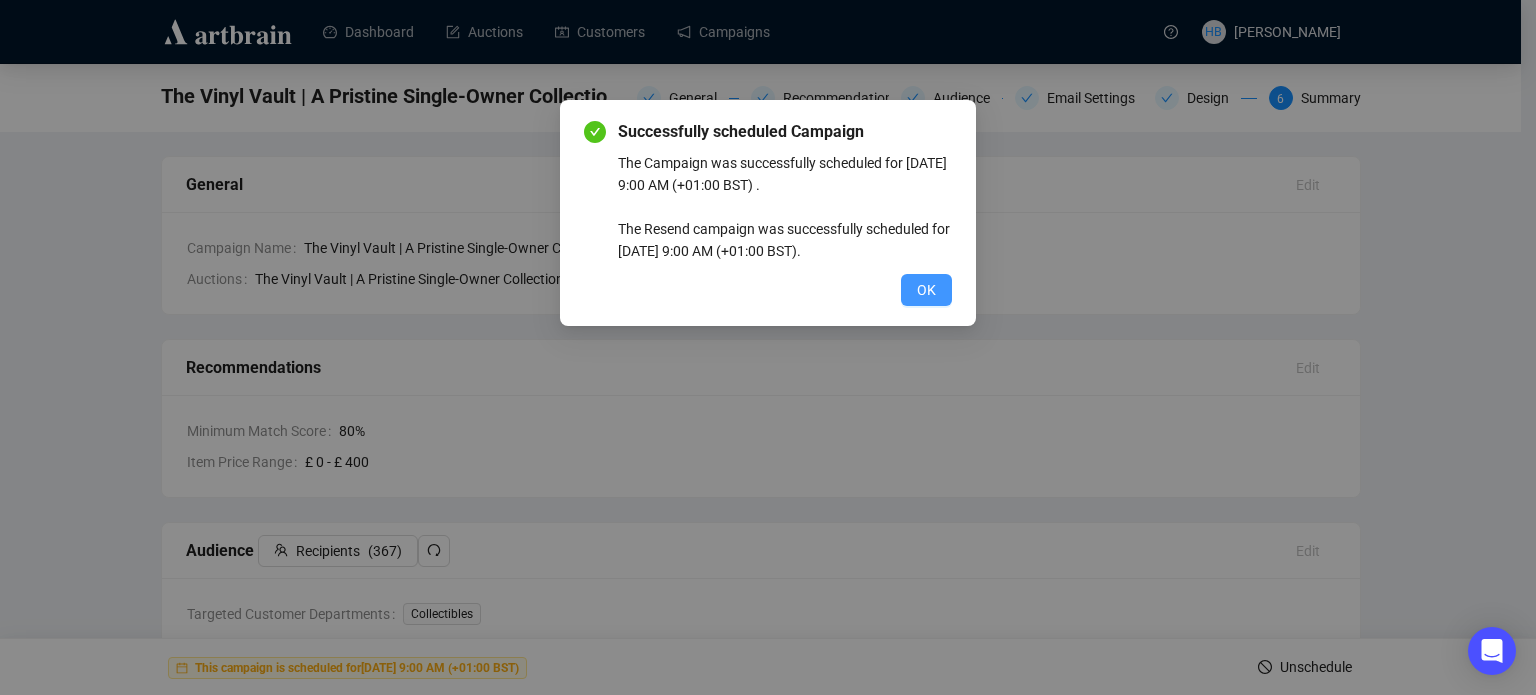 click on "OK" at bounding box center [926, 290] 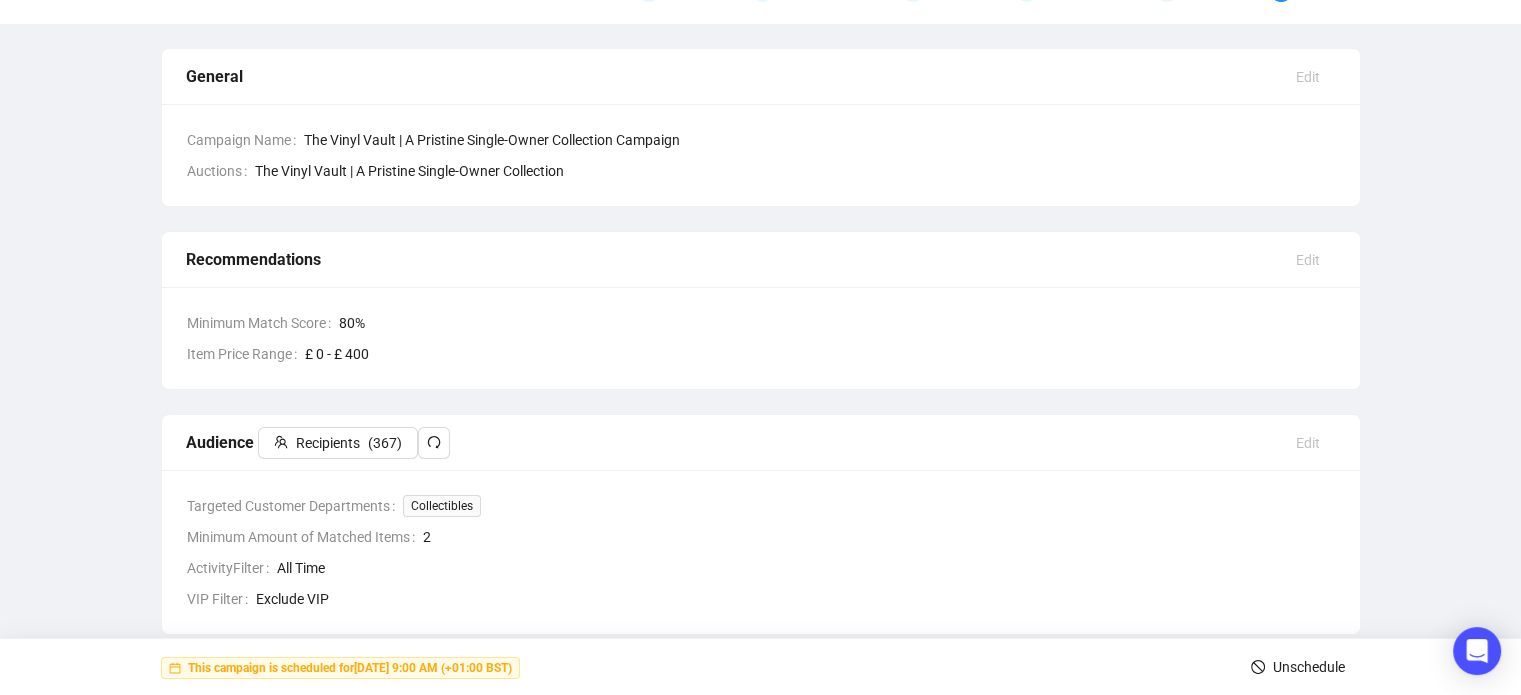 scroll, scrollTop: 0, scrollLeft: 0, axis: both 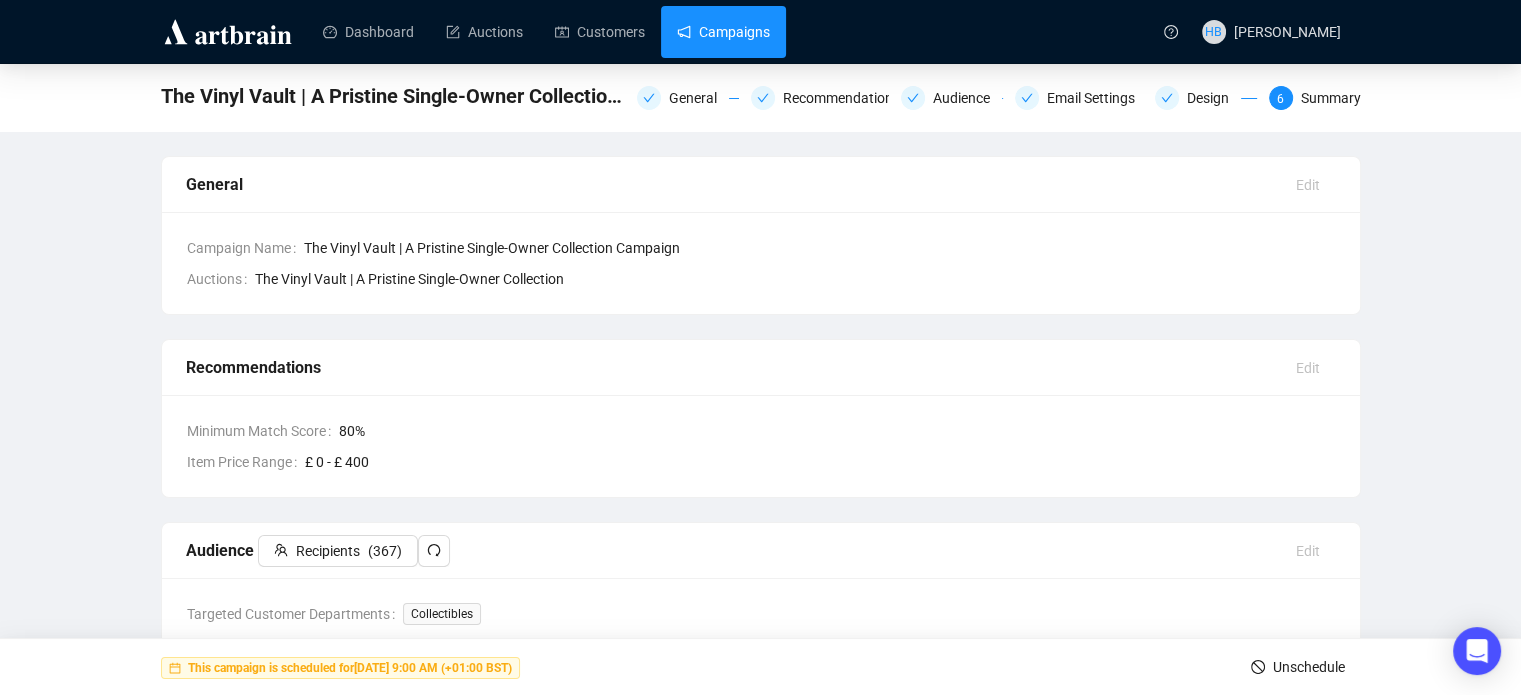 click on "Campaigns" at bounding box center (723, 32) 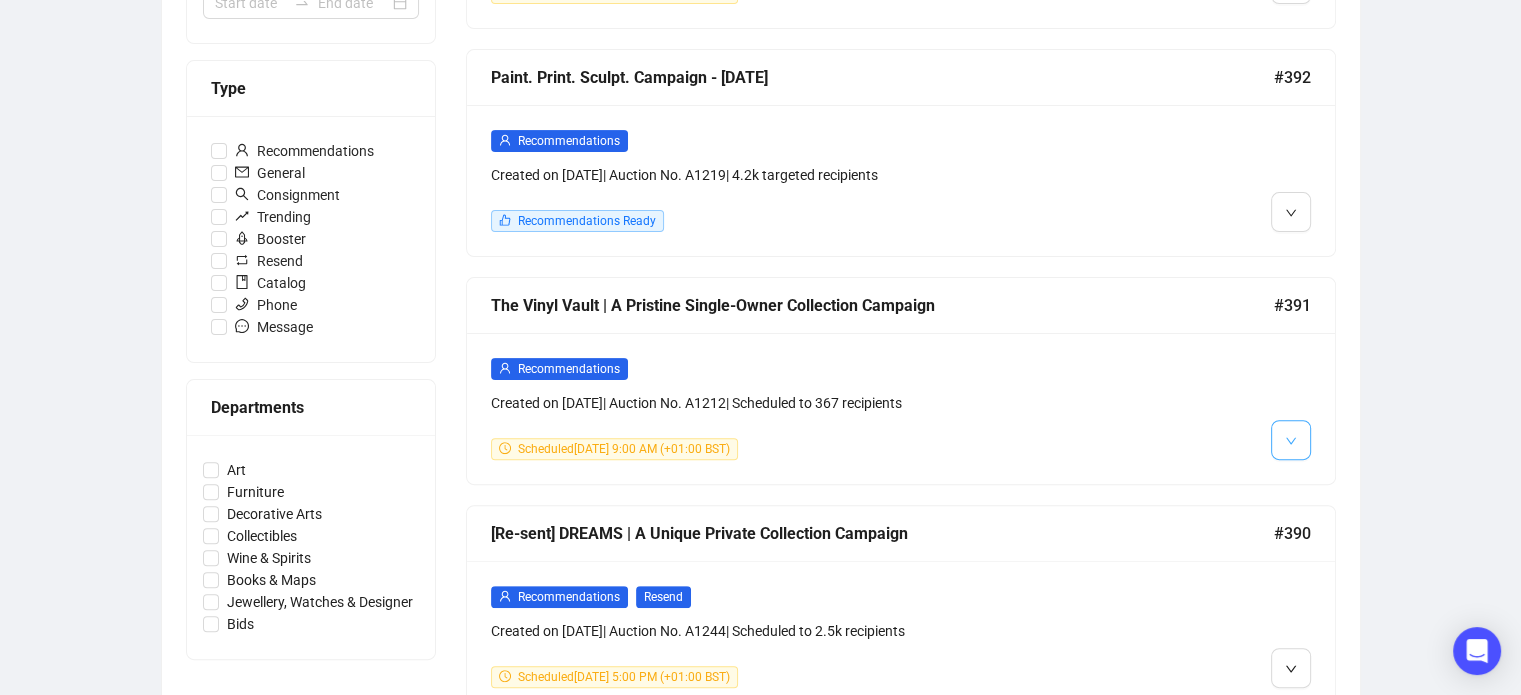 scroll, scrollTop: 544, scrollLeft: 0, axis: vertical 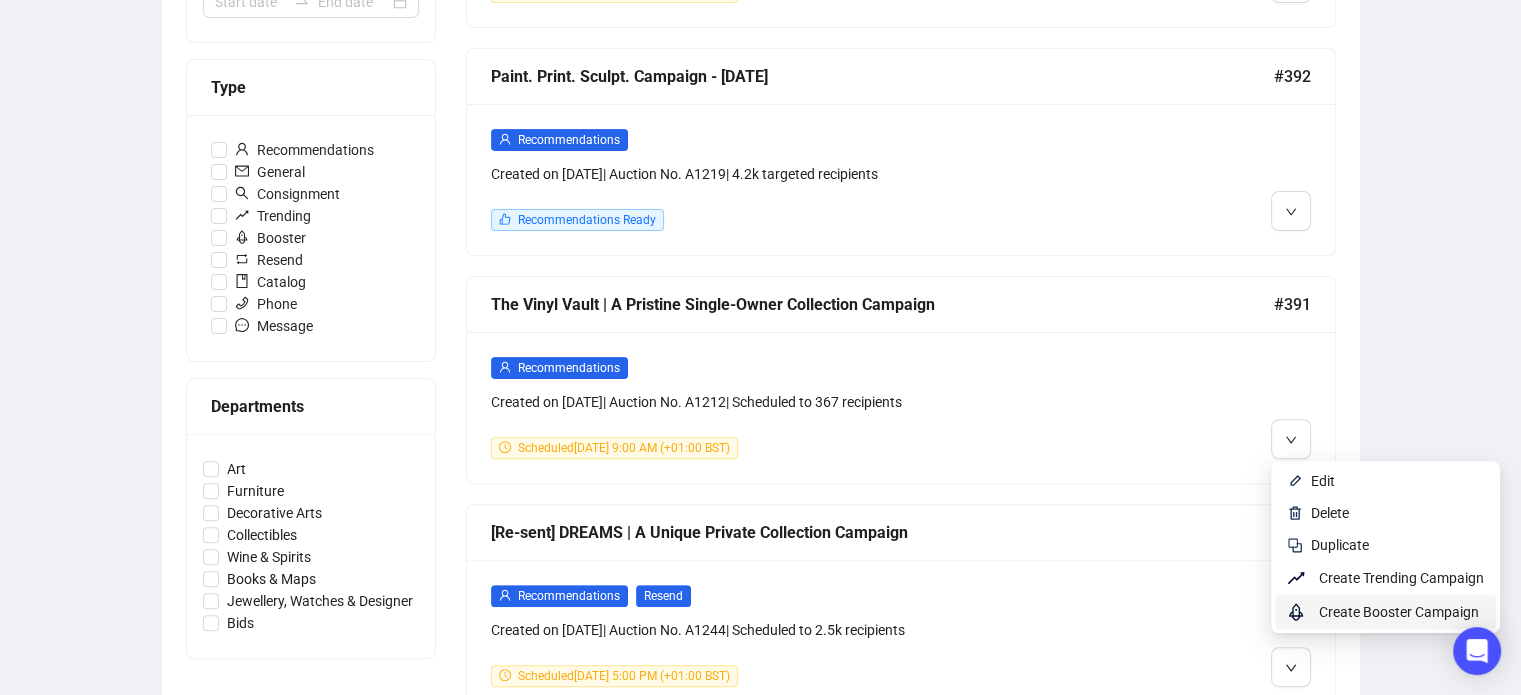 click on "Create Booster Campaign" at bounding box center [1399, 612] 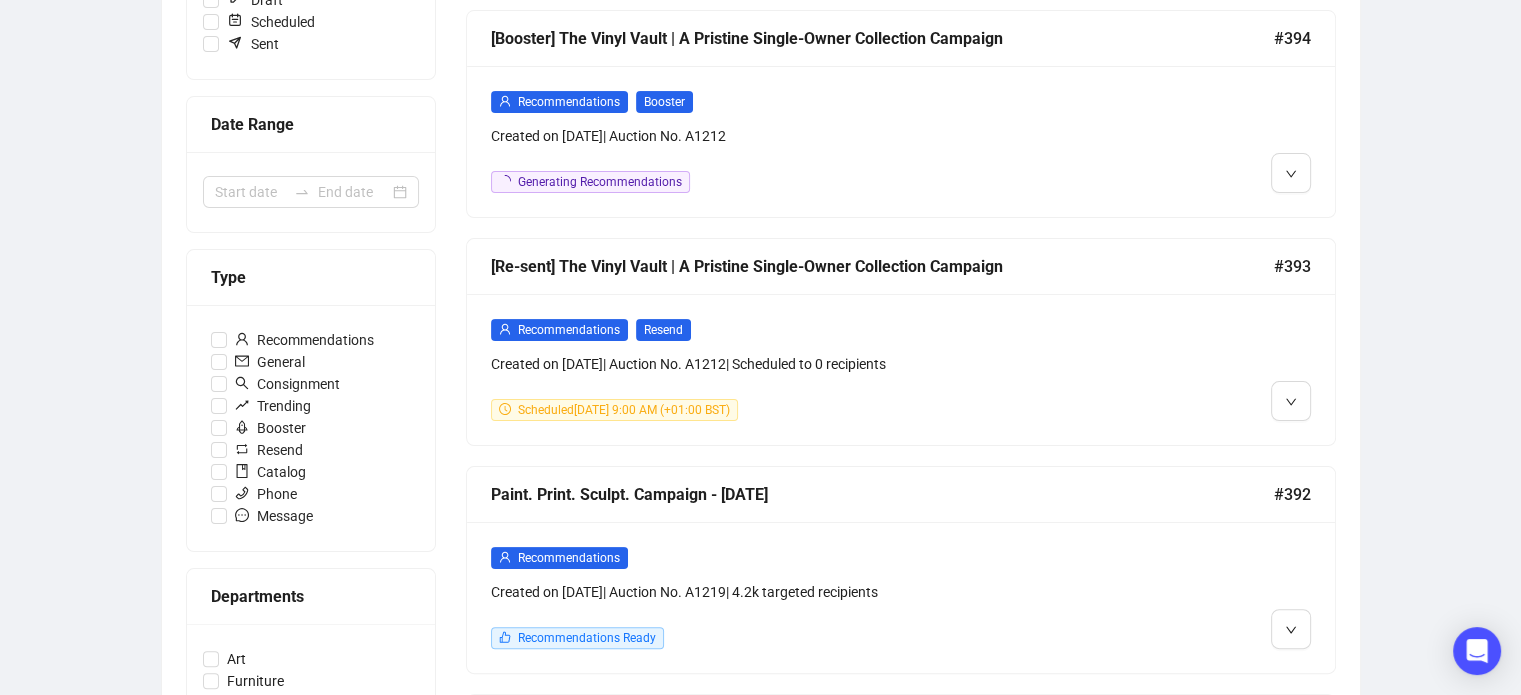 scroll, scrollTop: 352, scrollLeft: 0, axis: vertical 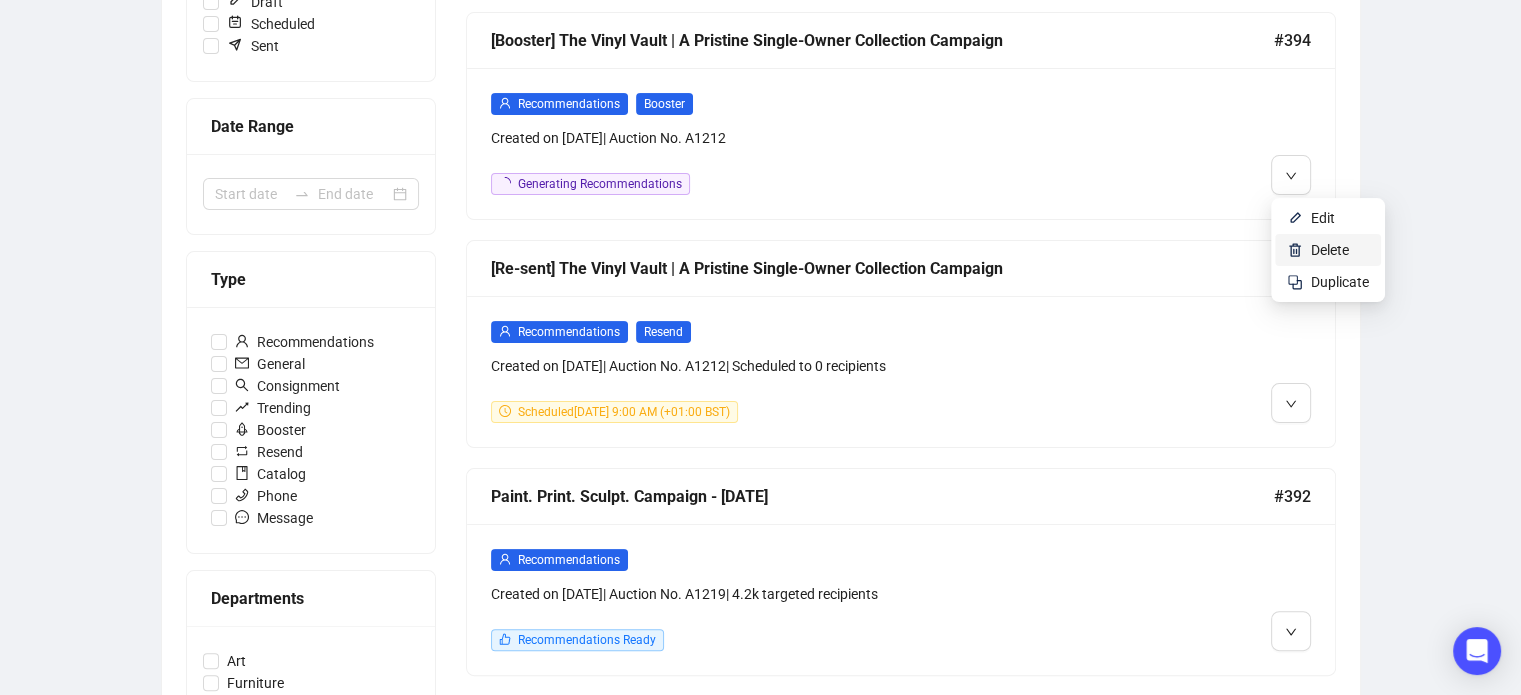 click on "Delete" at bounding box center (1330, 250) 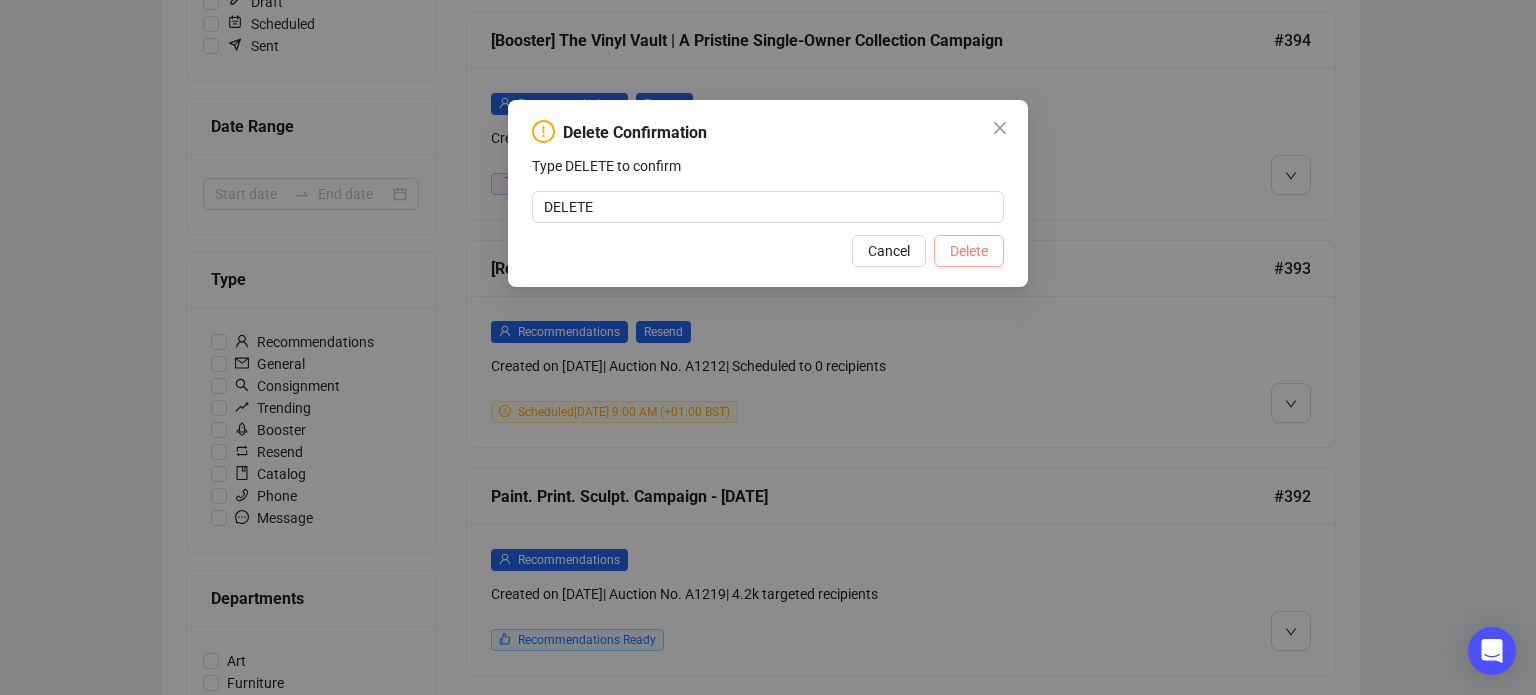 type on "DELETE" 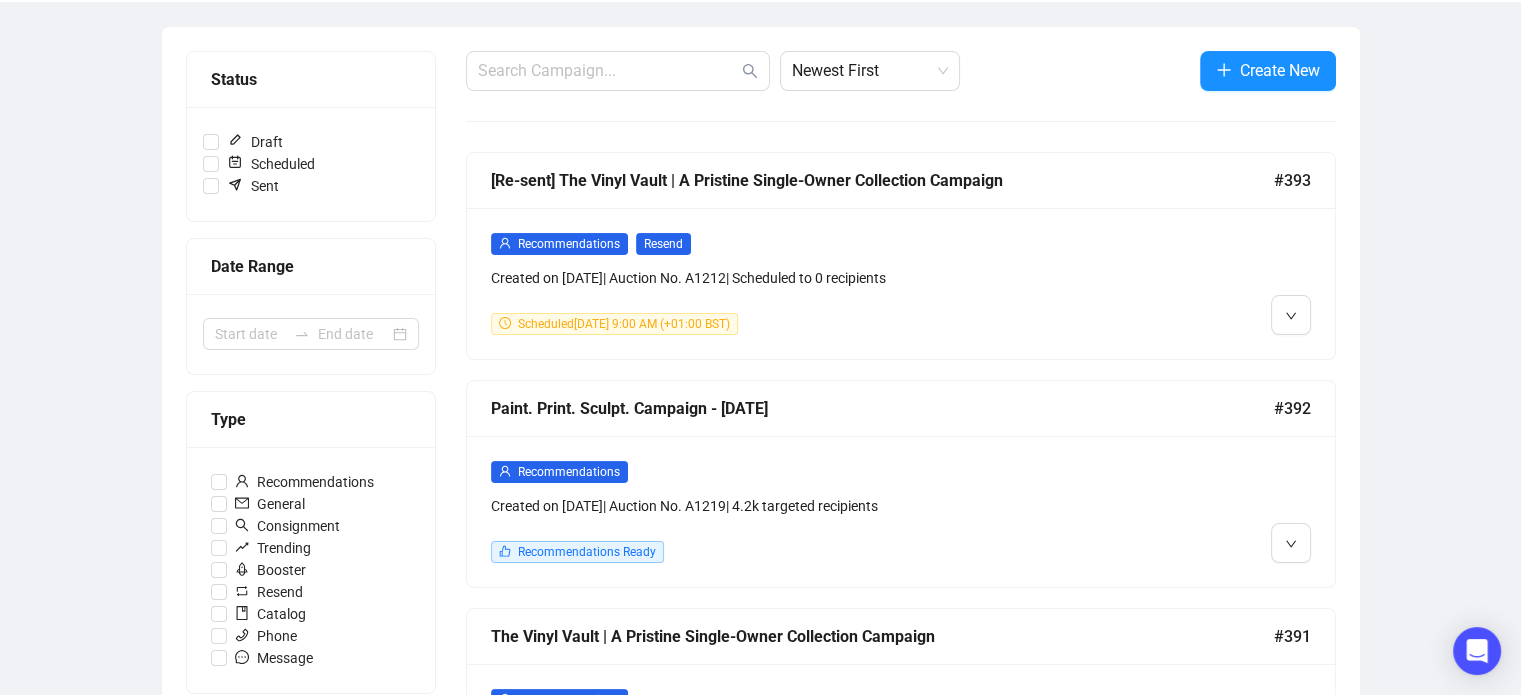 scroll, scrollTop: 208, scrollLeft: 0, axis: vertical 